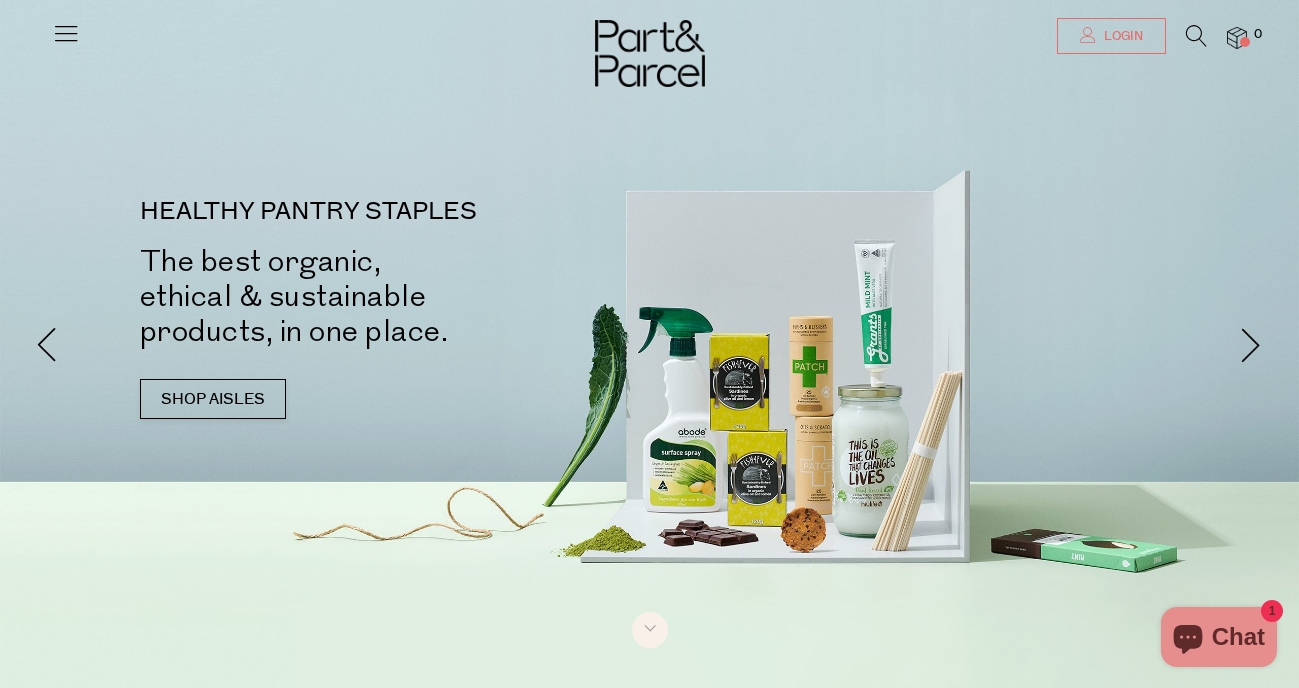 scroll, scrollTop: 0, scrollLeft: 0, axis: both 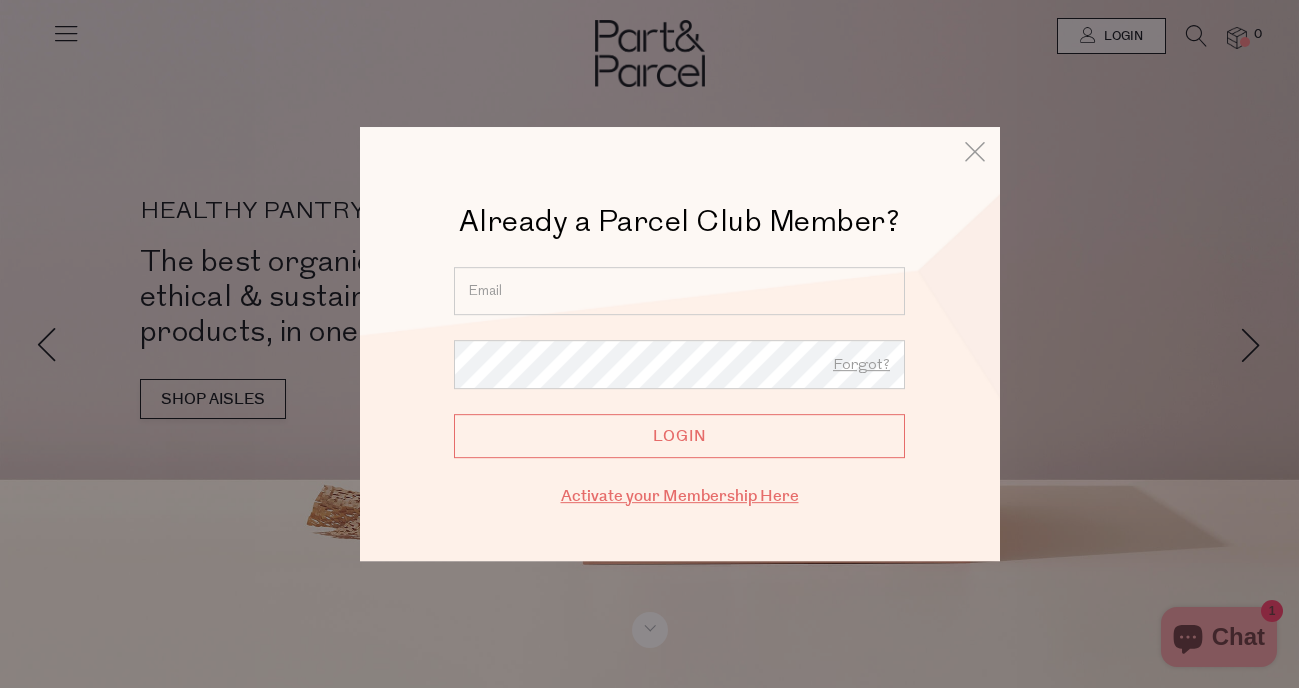 click on "Activate your Membership Here" at bounding box center (680, 496) 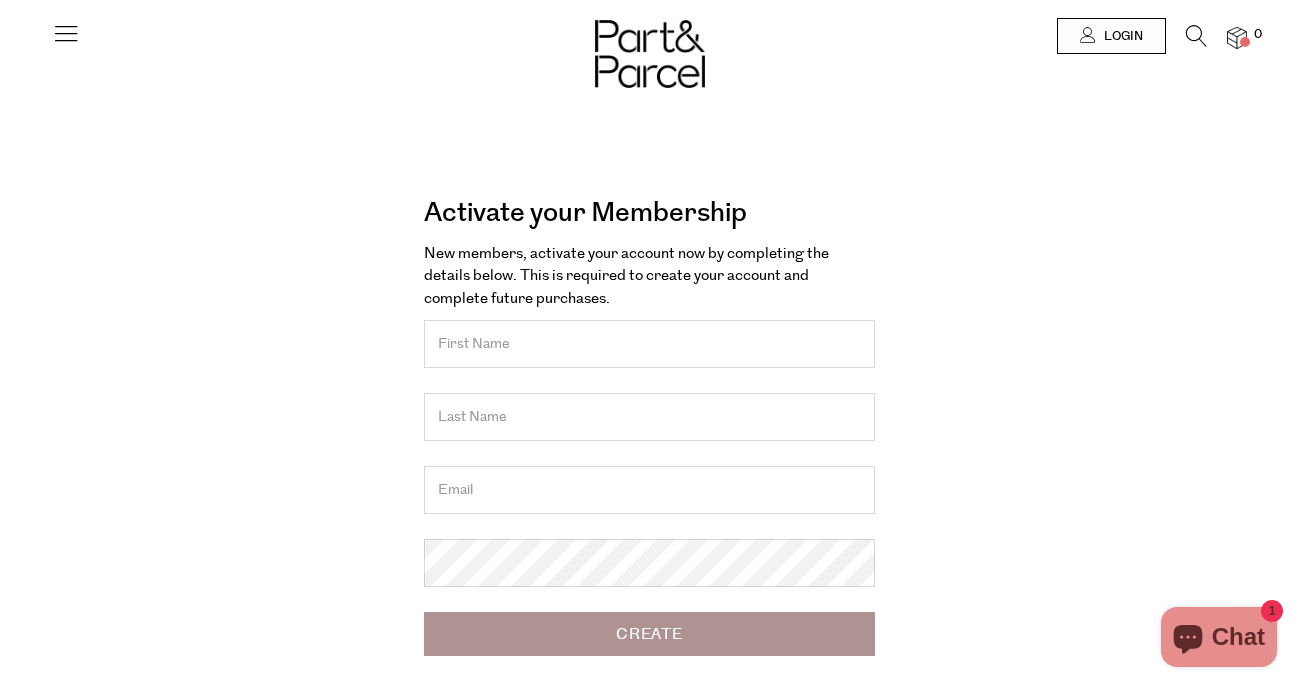 scroll, scrollTop: 0, scrollLeft: 0, axis: both 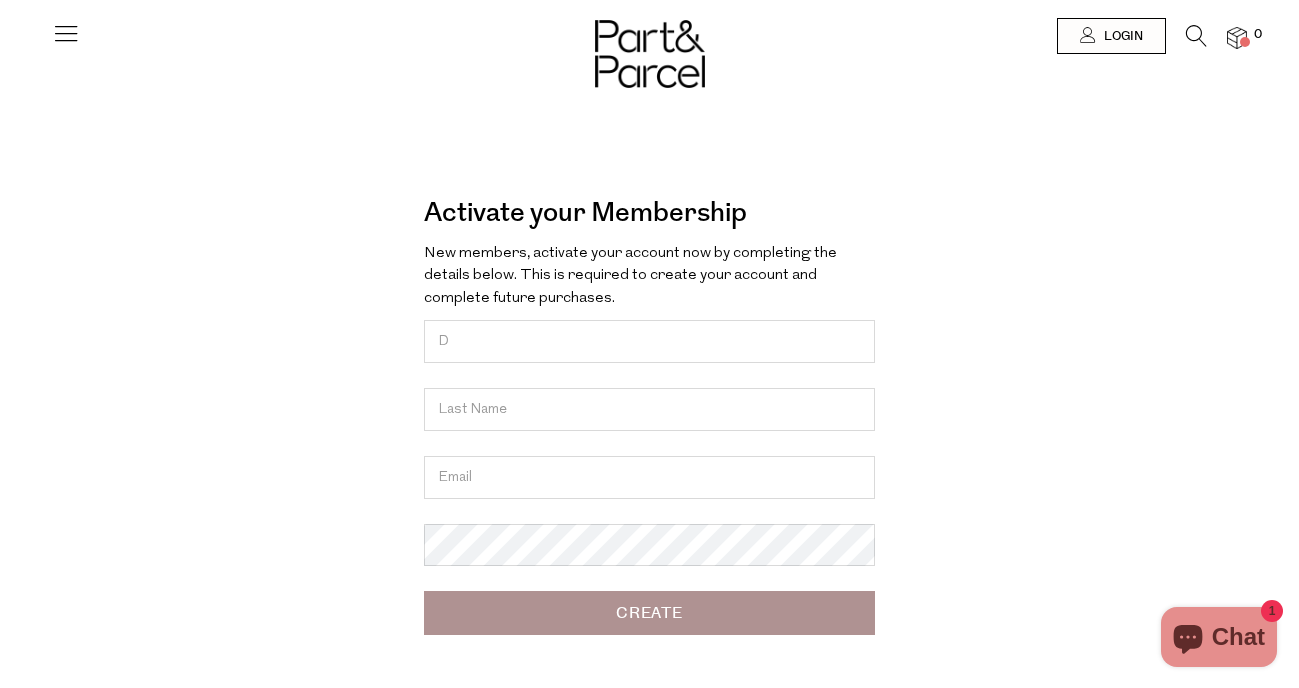 type on "Danielle" 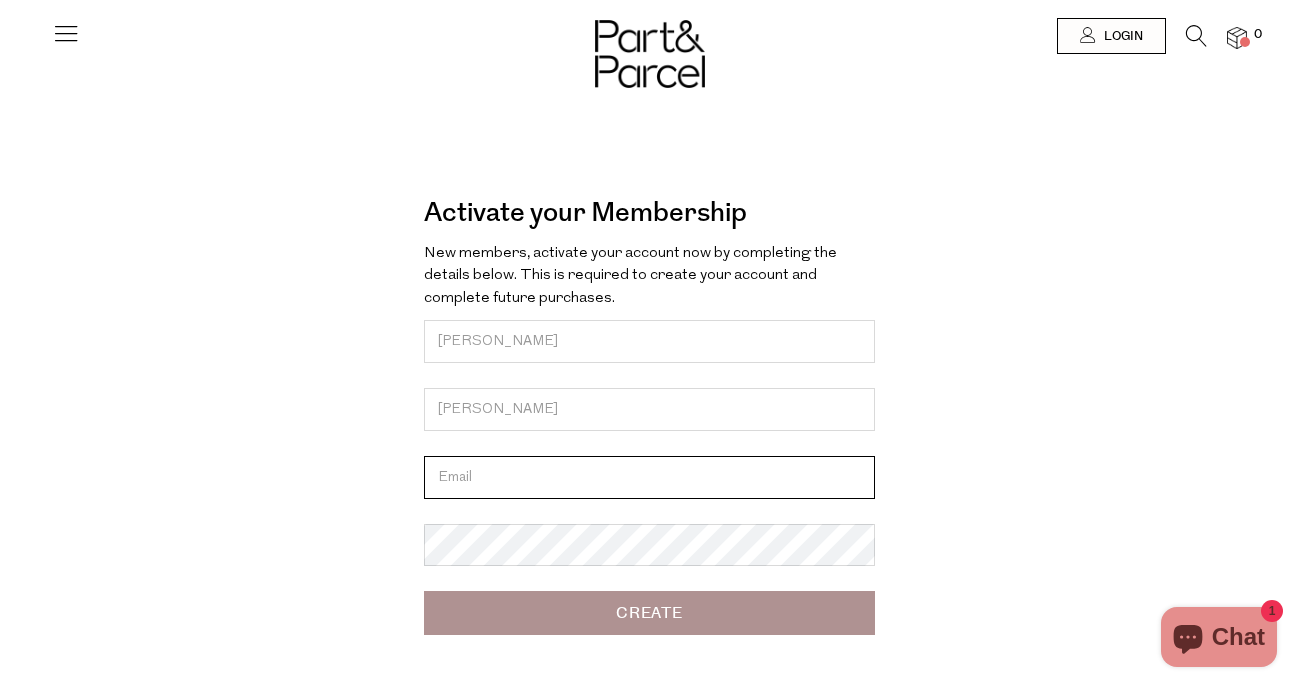 type on "[EMAIL_ADDRESS][DOMAIN_NAME]" 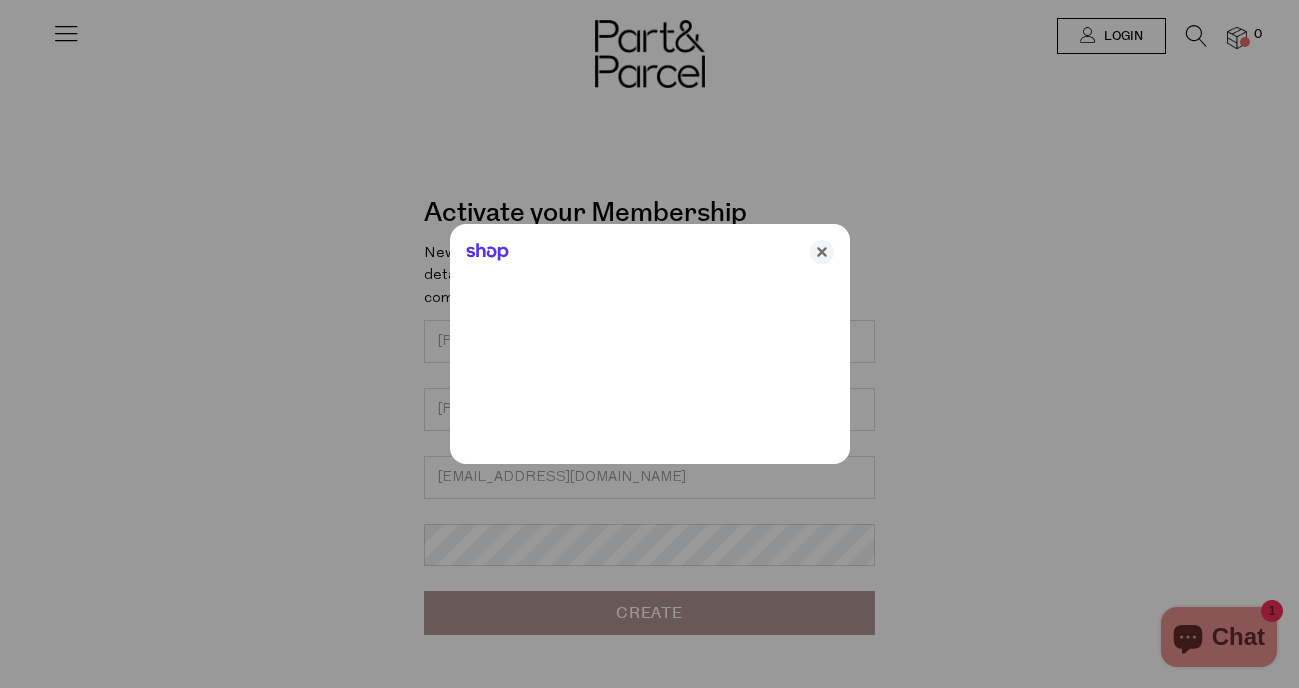 click at bounding box center (649, 344) 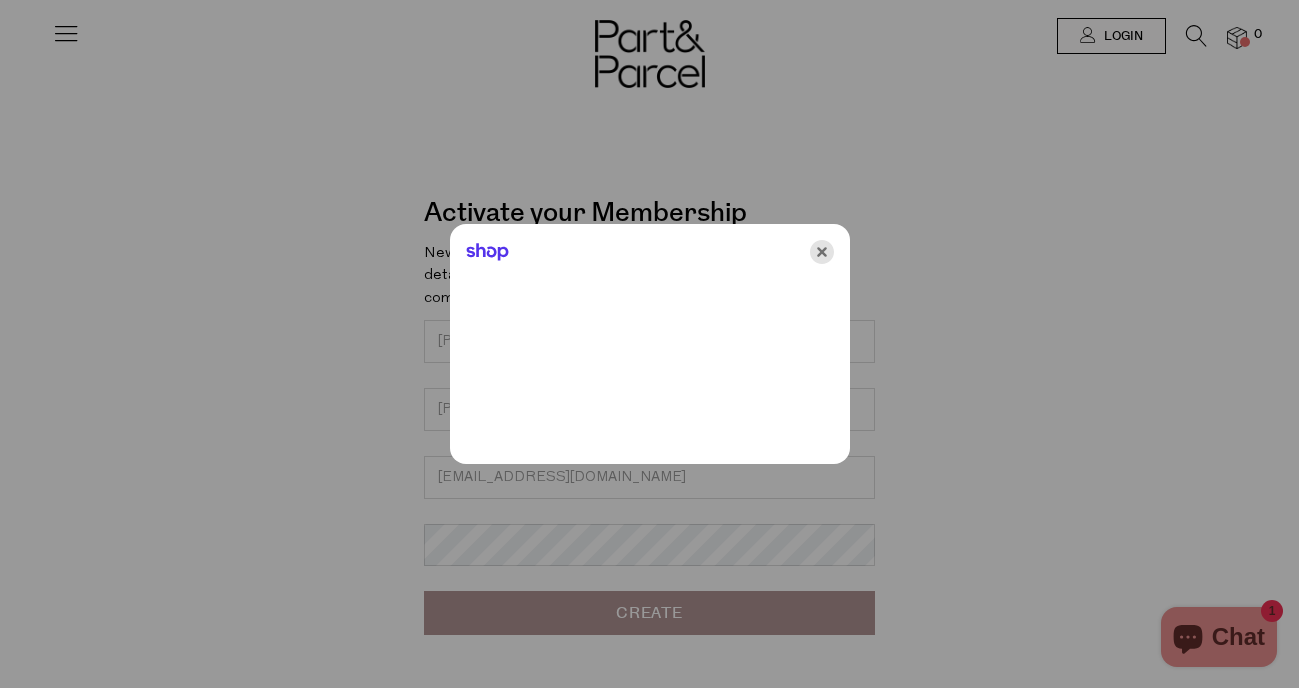 click 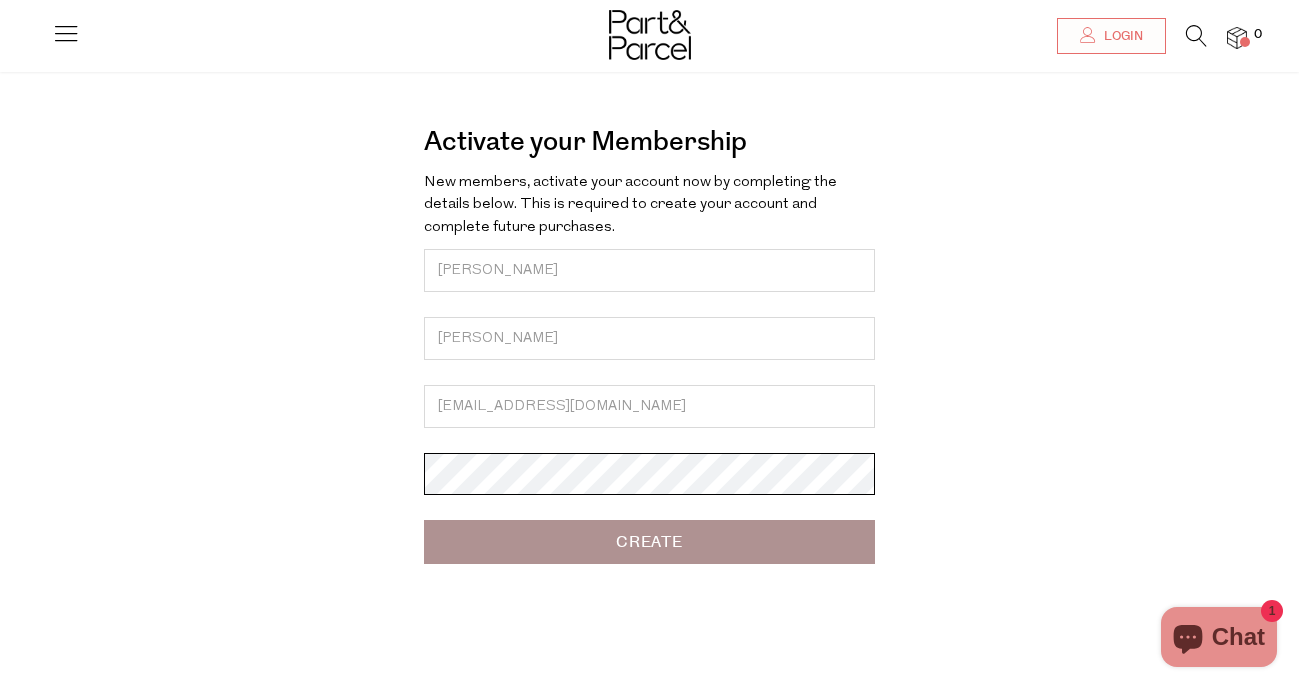 scroll, scrollTop: 83, scrollLeft: 0, axis: vertical 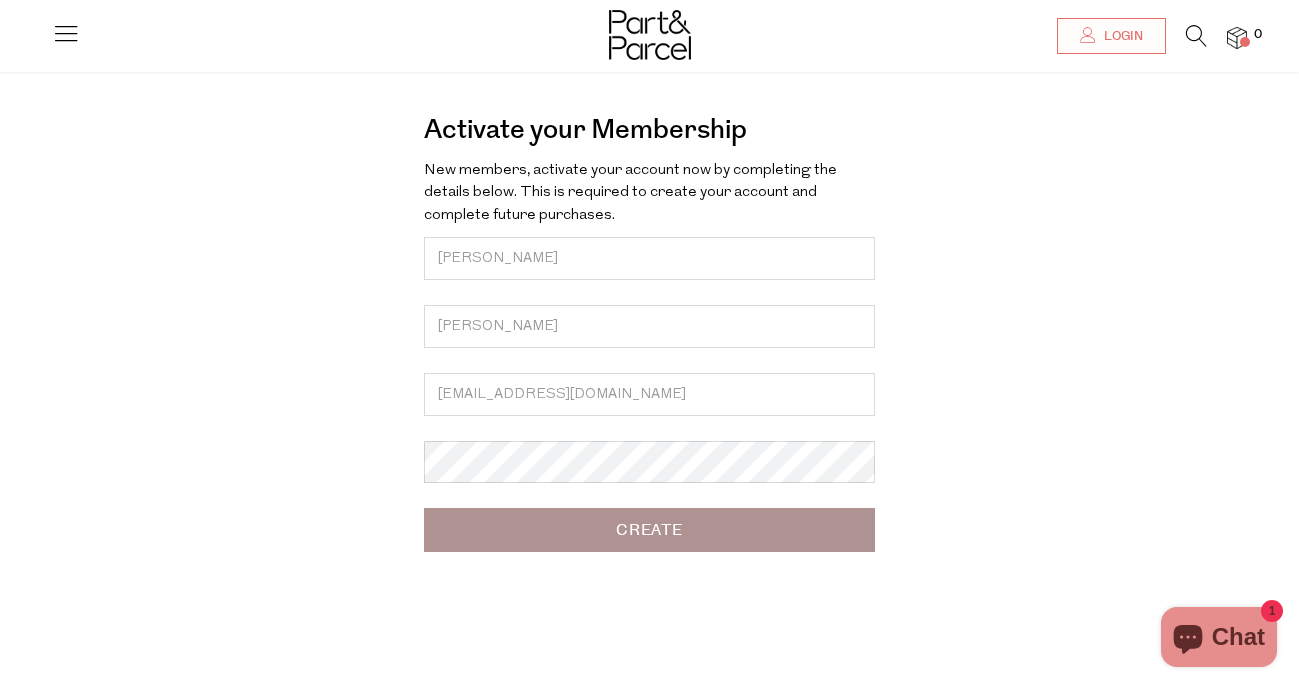 click on "Create" at bounding box center (649, 530) 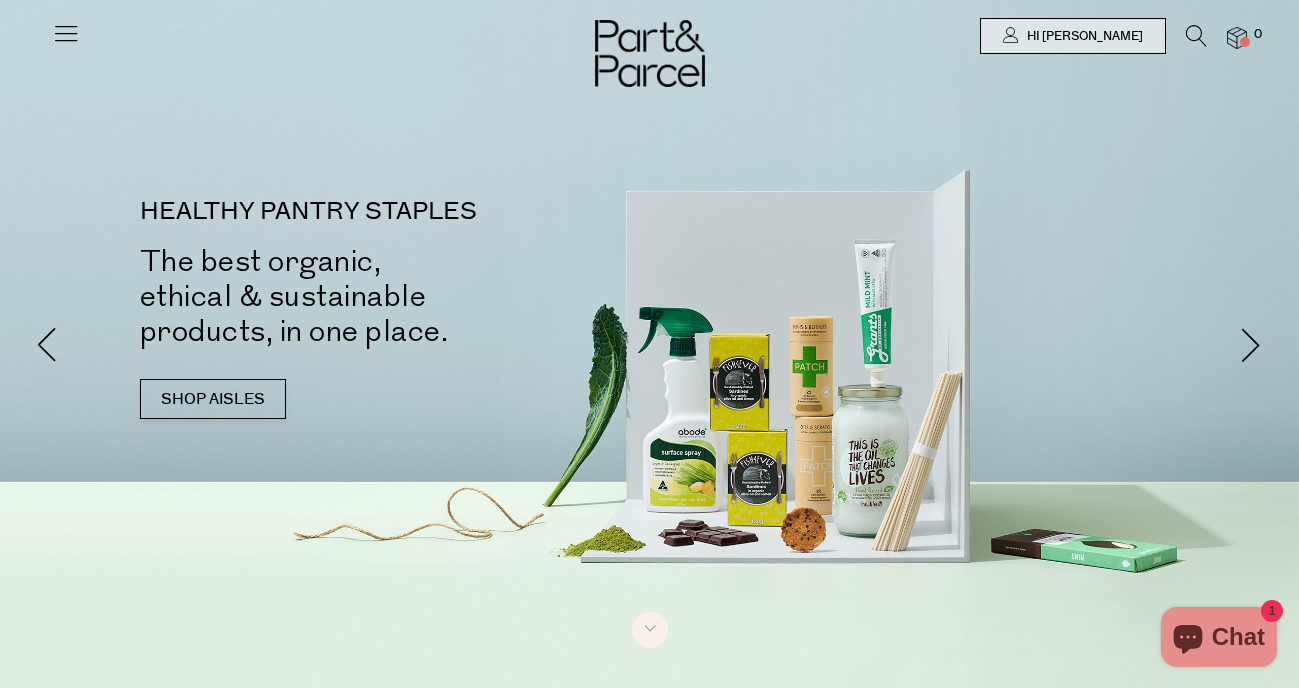scroll, scrollTop: 0, scrollLeft: 0, axis: both 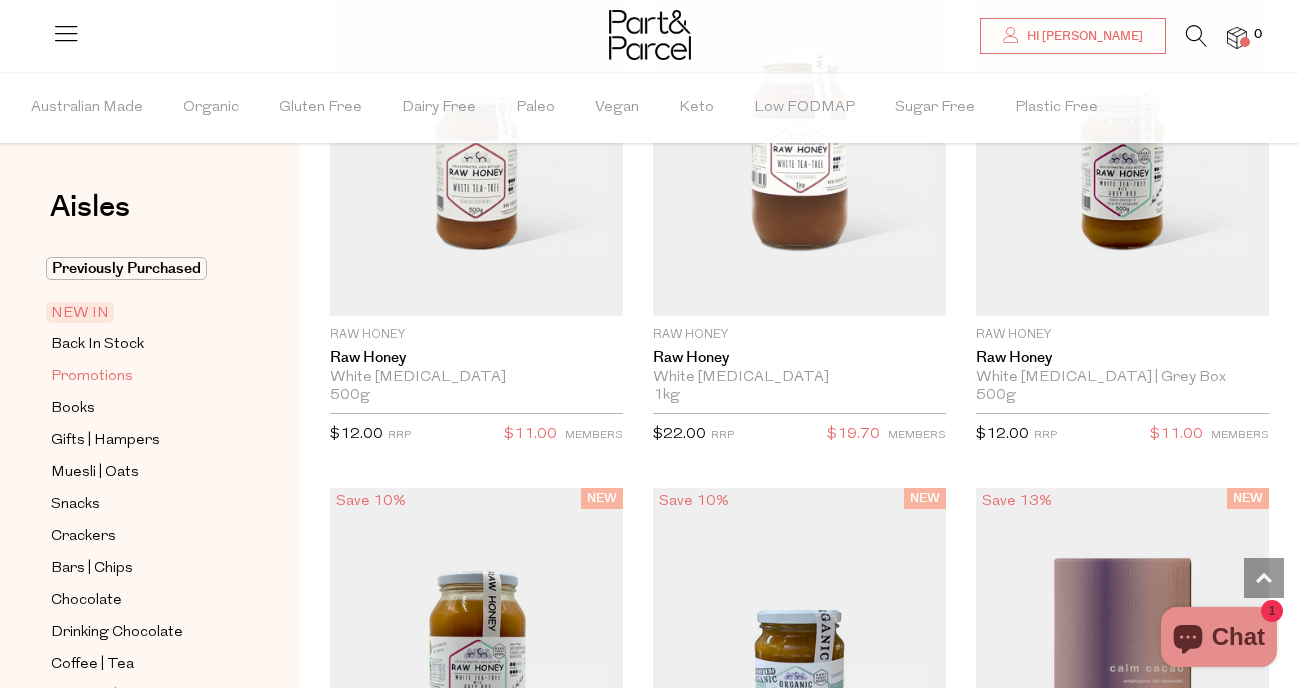 click on "Promotions" at bounding box center [92, 377] 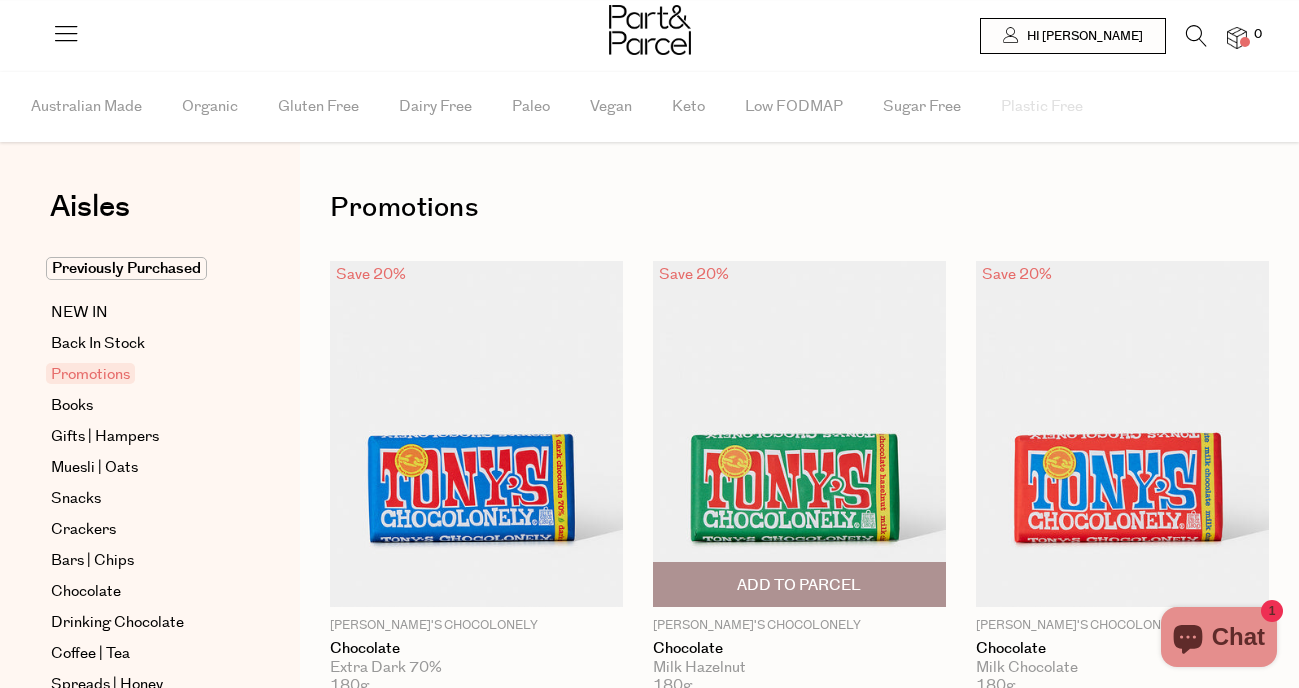 scroll, scrollTop: 0, scrollLeft: 0, axis: both 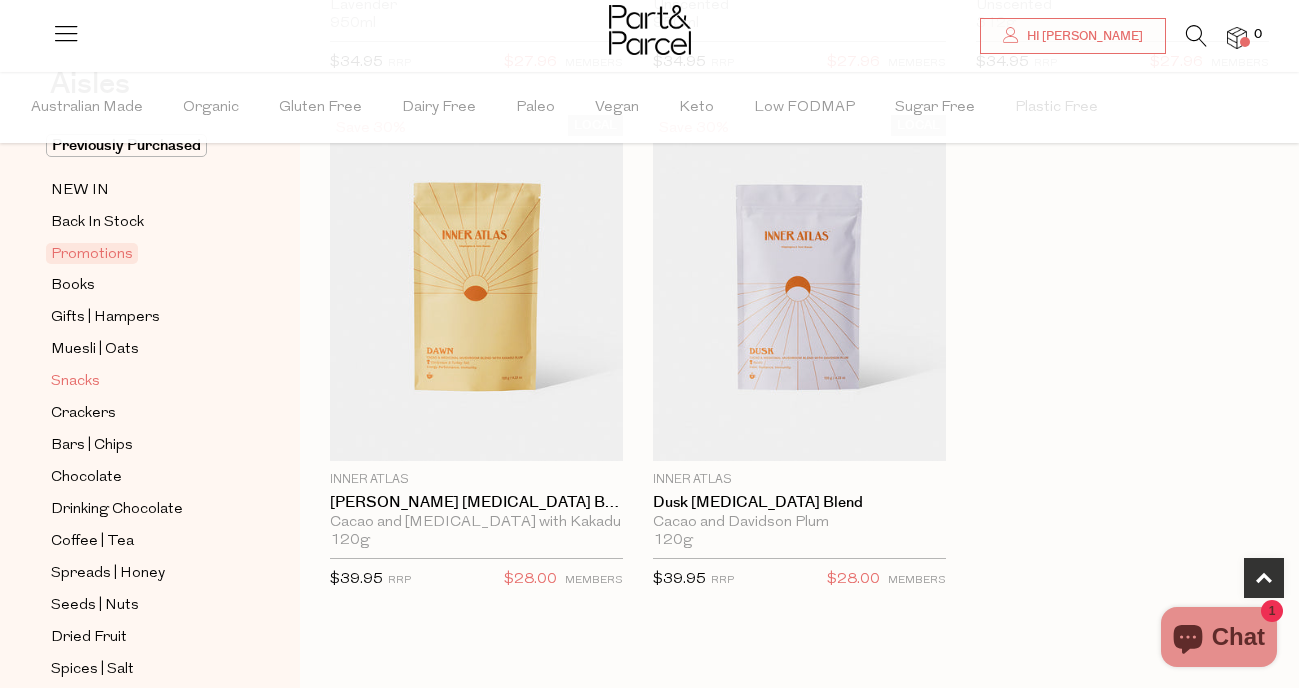 click on "Snacks" at bounding box center (75, 382) 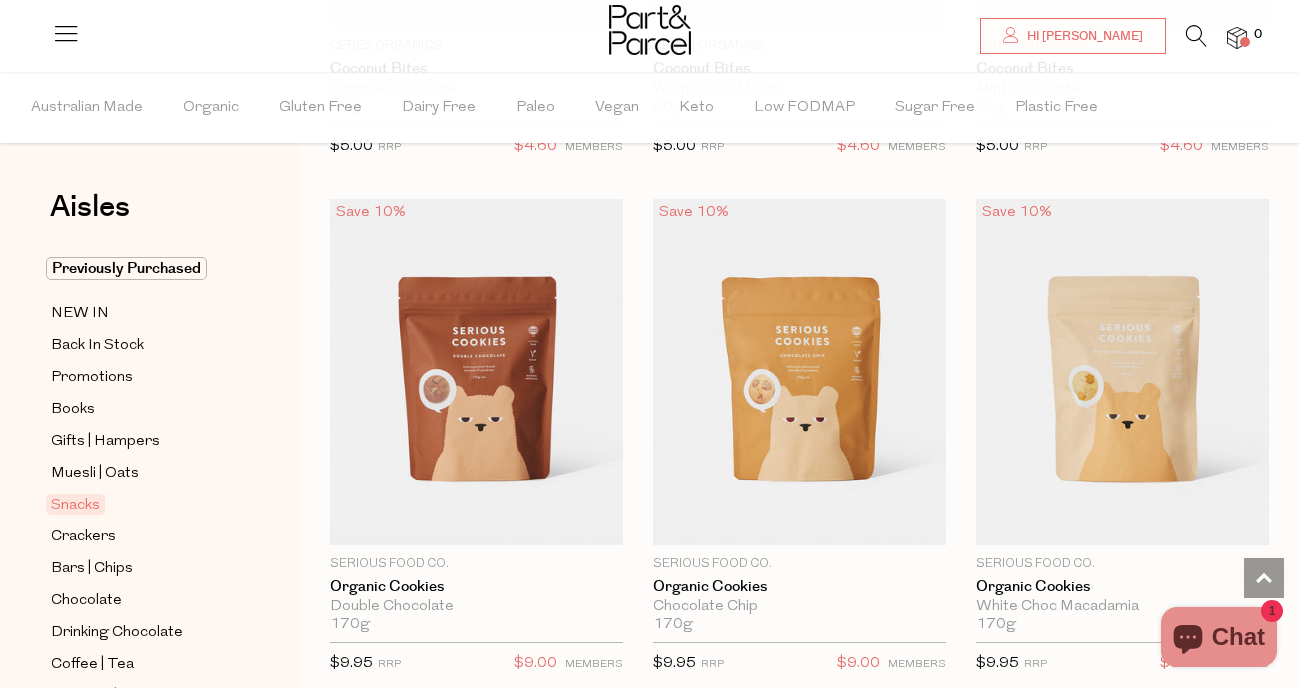 scroll, scrollTop: 5882, scrollLeft: 0, axis: vertical 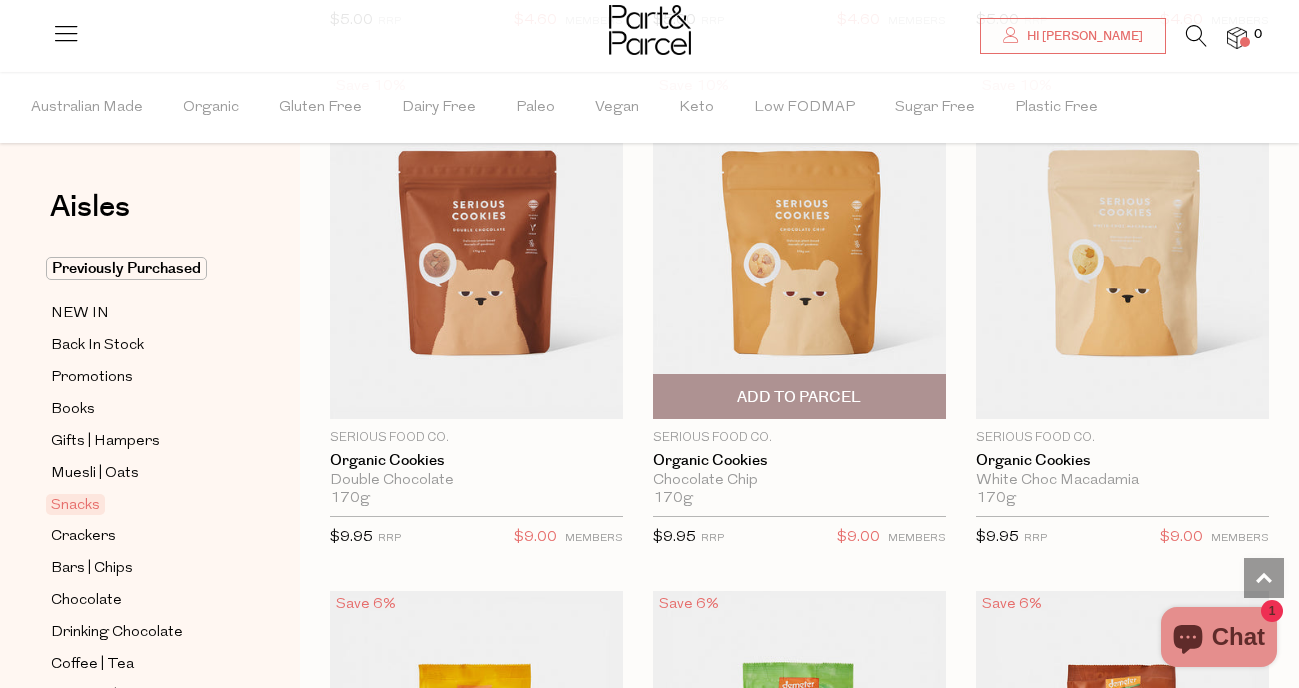 click on "Add To Parcel" at bounding box center (799, 396) 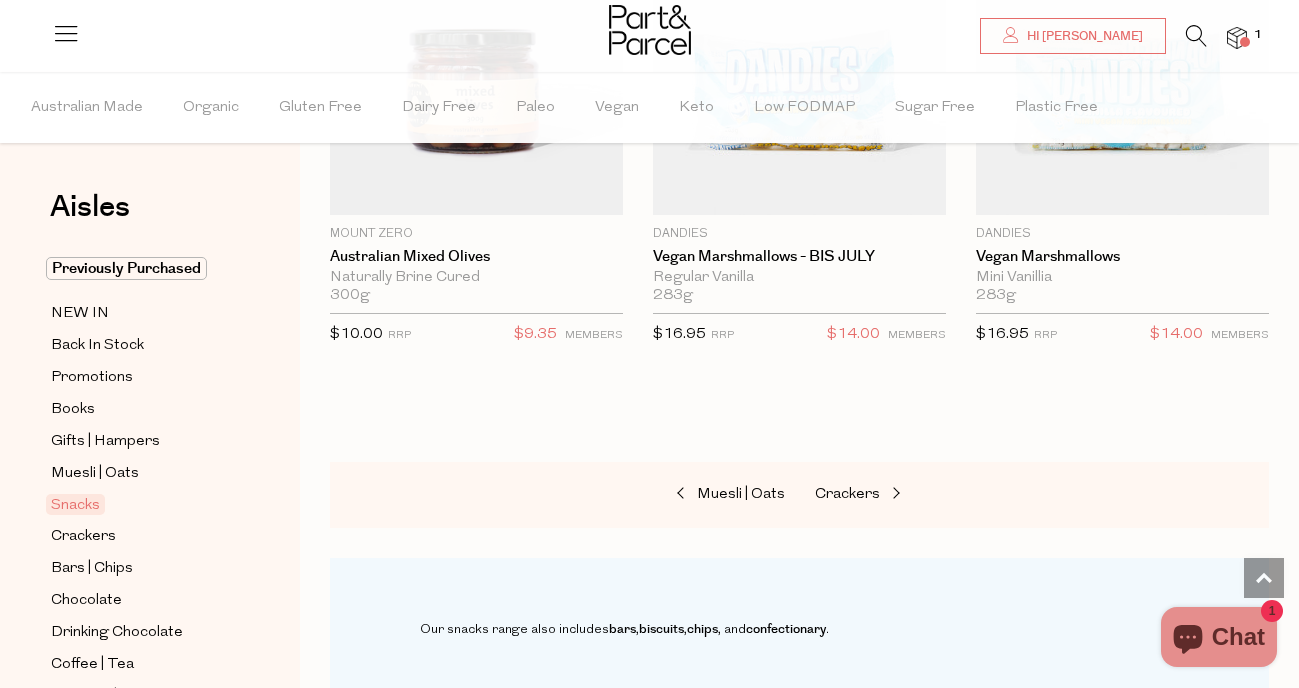 scroll, scrollTop: 11788, scrollLeft: 0, axis: vertical 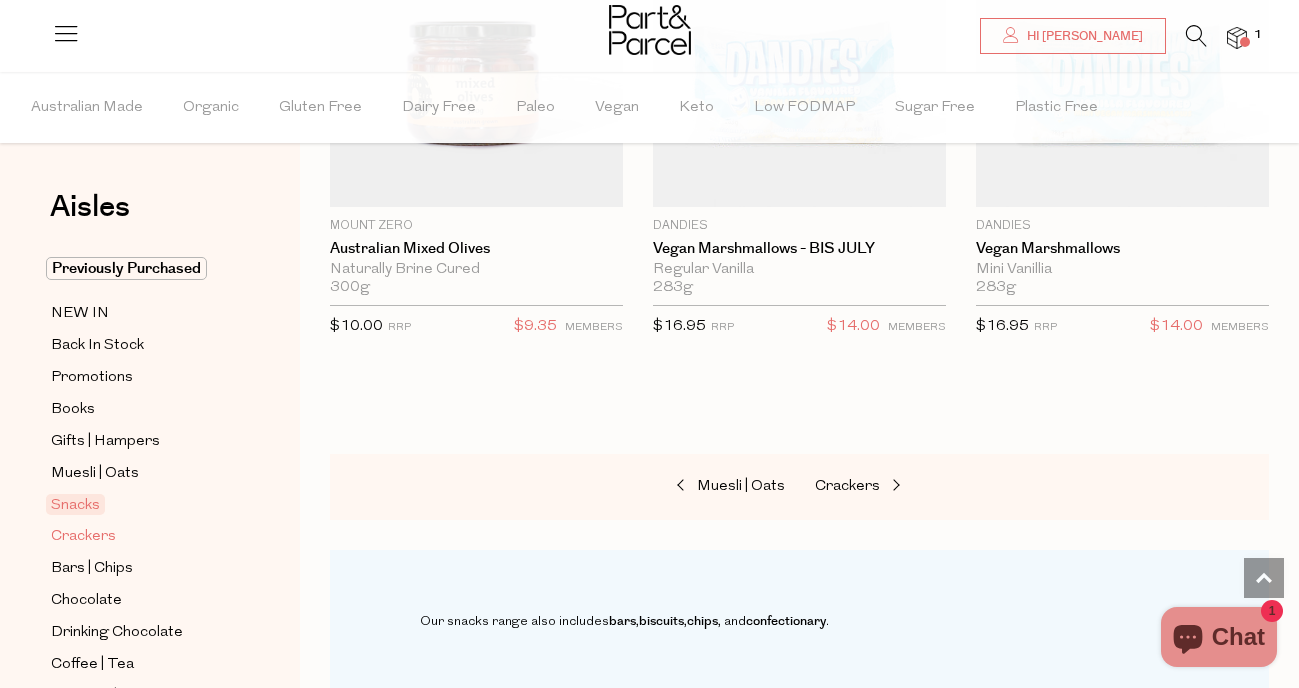 click on "Crackers" at bounding box center [83, 537] 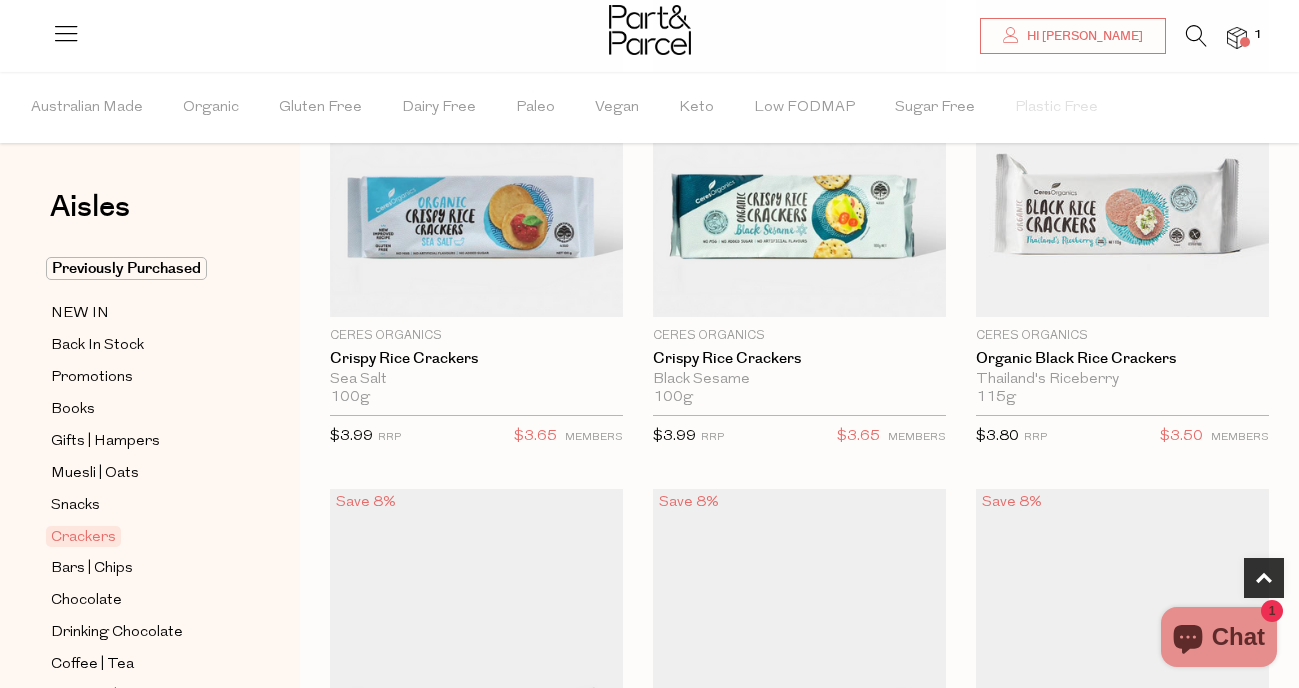 scroll, scrollTop: 815, scrollLeft: 0, axis: vertical 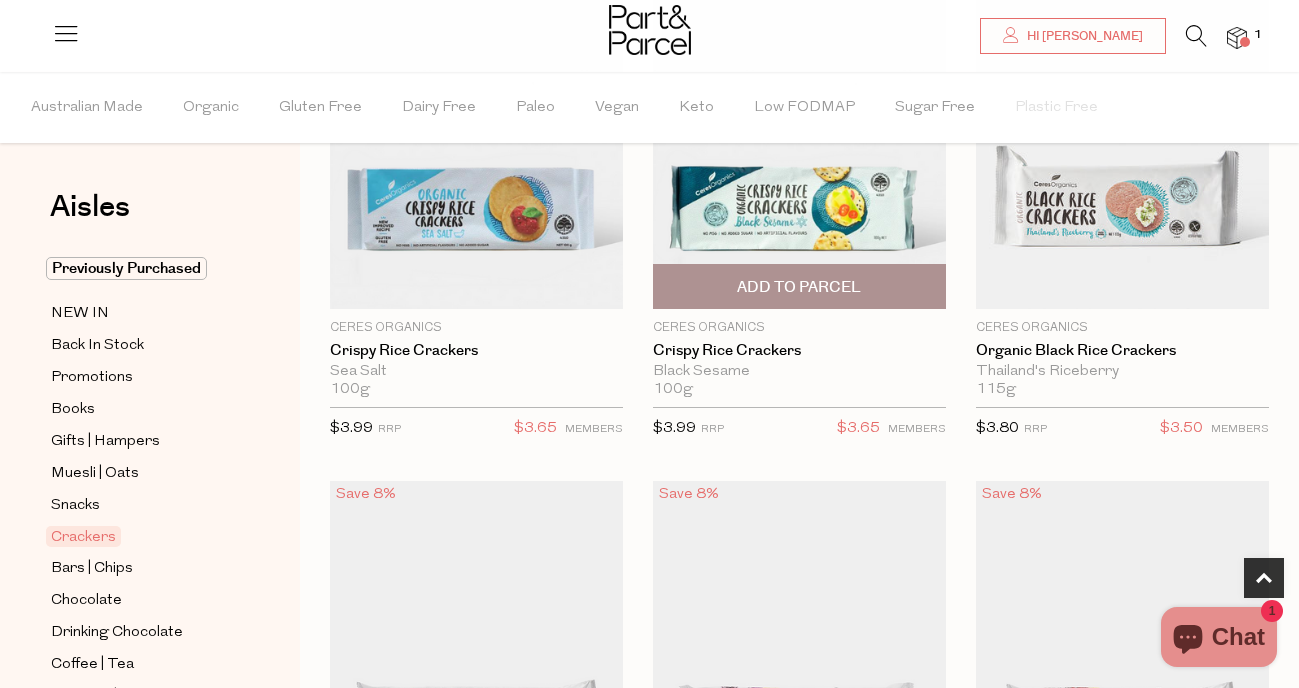 click on "Add To Parcel" at bounding box center (799, 287) 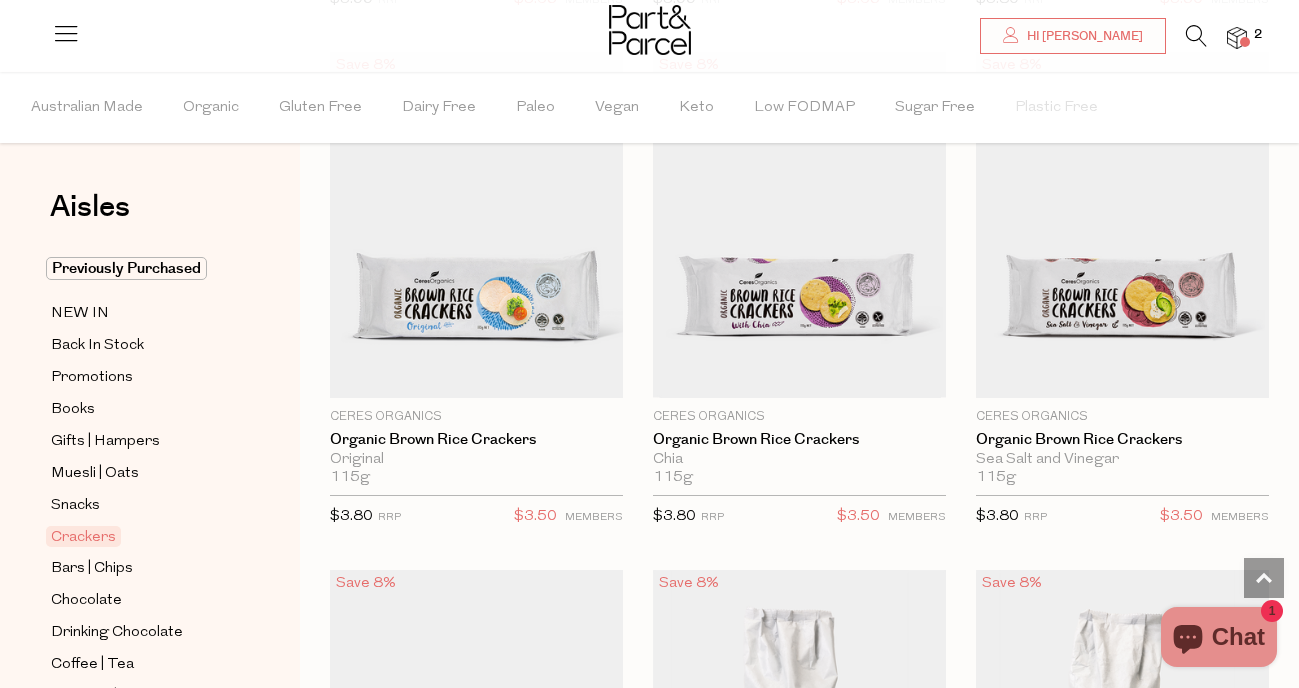 scroll, scrollTop: 1245, scrollLeft: 0, axis: vertical 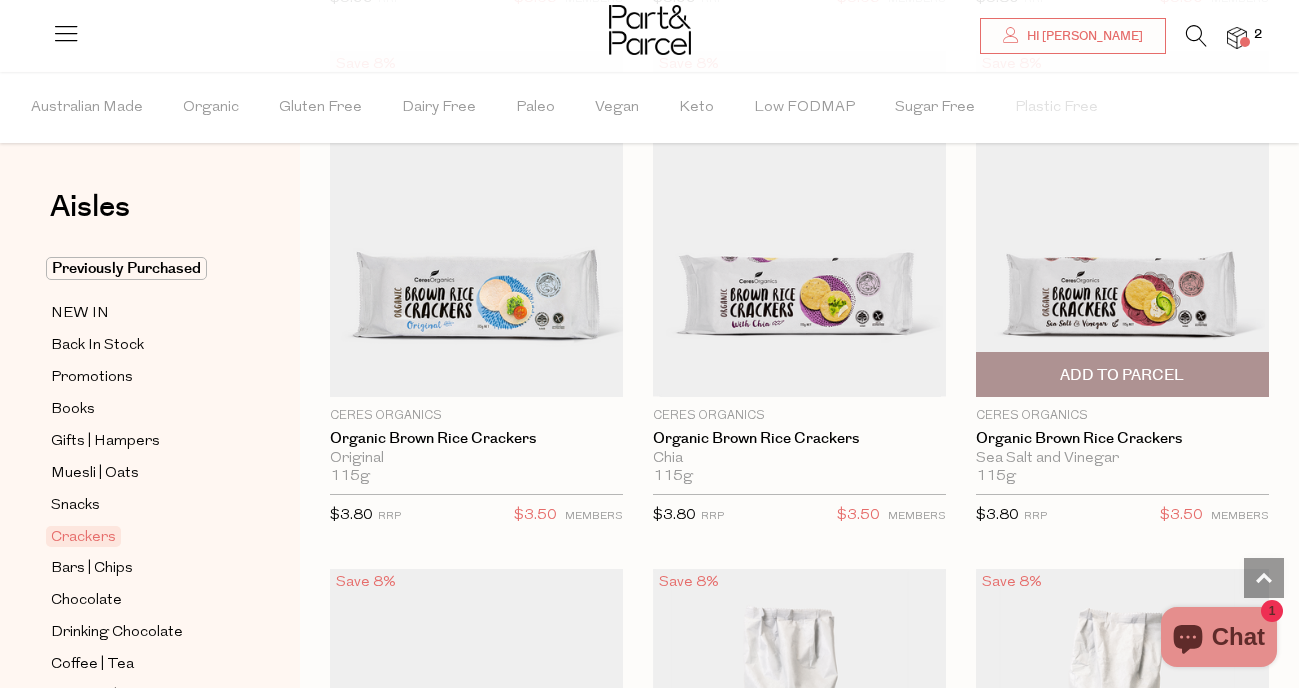 click on "Add To Parcel" at bounding box center [1122, 375] 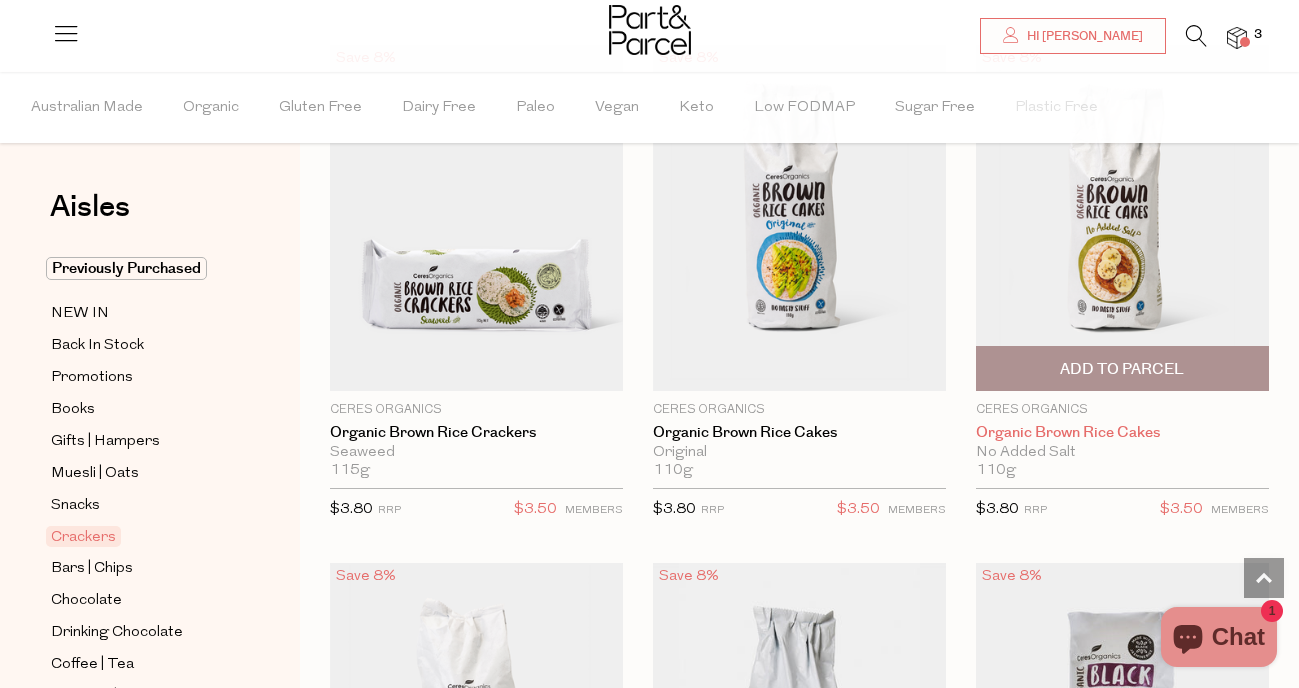 scroll, scrollTop: 1770, scrollLeft: 0, axis: vertical 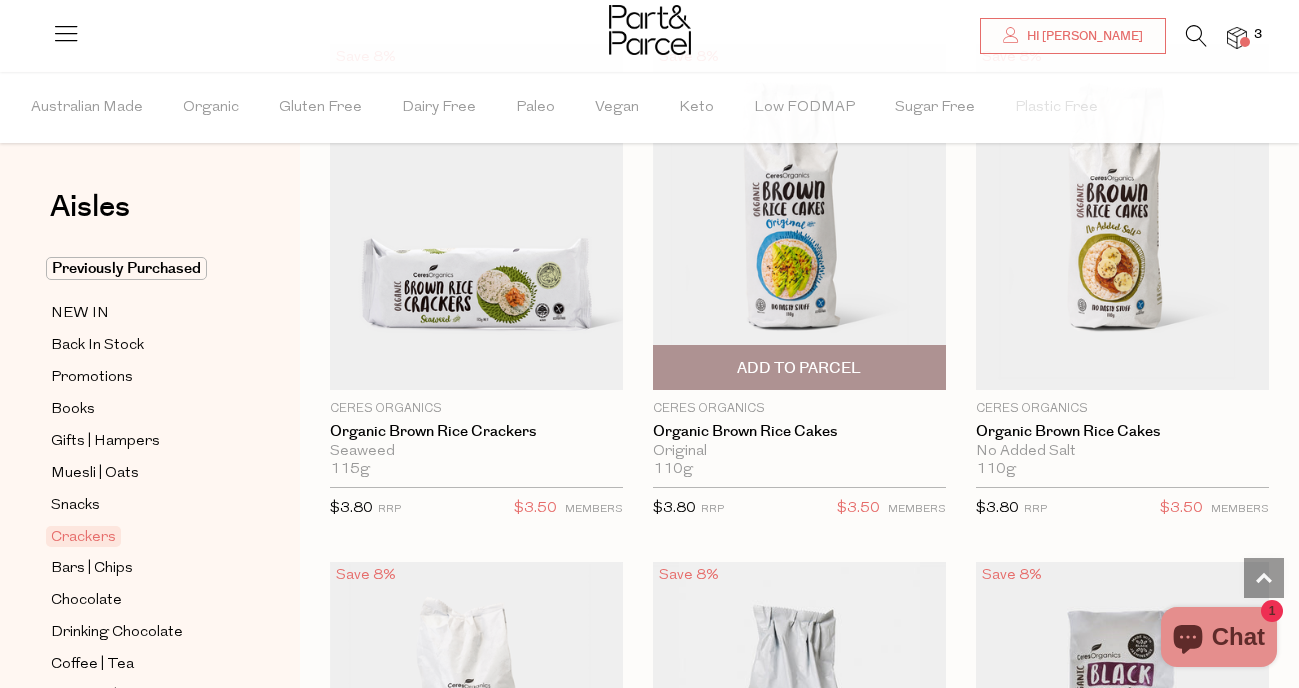 click on "Add To Parcel" at bounding box center (799, 368) 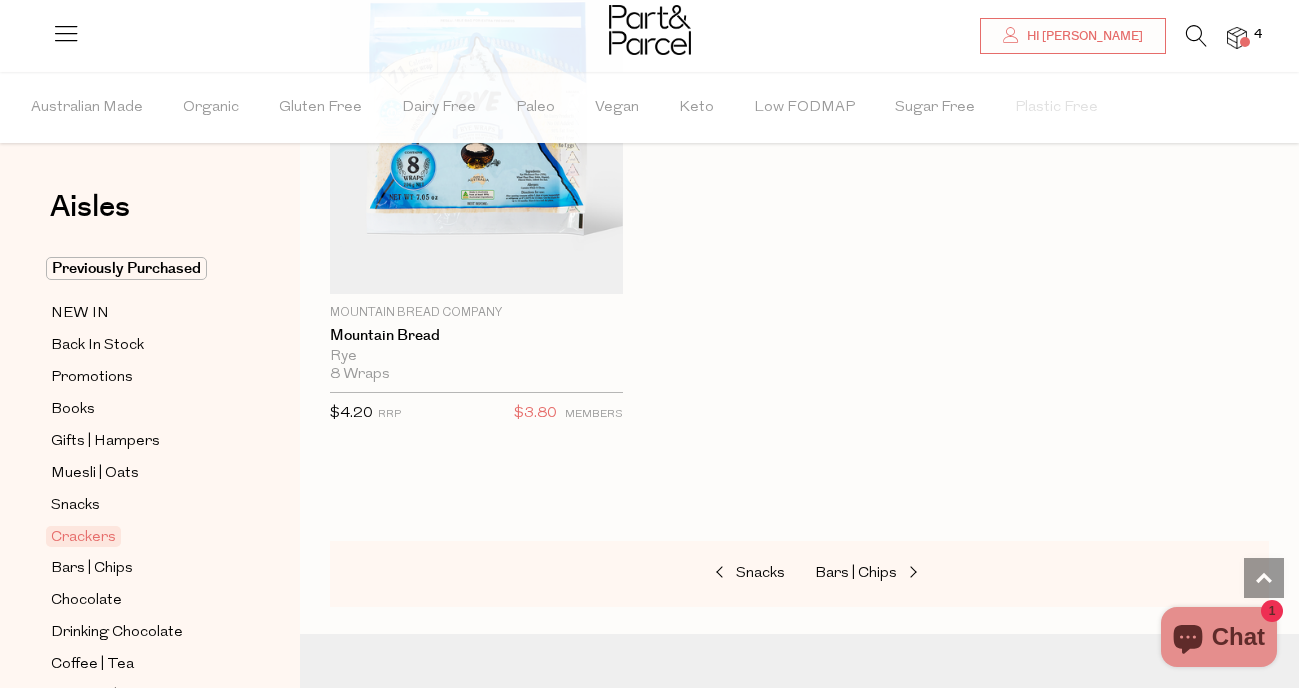 scroll, scrollTop: 6745, scrollLeft: 0, axis: vertical 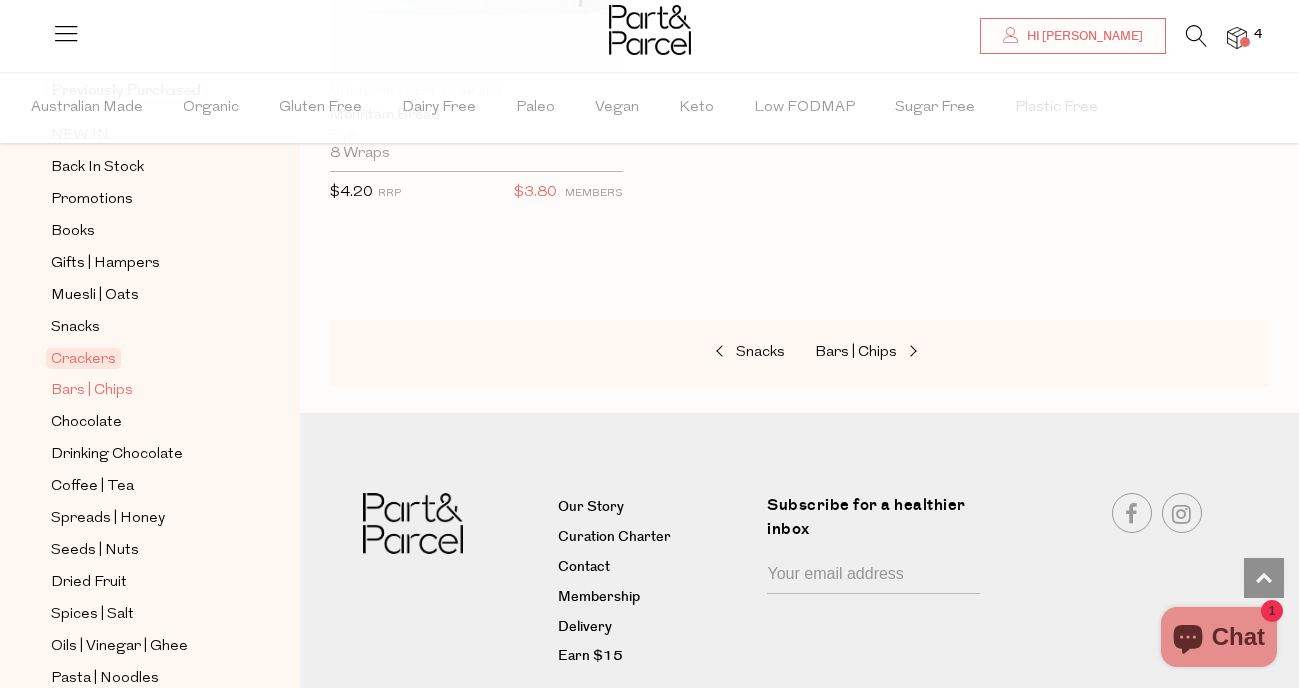 click on "Bars | Chips" at bounding box center [92, 391] 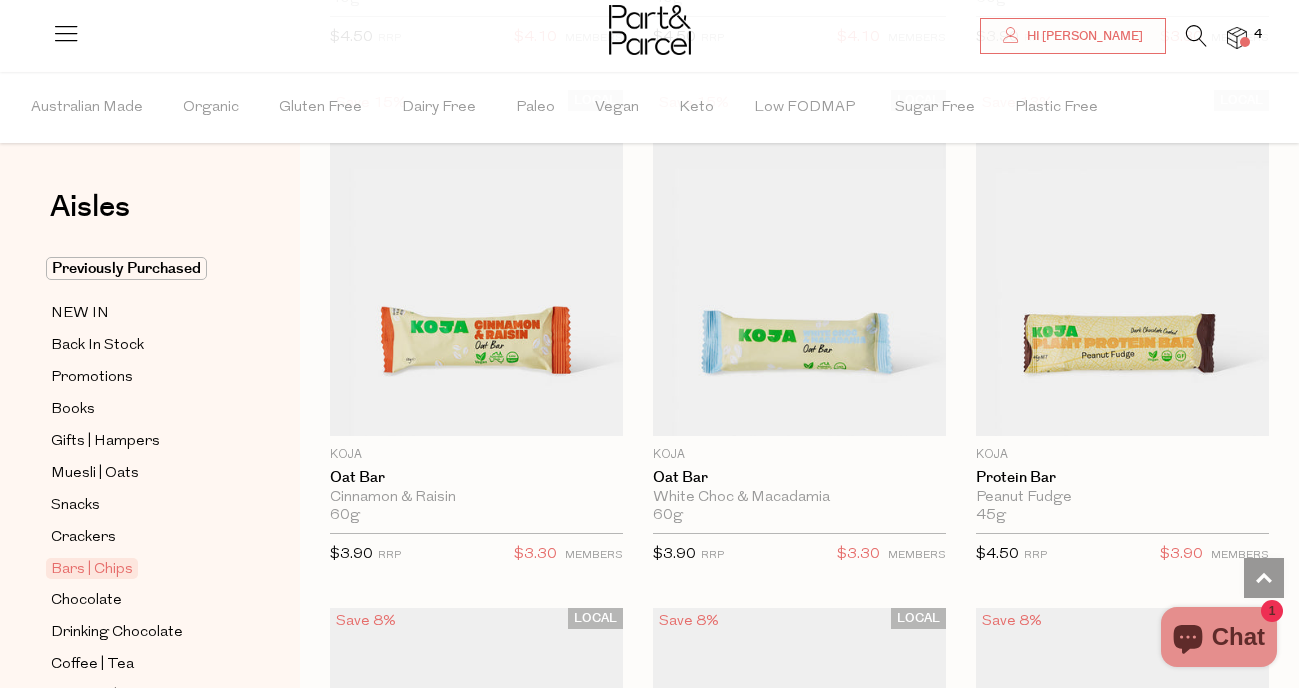 scroll, scrollTop: 1203, scrollLeft: 0, axis: vertical 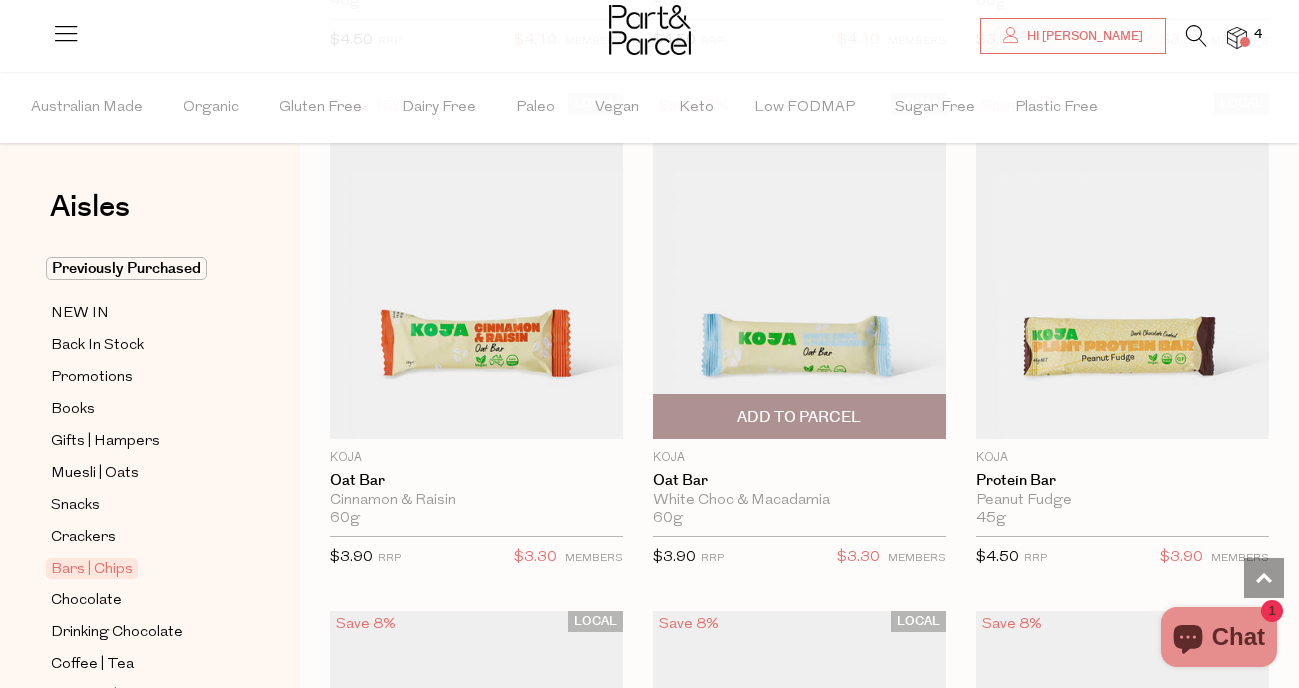 click on "Add To Parcel" at bounding box center (799, 417) 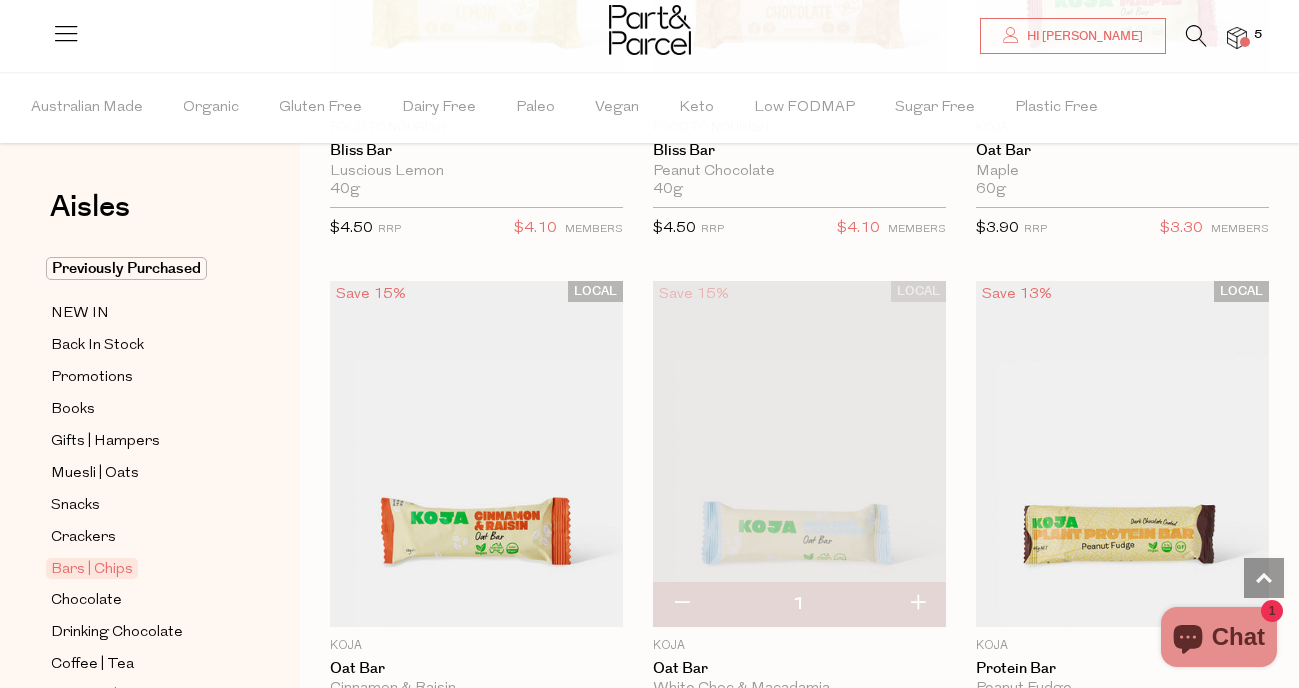 scroll, scrollTop: 809, scrollLeft: 0, axis: vertical 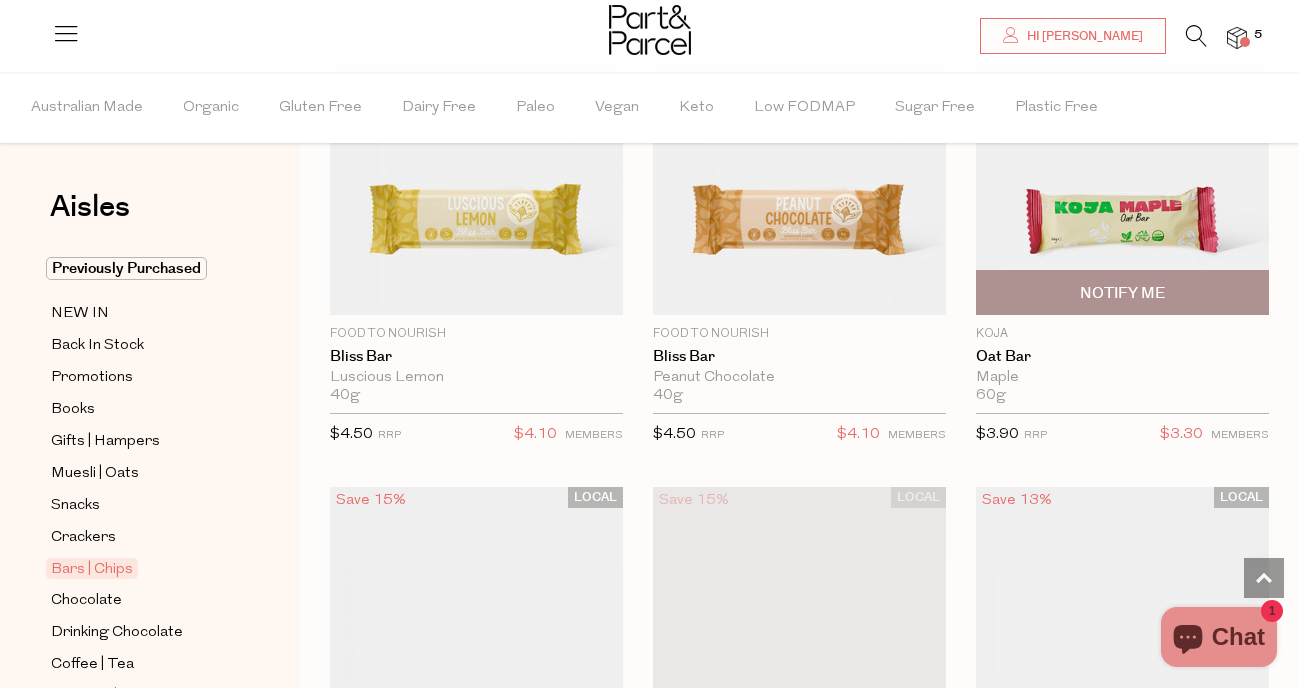 drag, startPoint x: 1079, startPoint y: 290, endPoint x: 967, endPoint y: 409, distance: 163.41664 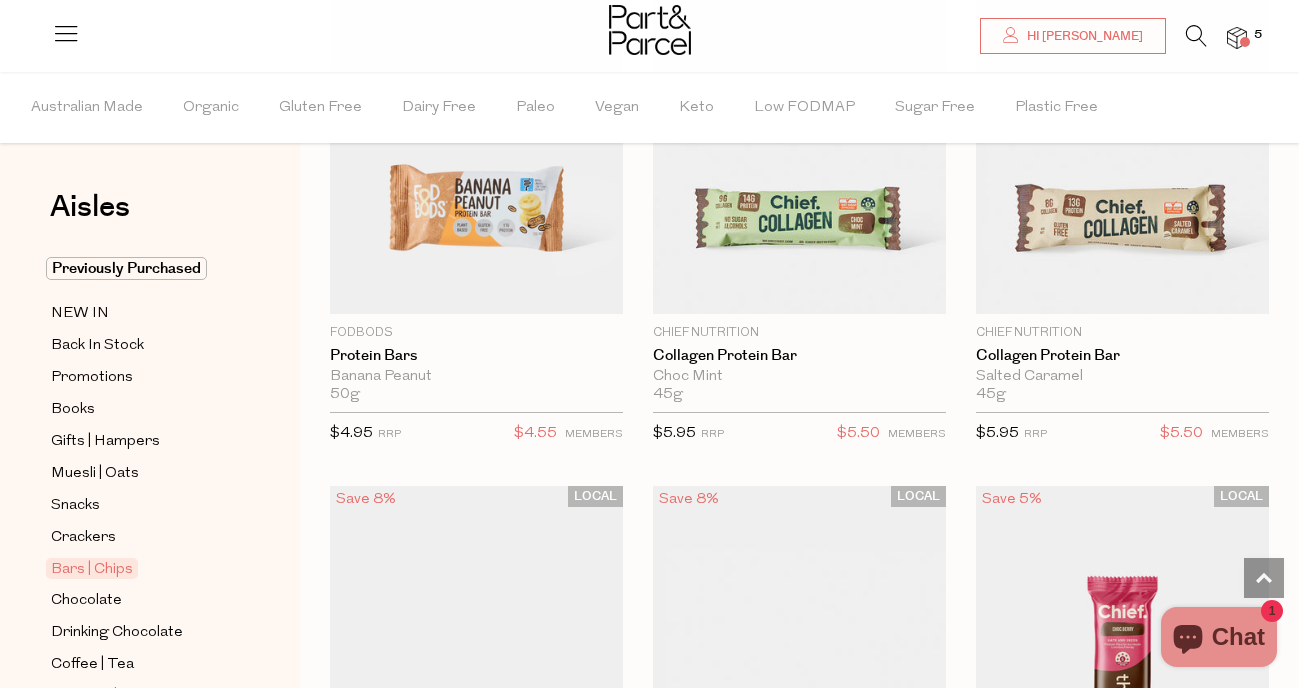 scroll, scrollTop: 2365, scrollLeft: 0, axis: vertical 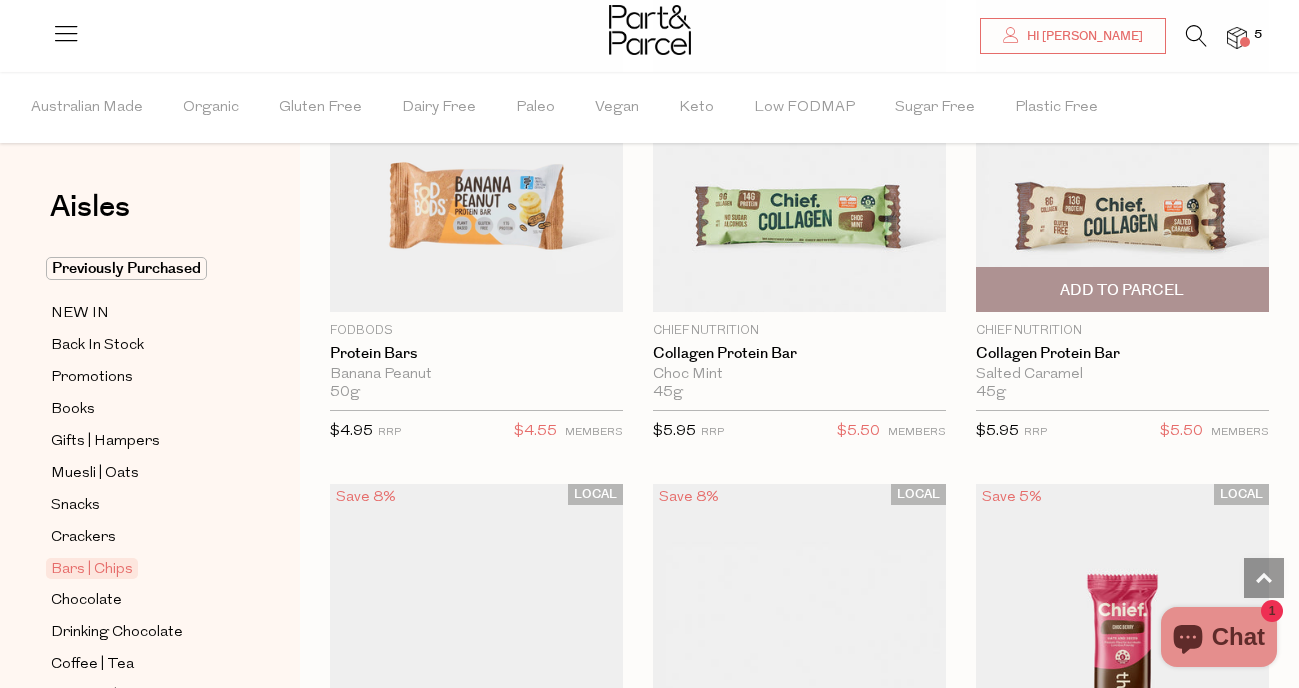 click on "Add To Parcel" at bounding box center (1122, 290) 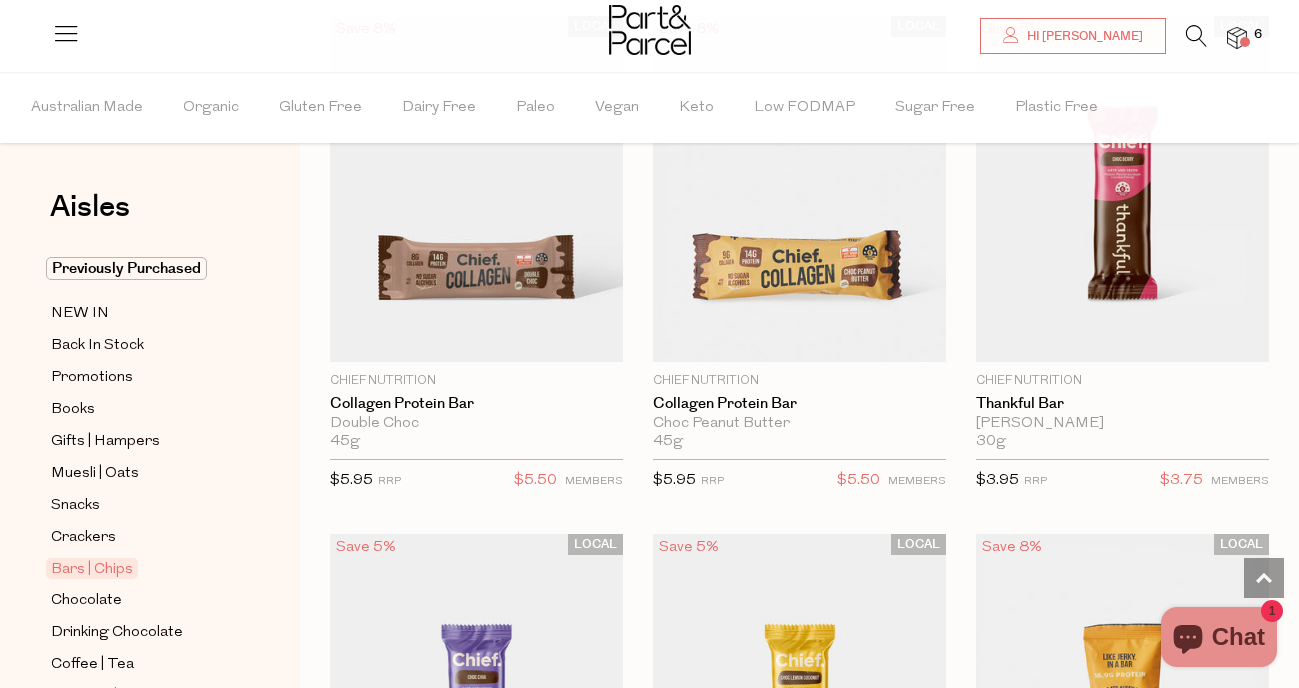 scroll, scrollTop: 2865, scrollLeft: 0, axis: vertical 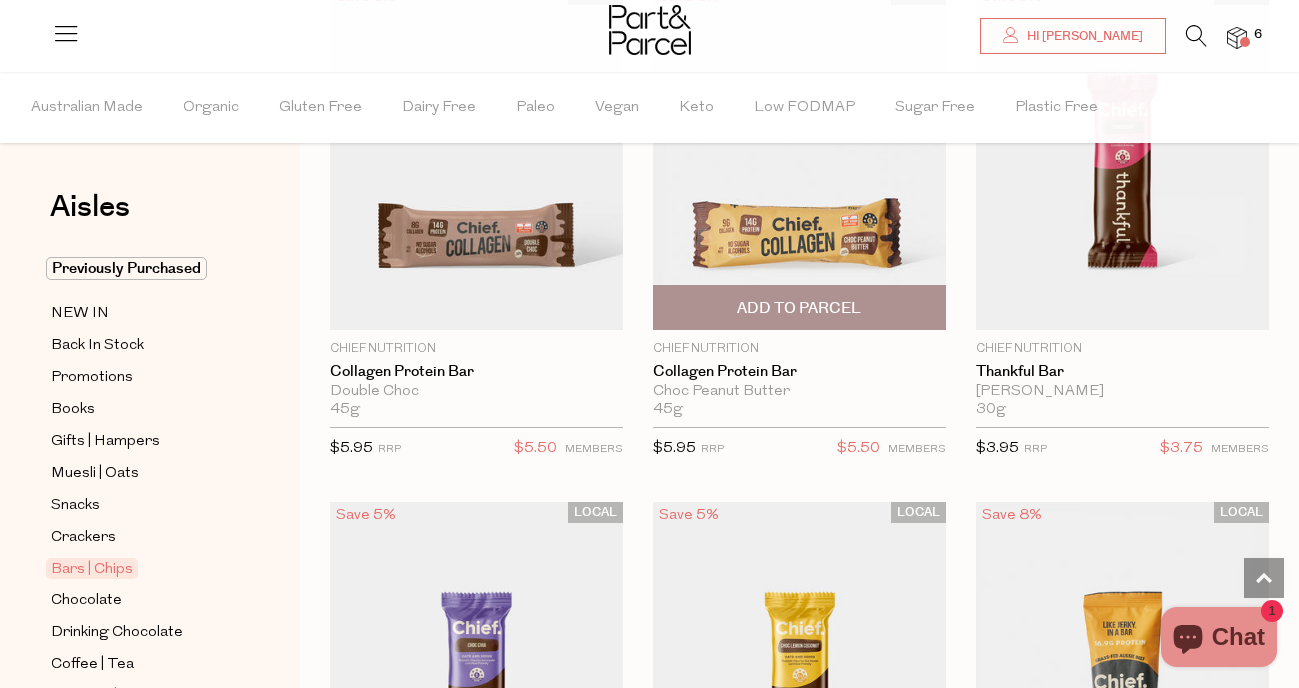 click on "Add To Parcel" at bounding box center [799, 308] 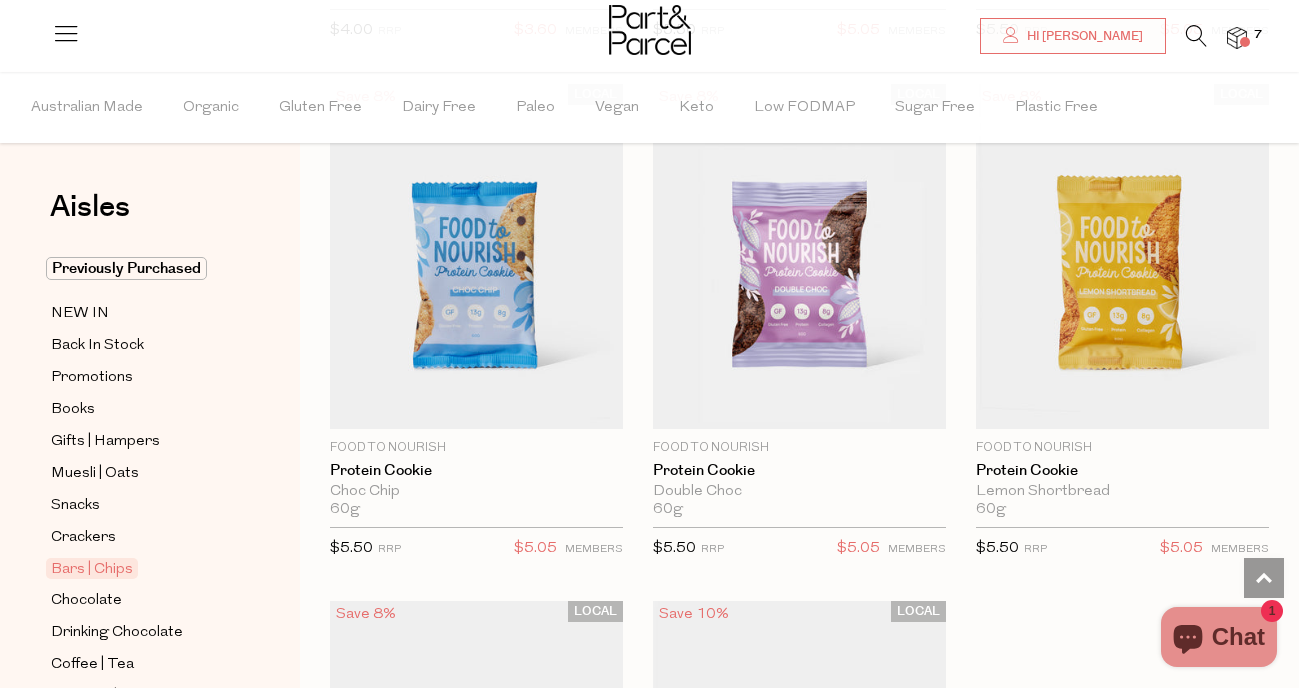 scroll, scrollTop: 7927, scrollLeft: 0, axis: vertical 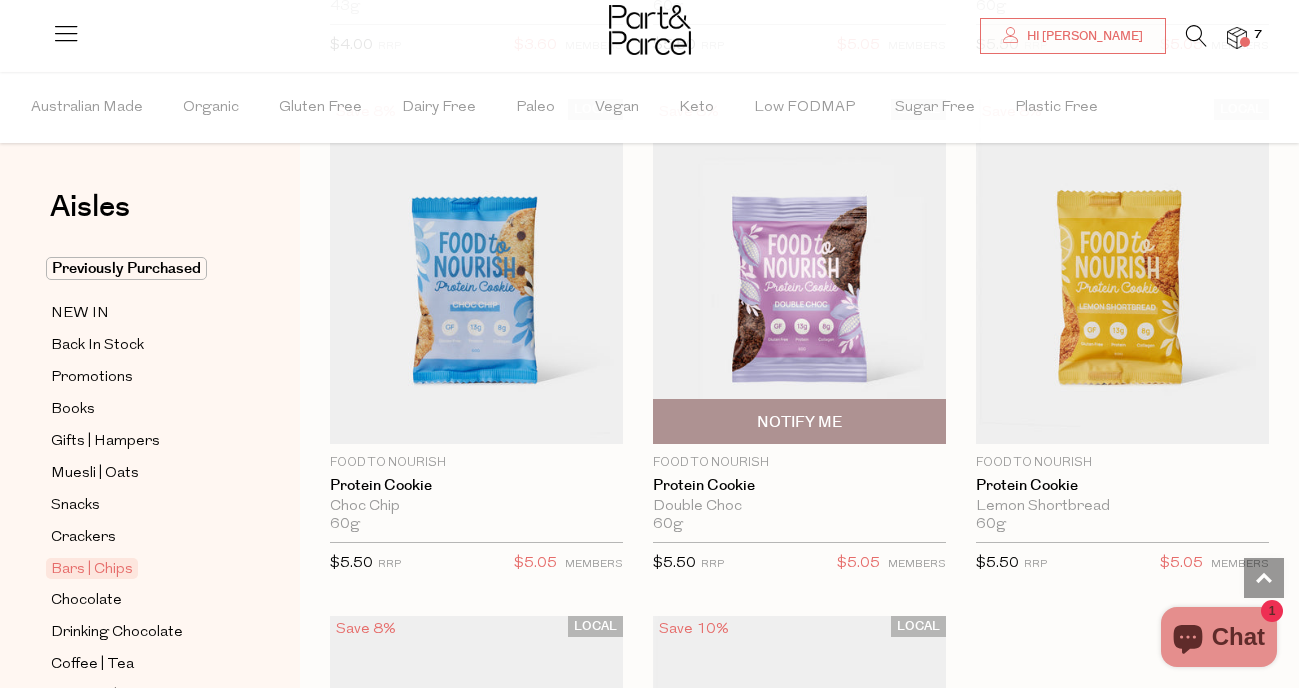 click on "Notify Me" at bounding box center [799, 422] 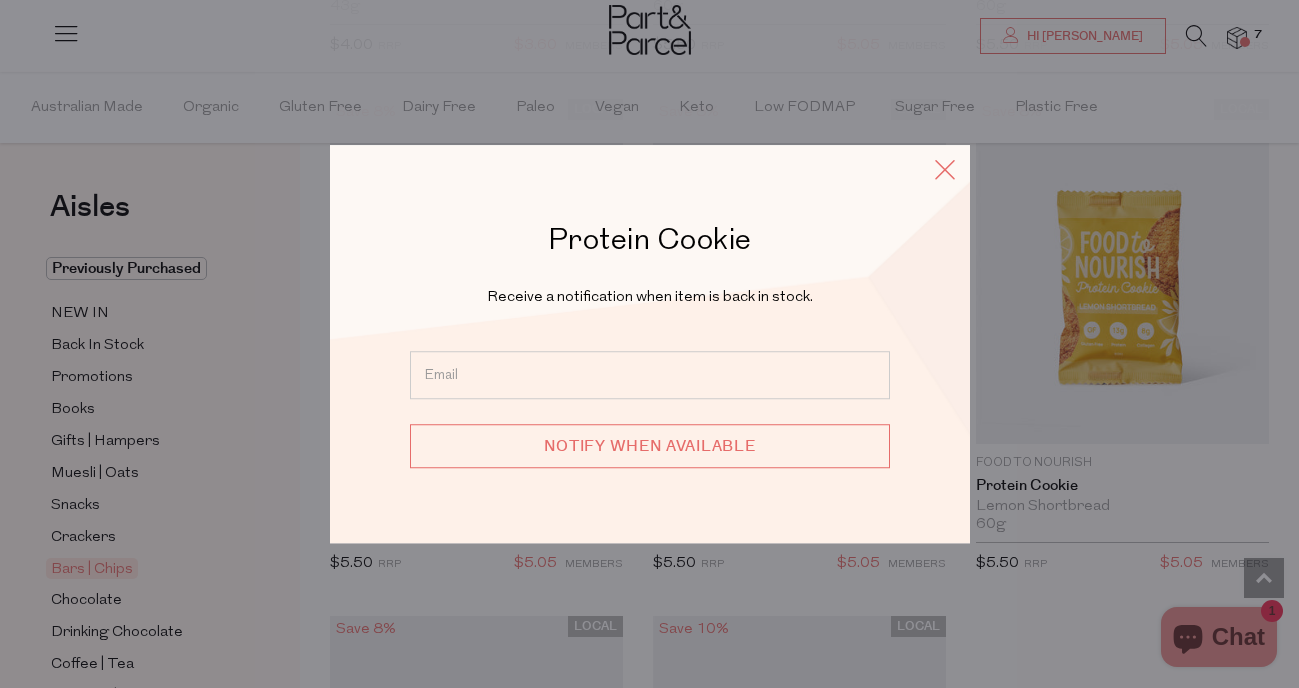 click at bounding box center [945, 169] 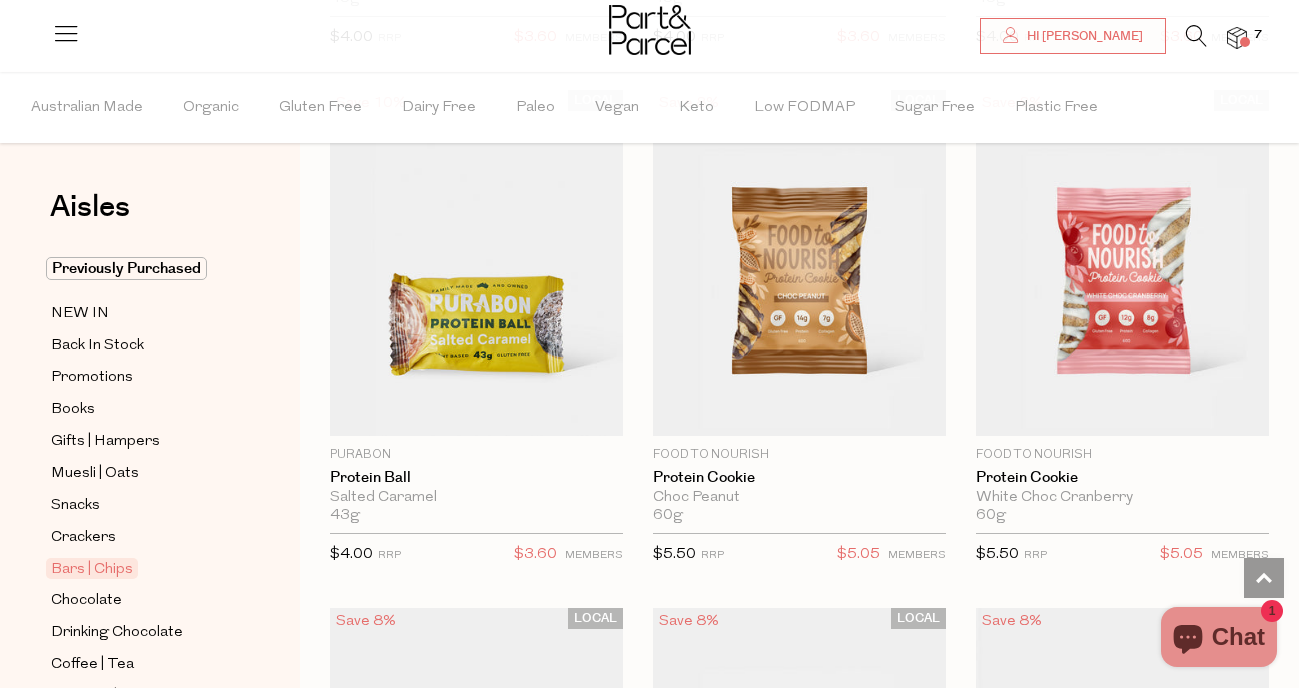 scroll, scrollTop: 7417, scrollLeft: 0, axis: vertical 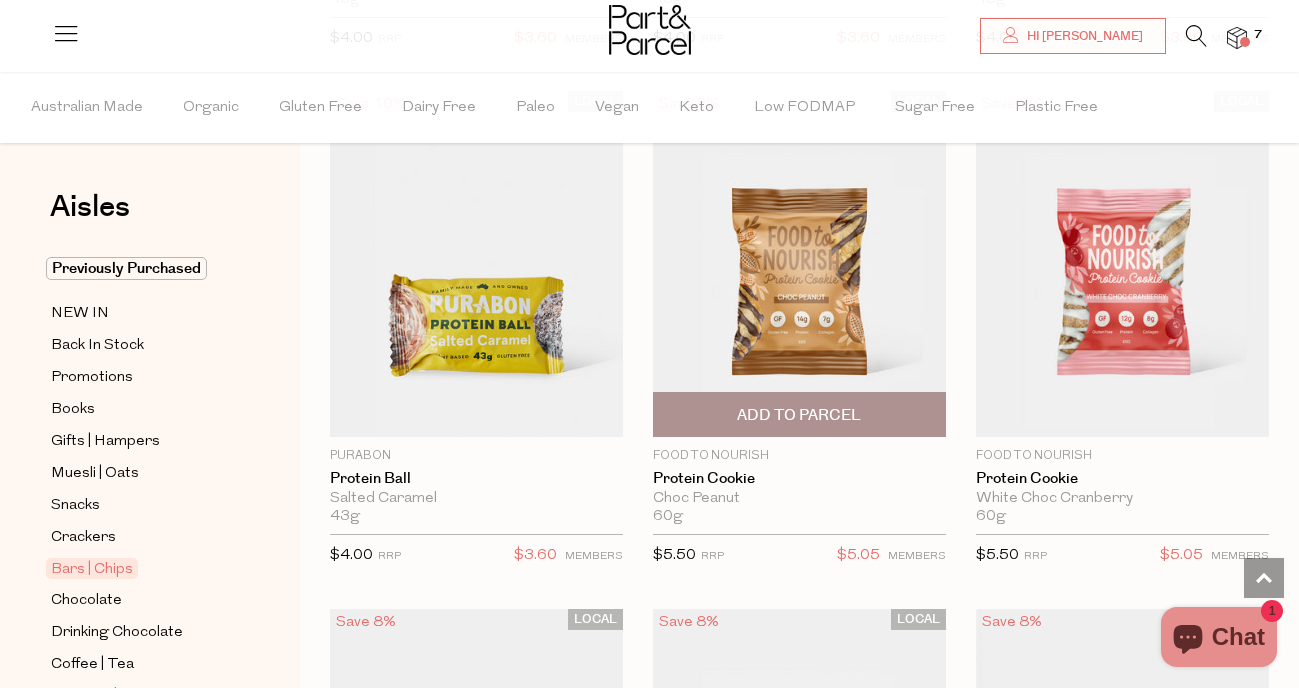 click on "Add To Parcel" at bounding box center (799, 415) 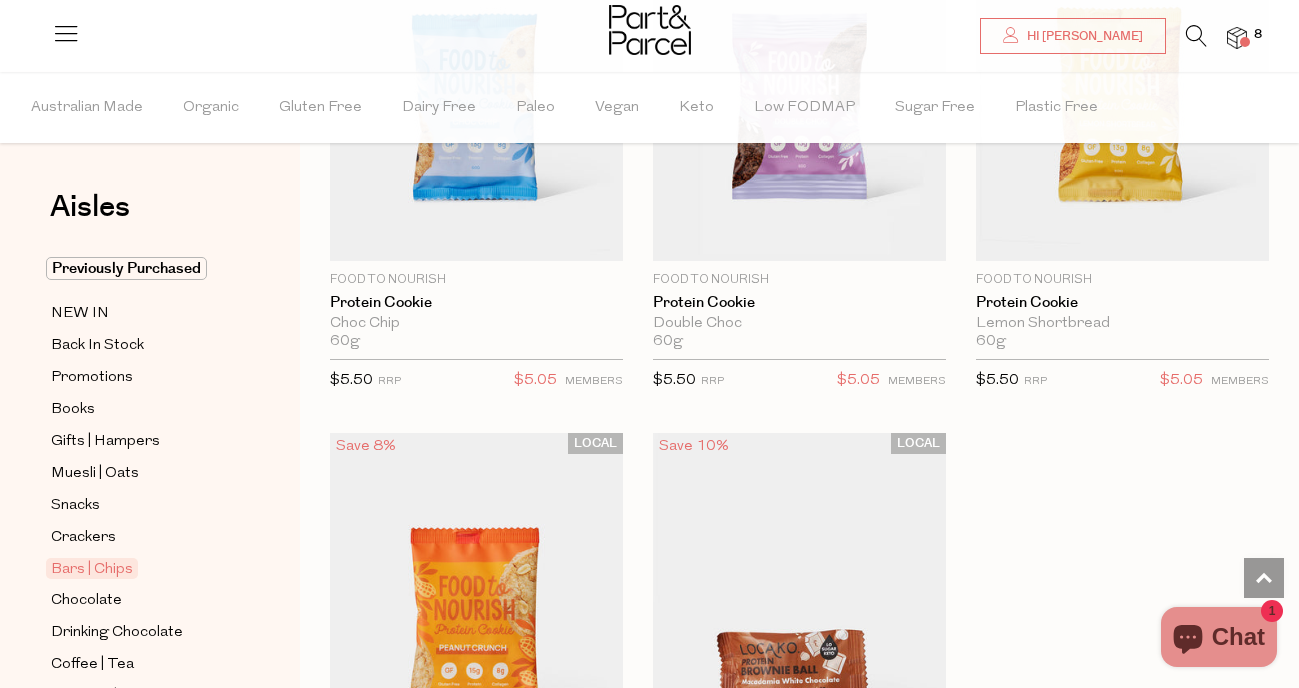 scroll, scrollTop: 8138, scrollLeft: 0, axis: vertical 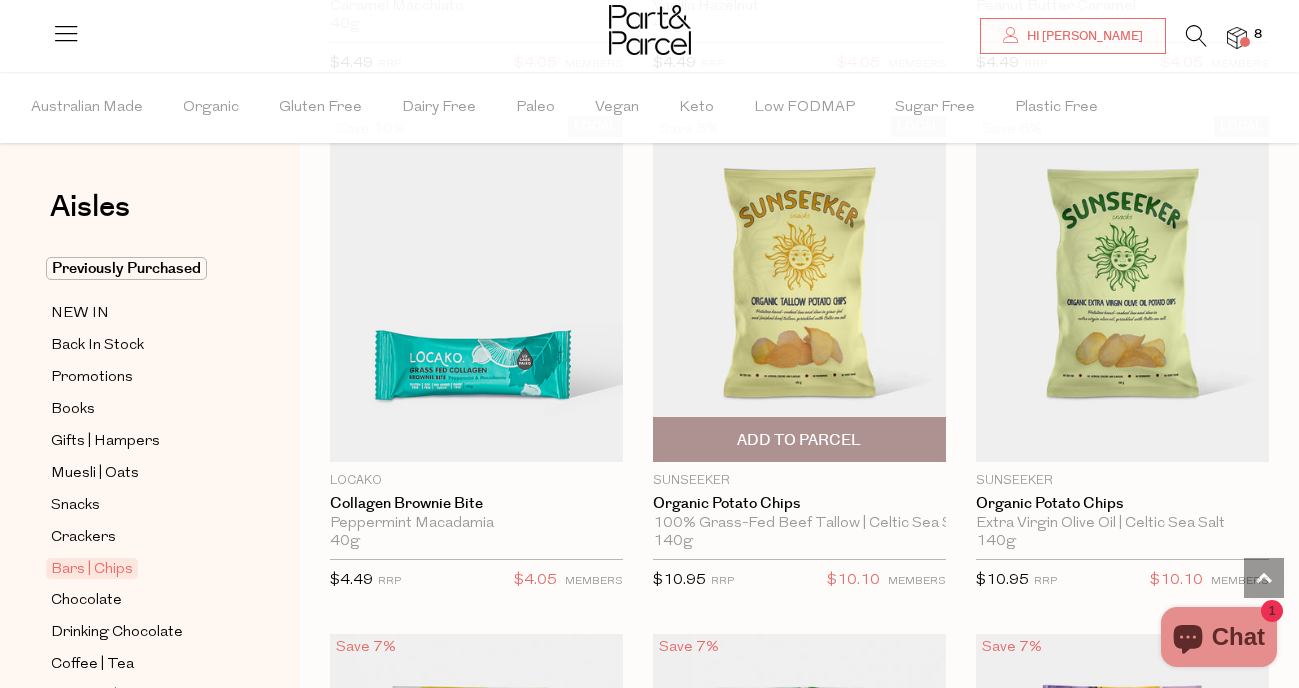 click on "Add To Parcel" at bounding box center (799, 440) 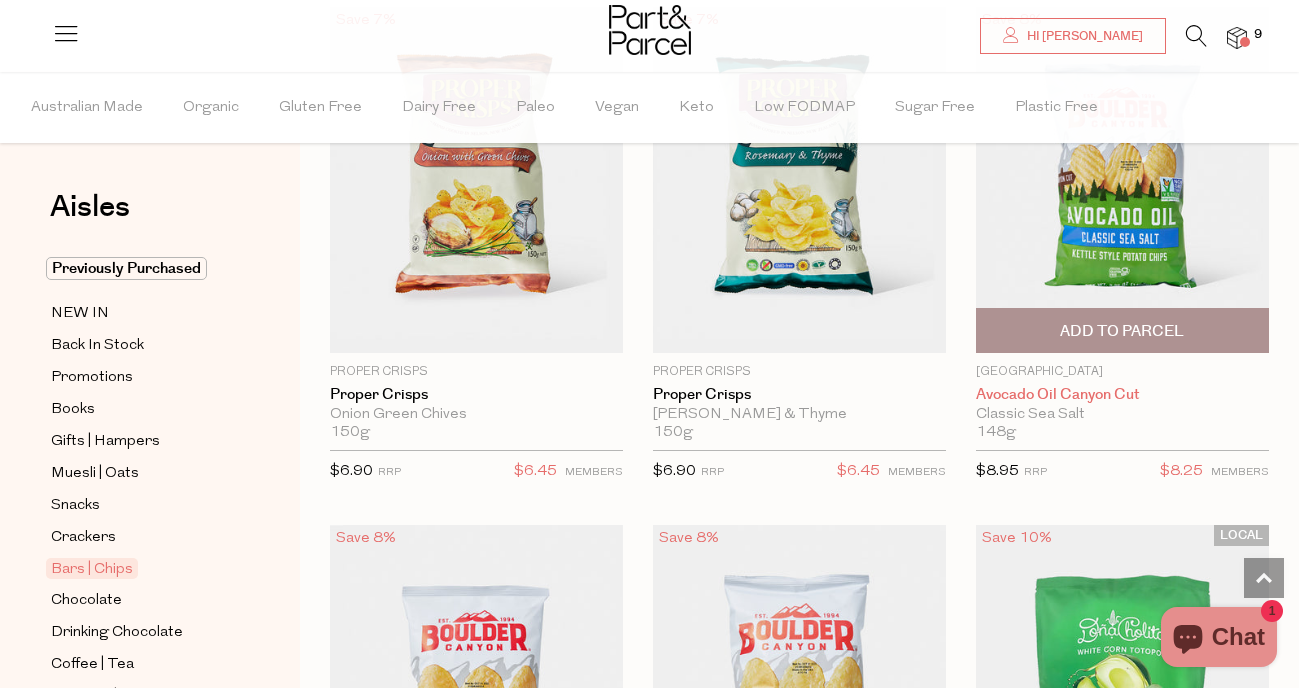scroll, scrollTop: 11131, scrollLeft: 0, axis: vertical 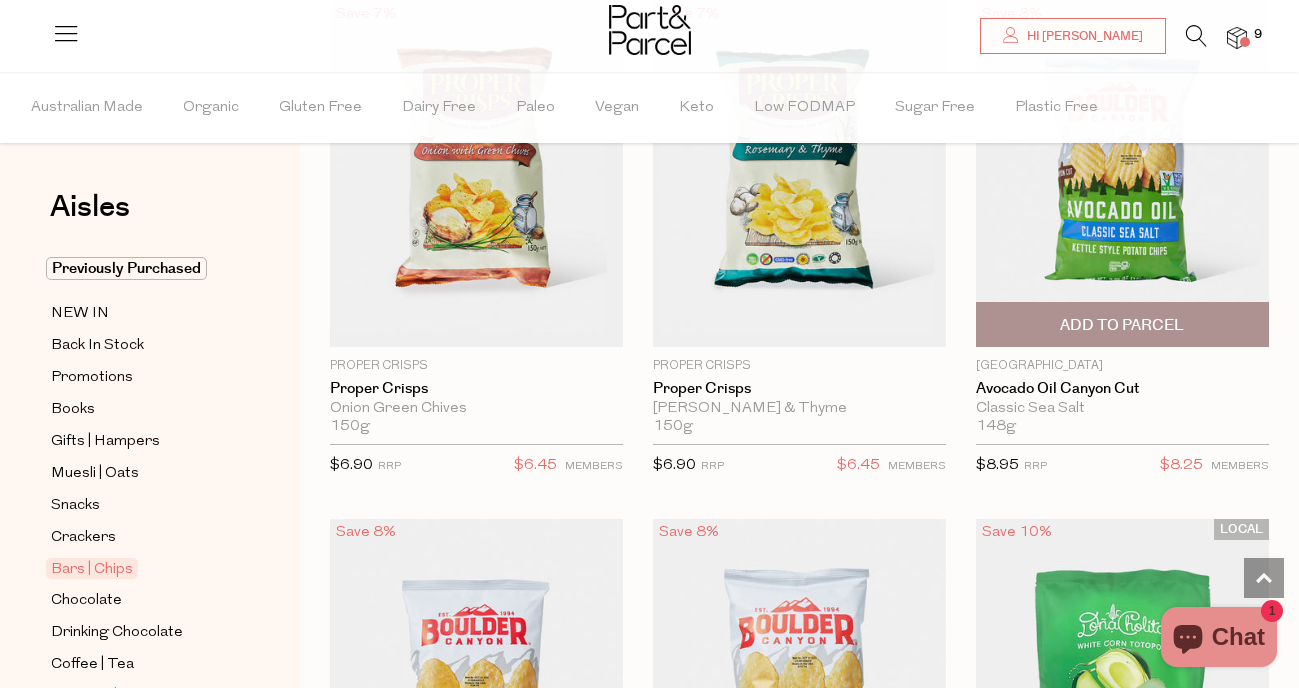 click on "Add To Parcel" at bounding box center [1122, 325] 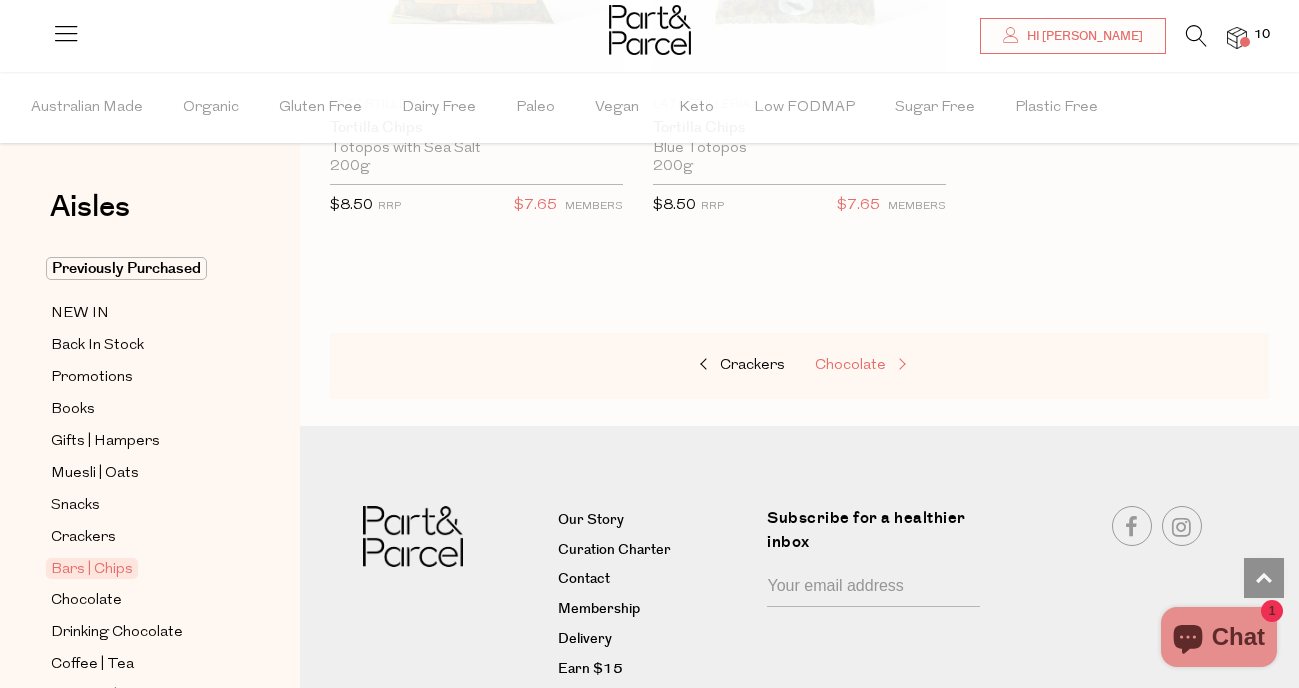 click on "Chocolate" at bounding box center (915, 366) 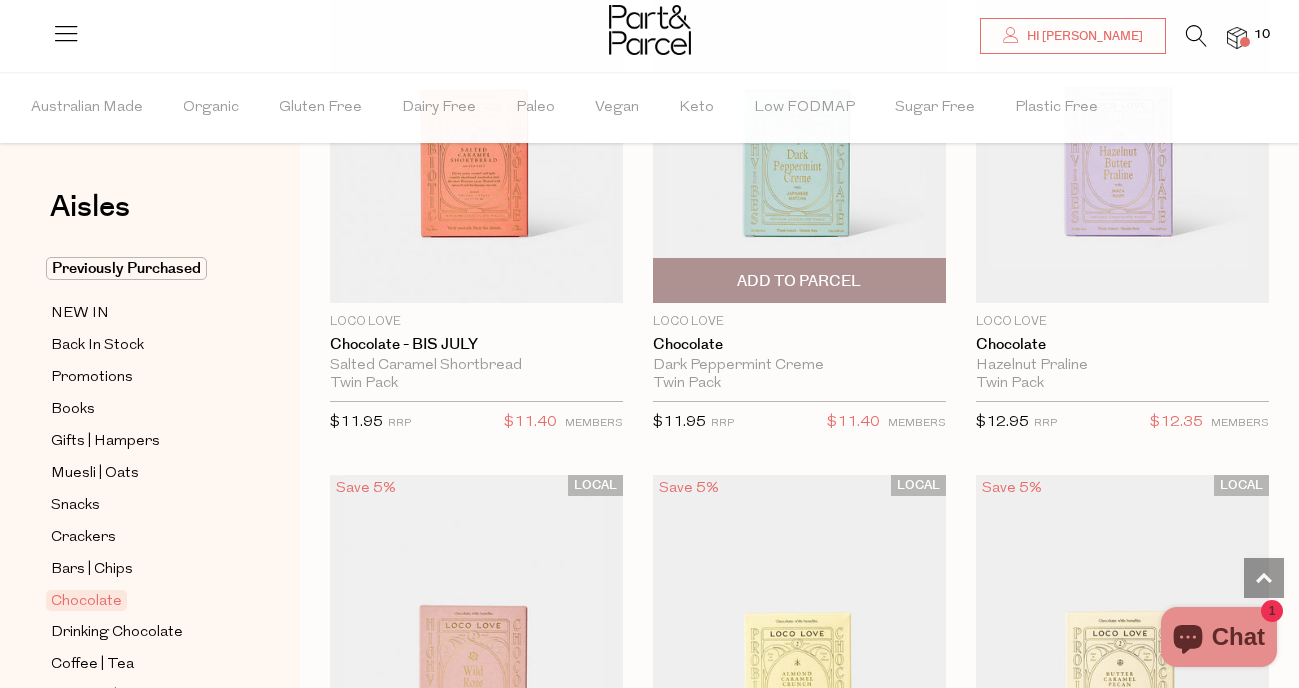 scroll, scrollTop: 692, scrollLeft: 0, axis: vertical 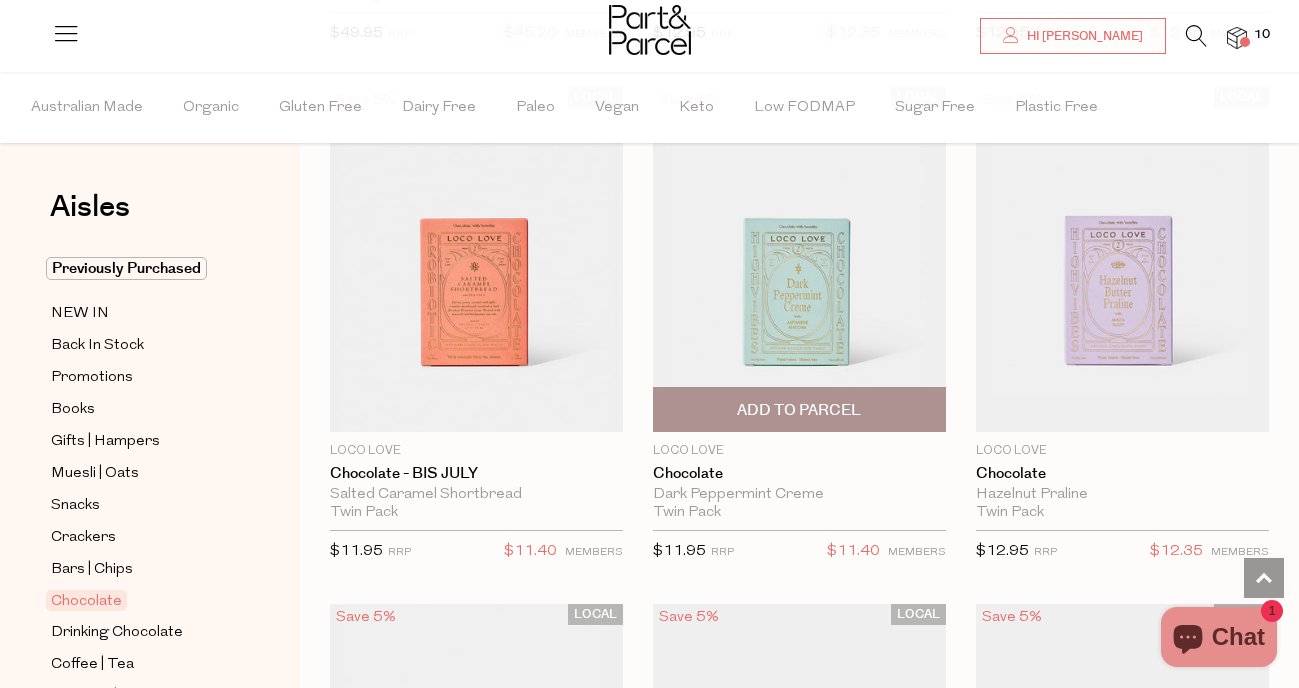 click on "Add To Parcel" at bounding box center [799, 410] 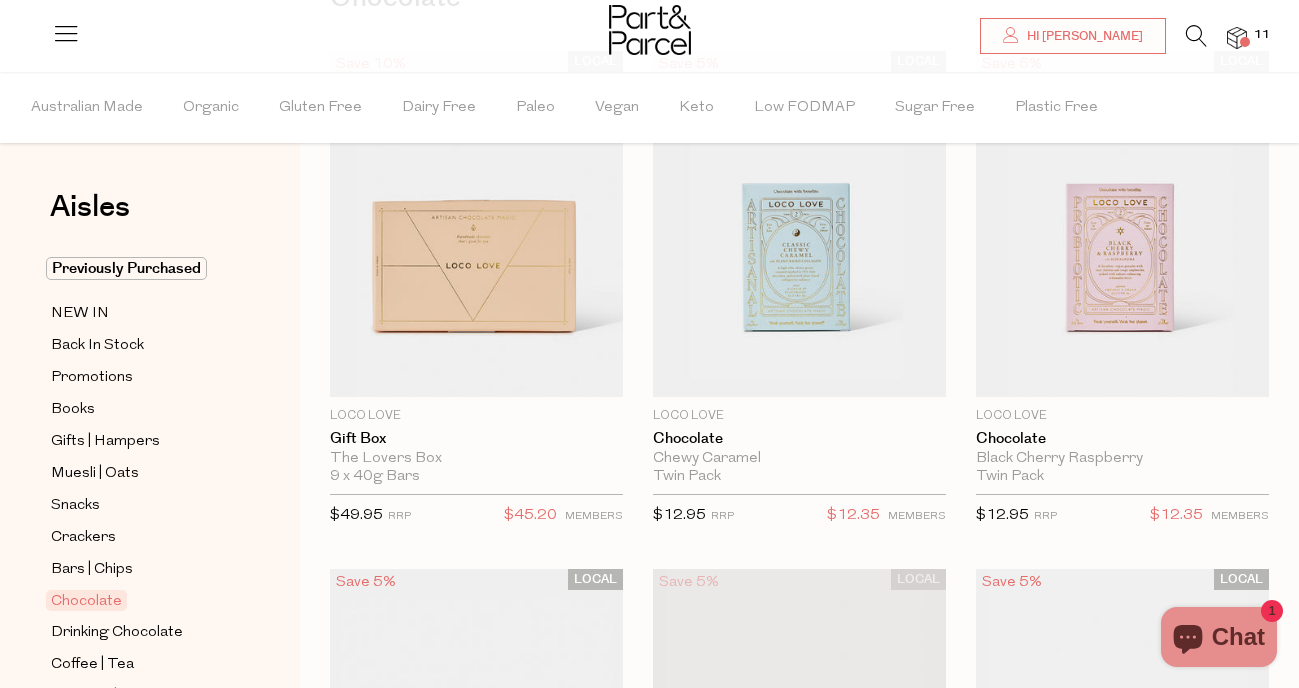scroll, scrollTop: 203, scrollLeft: 0, axis: vertical 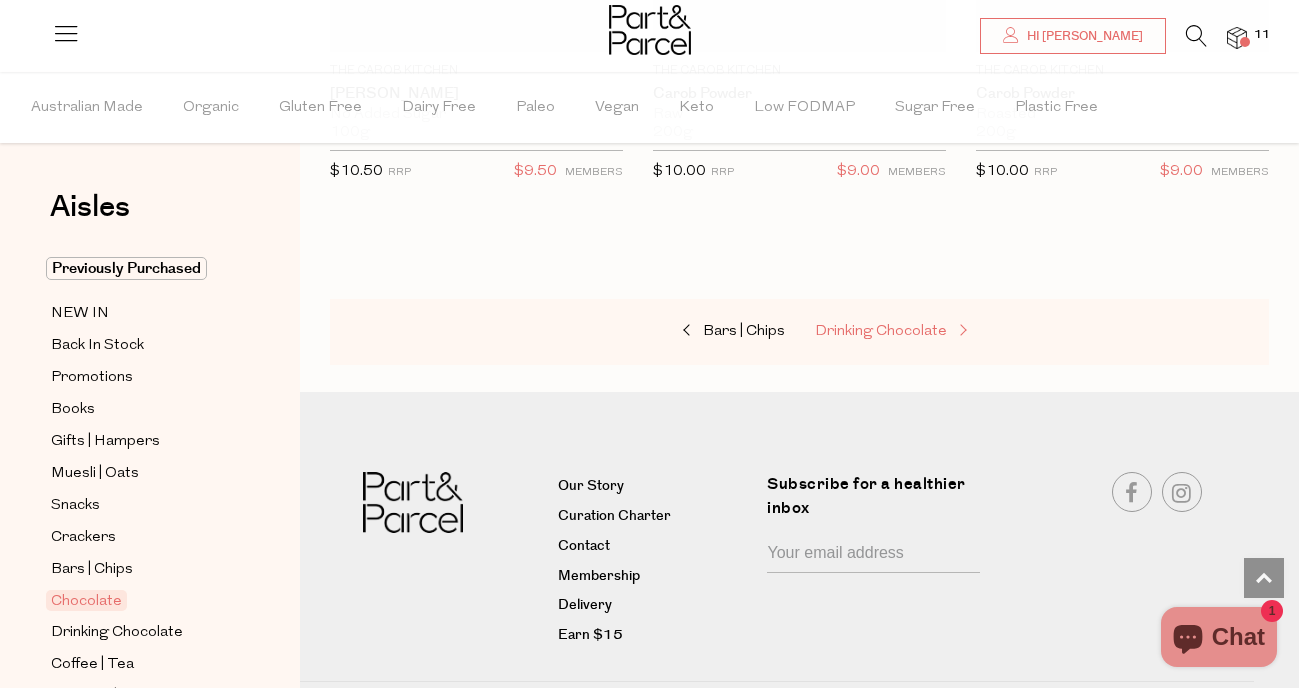 click on "Drinking Chocolate" at bounding box center (881, 331) 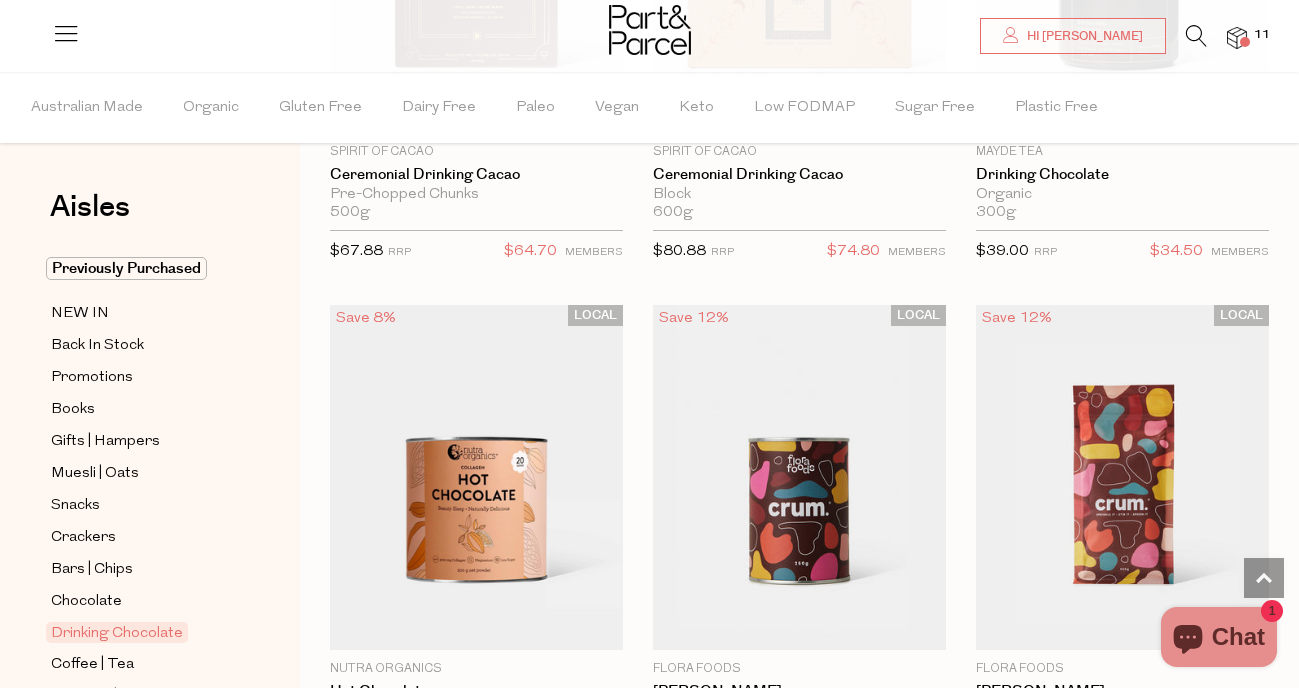 scroll, scrollTop: 2030, scrollLeft: 0, axis: vertical 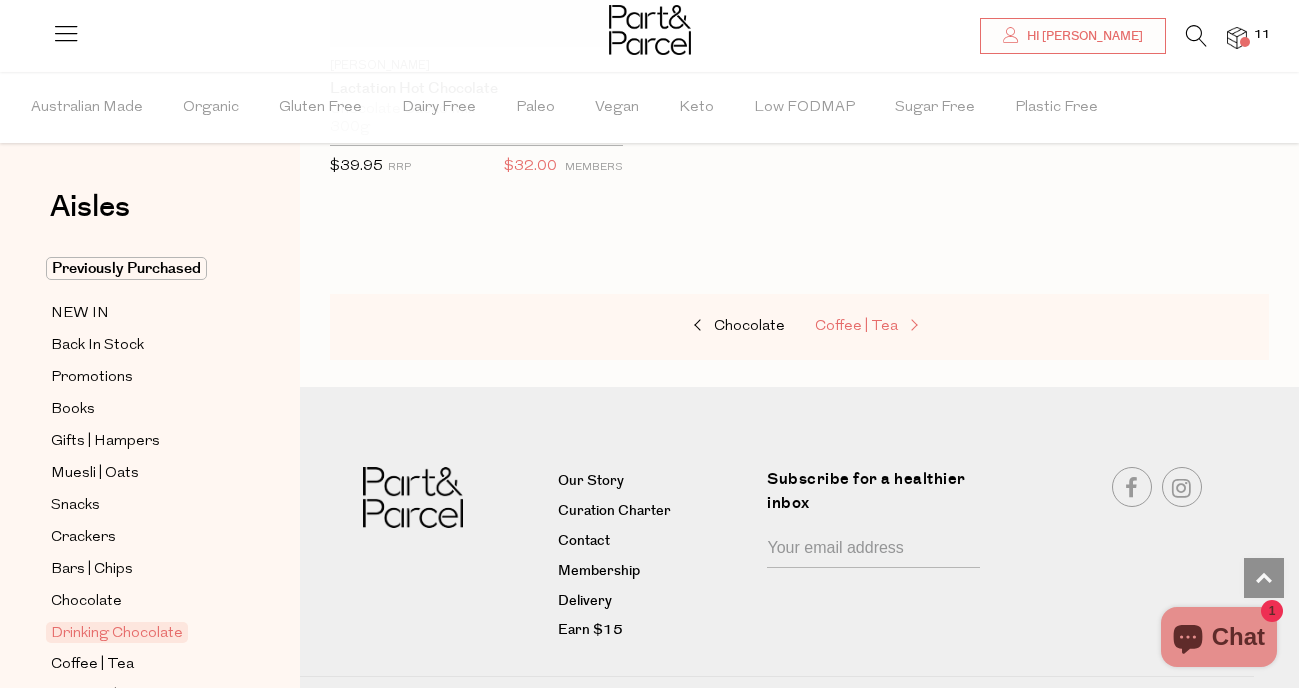 click on "Coffee | Tea" at bounding box center (856, 326) 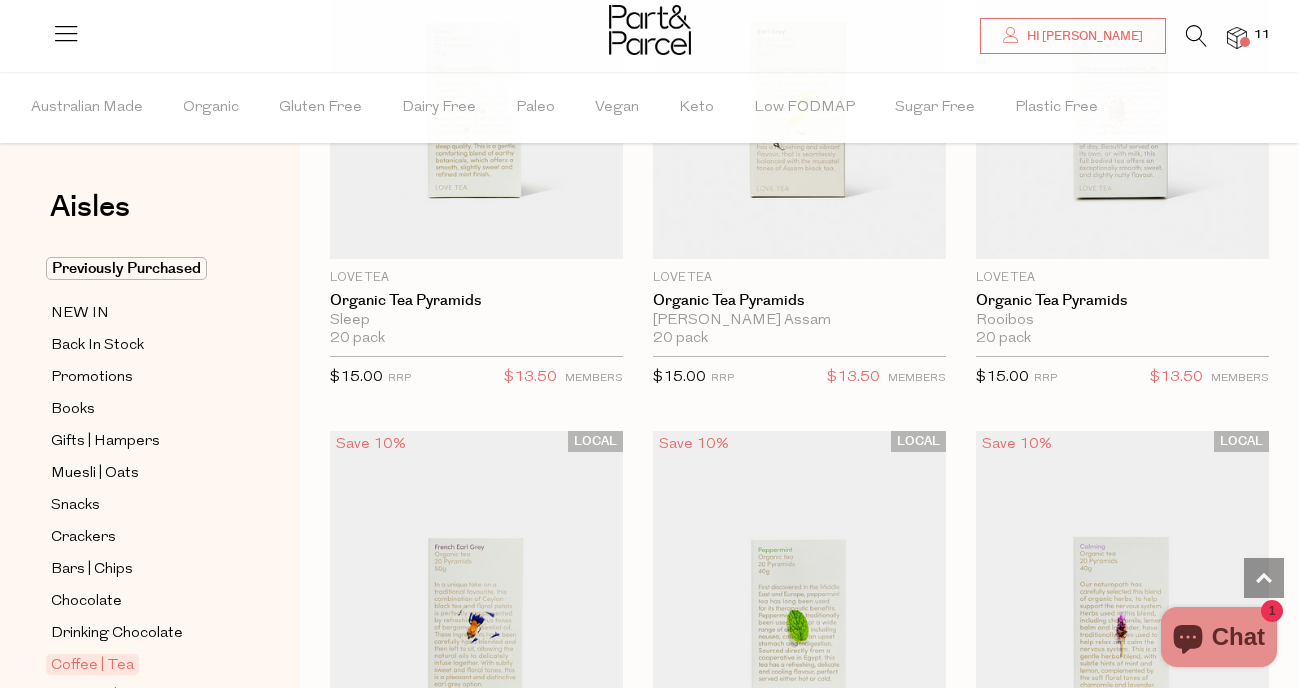 scroll, scrollTop: 3456, scrollLeft: 0, axis: vertical 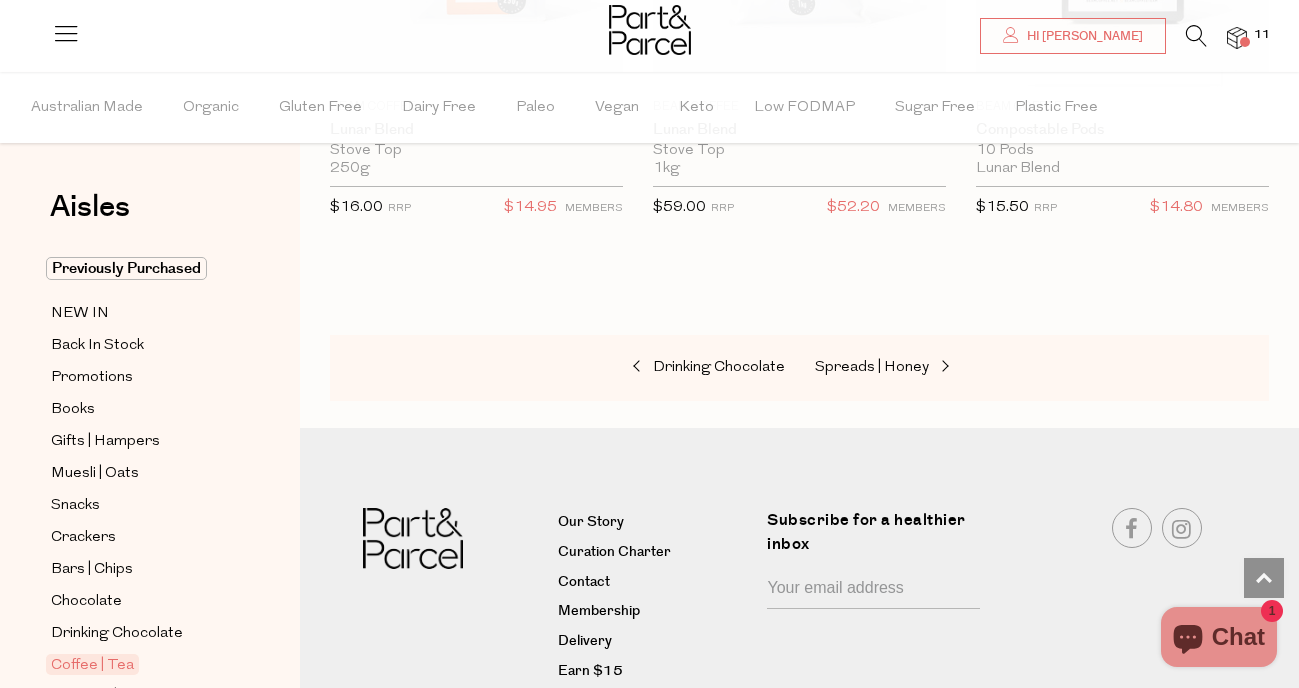 click at bounding box center (799, 310) 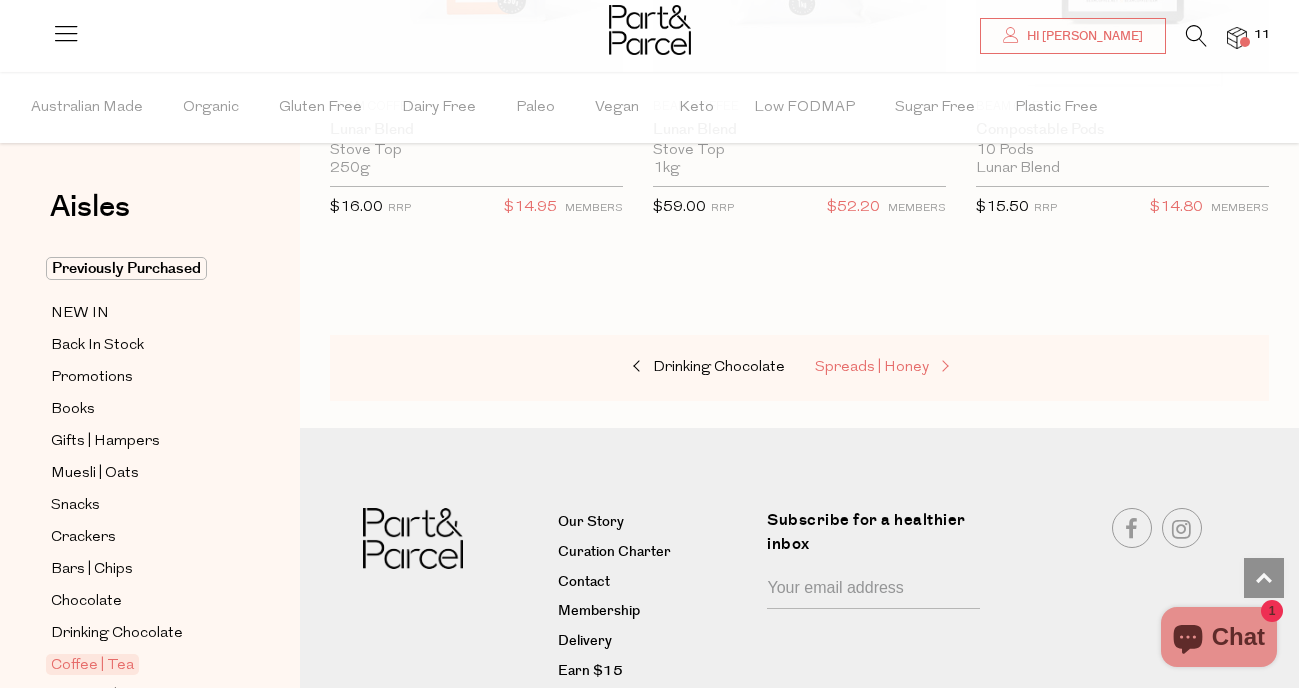 click on "Spreads | Honey" at bounding box center (872, 367) 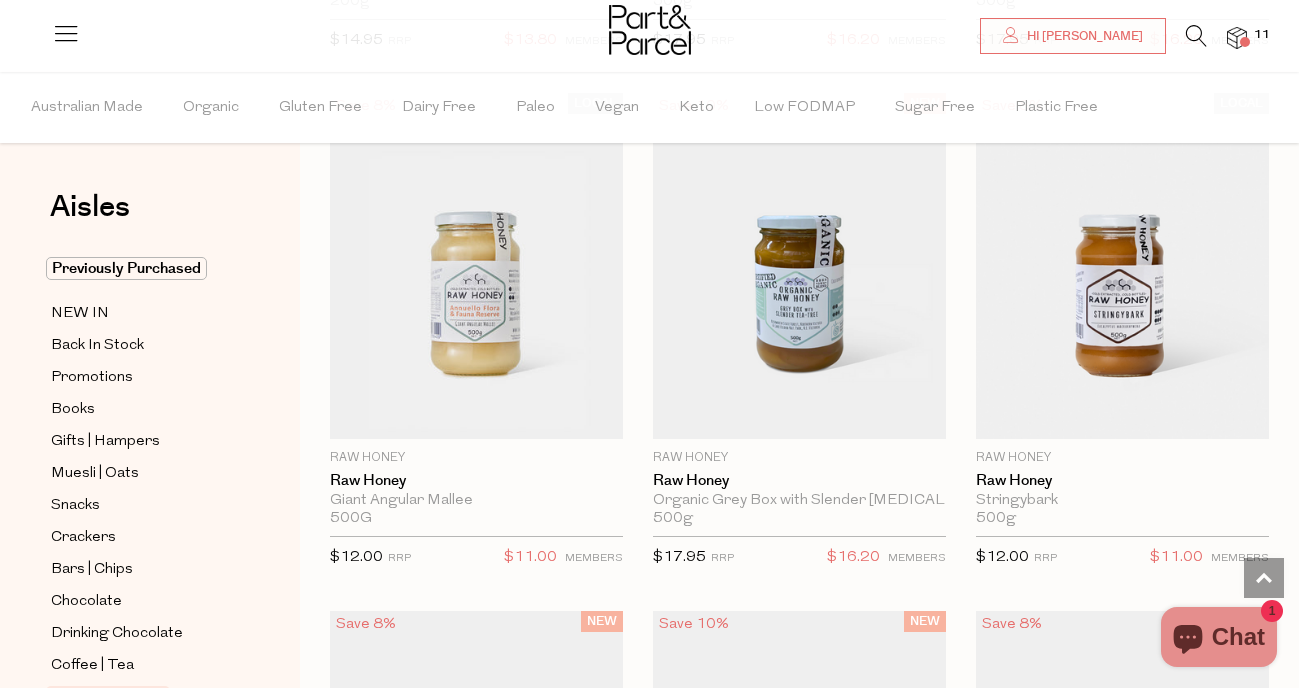 scroll, scrollTop: 7423, scrollLeft: 0, axis: vertical 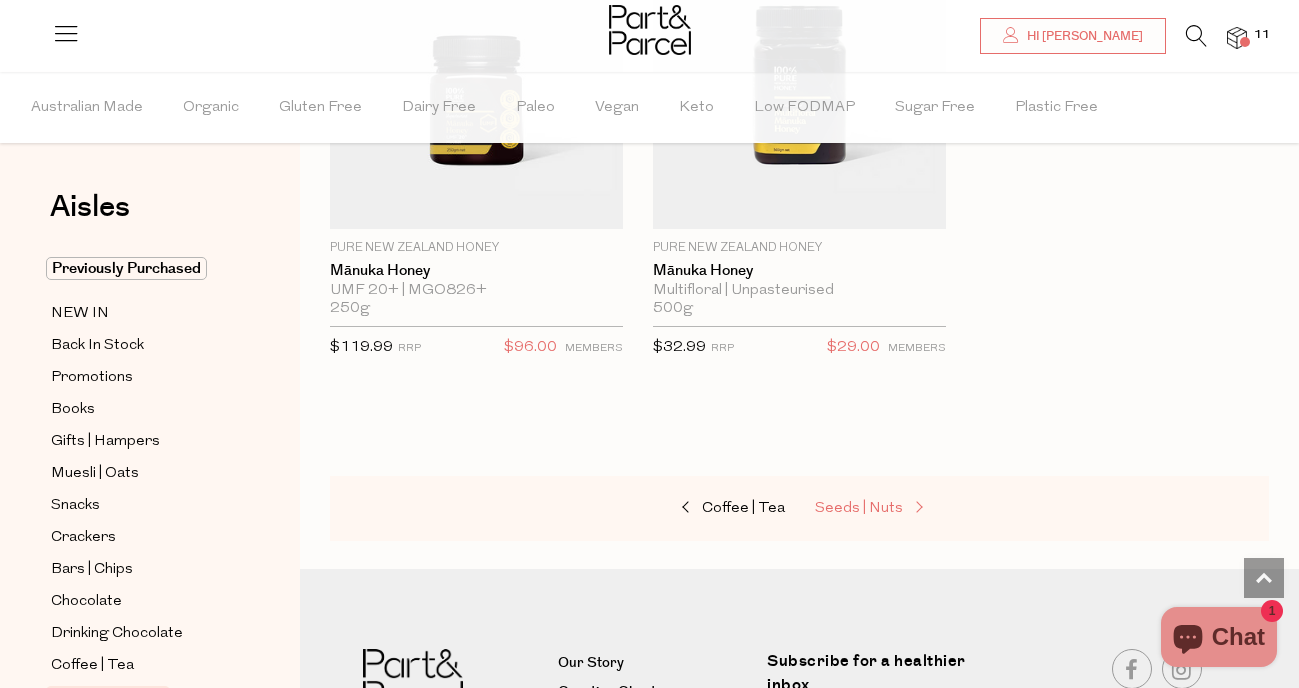 click on "Seeds | Nuts" at bounding box center (915, 509) 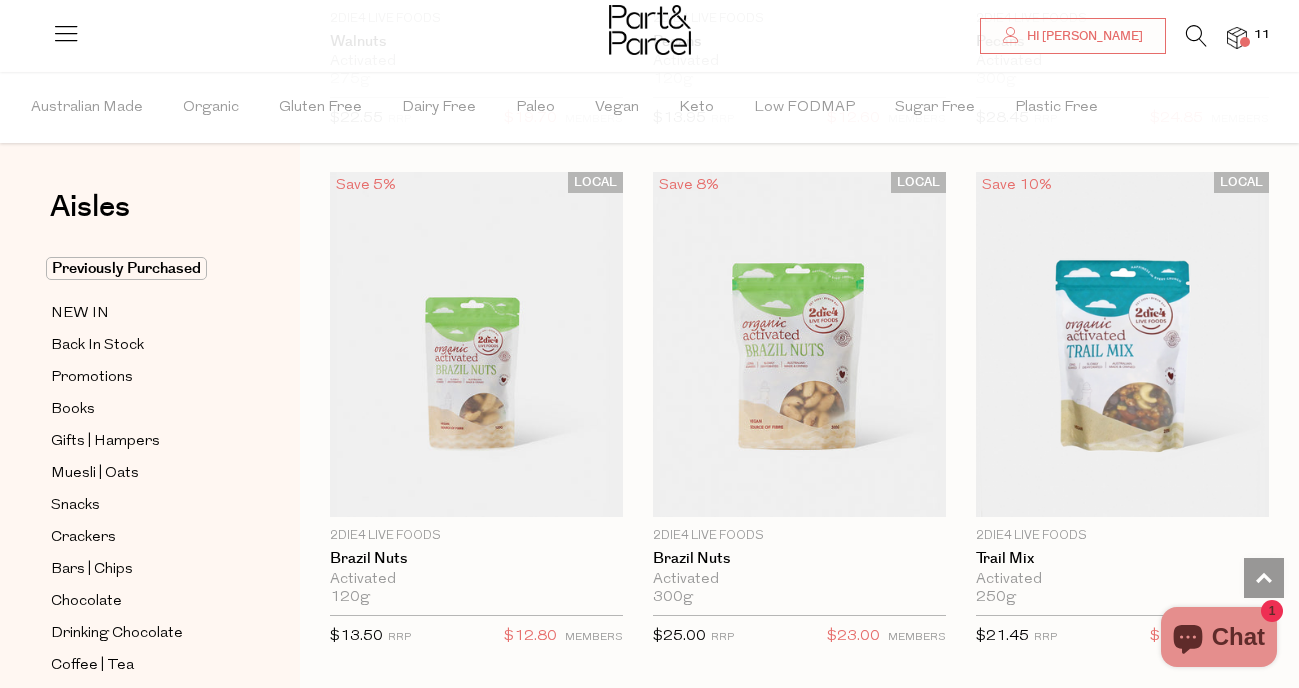 scroll, scrollTop: 2108, scrollLeft: 0, axis: vertical 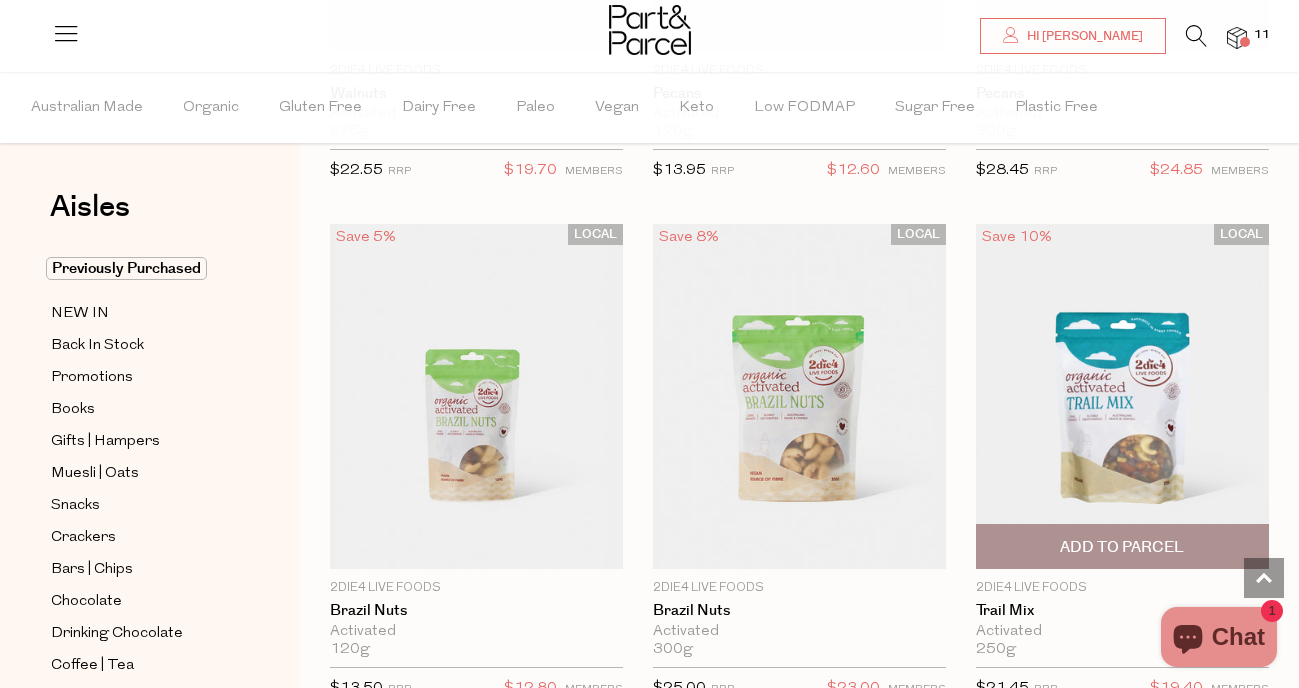 click at bounding box center [1122, 396] 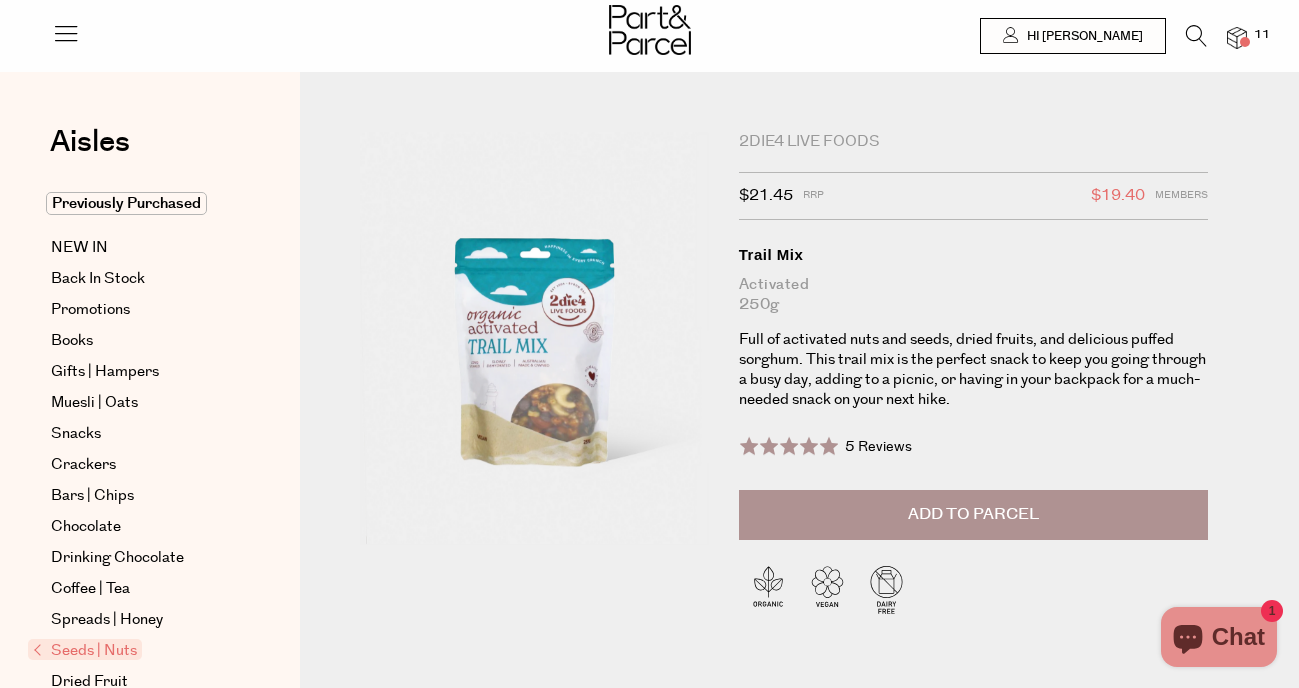scroll, scrollTop: 0, scrollLeft: 0, axis: both 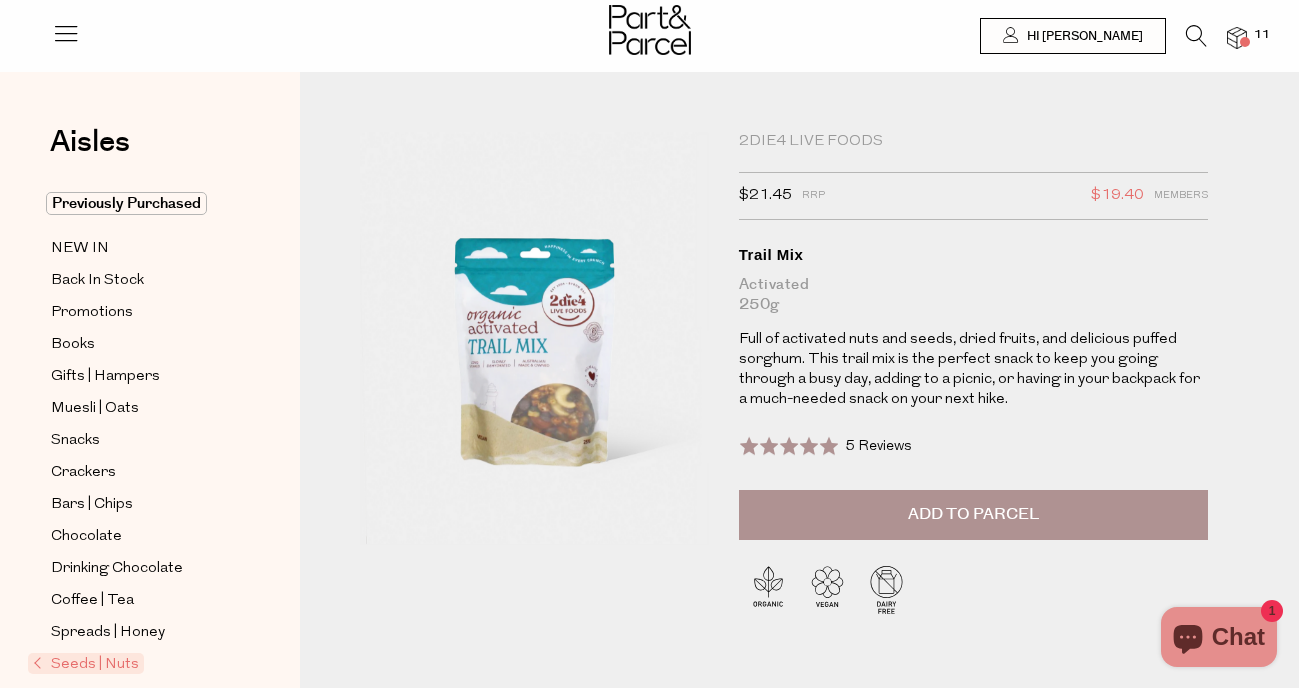 click on "Add to Parcel" at bounding box center (973, 514) 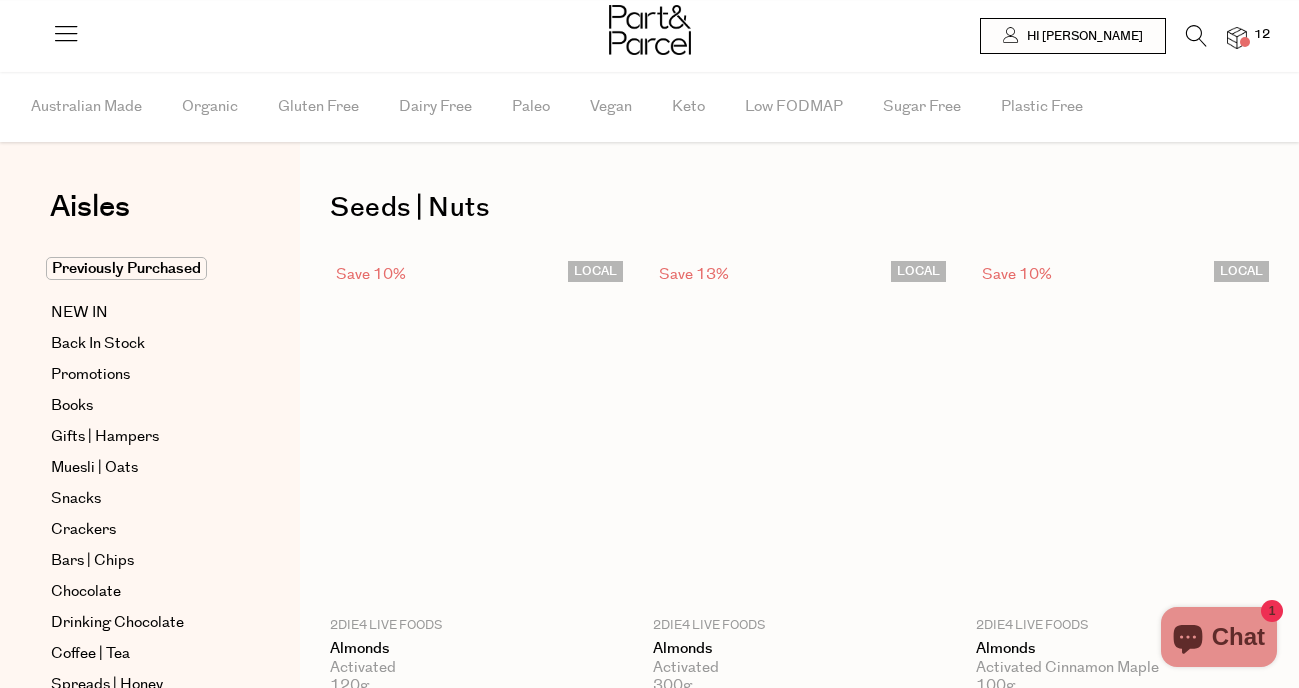 scroll, scrollTop: 2218, scrollLeft: 0, axis: vertical 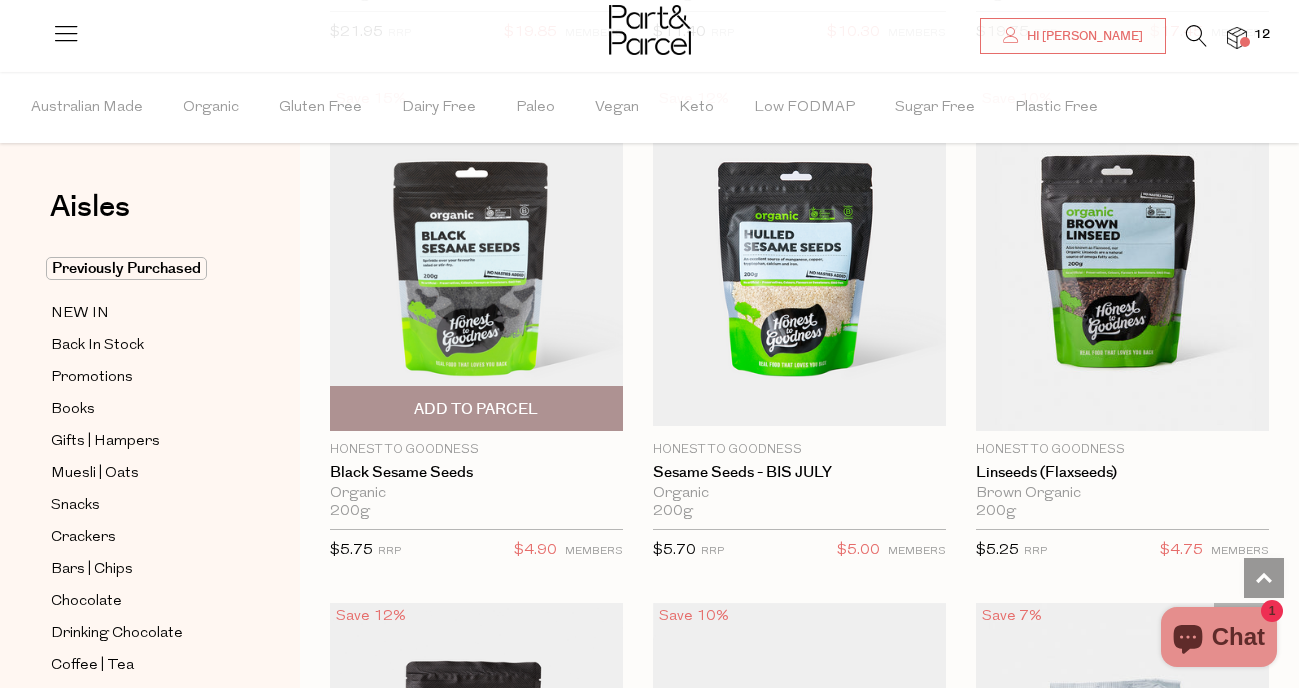 click on "Add To Parcel" at bounding box center [476, 409] 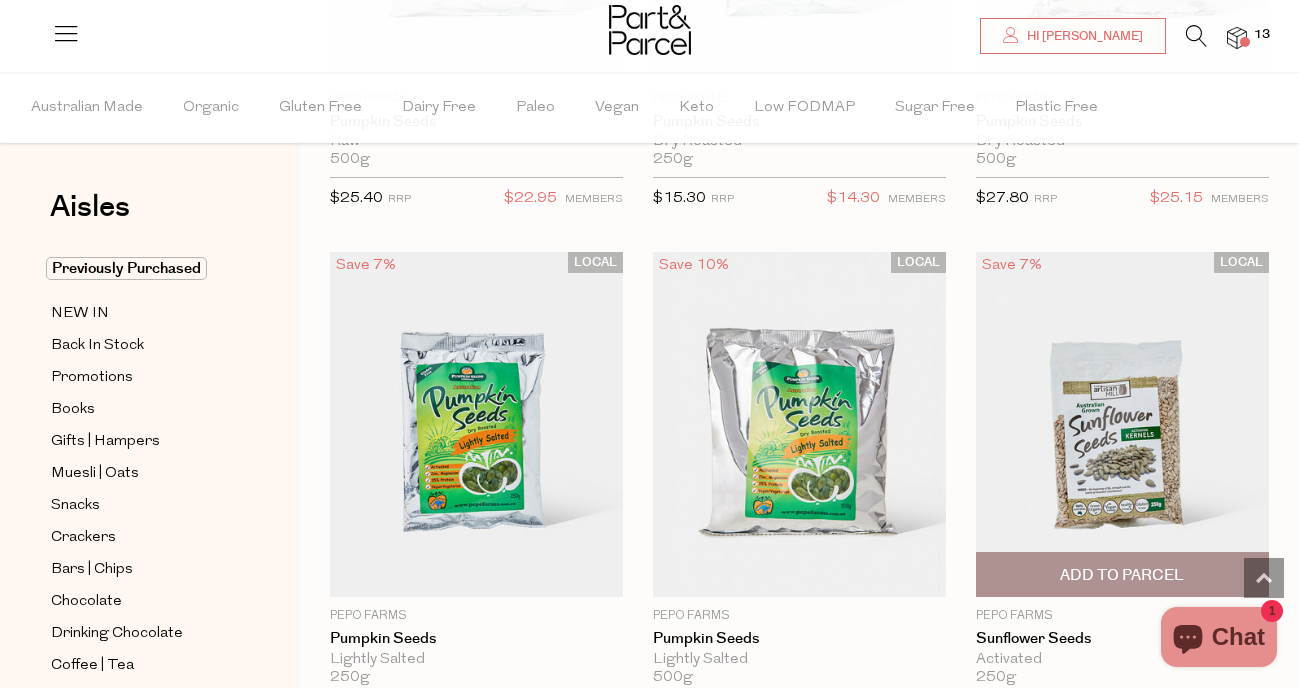 scroll, scrollTop: 6233, scrollLeft: 0, axis: vertical 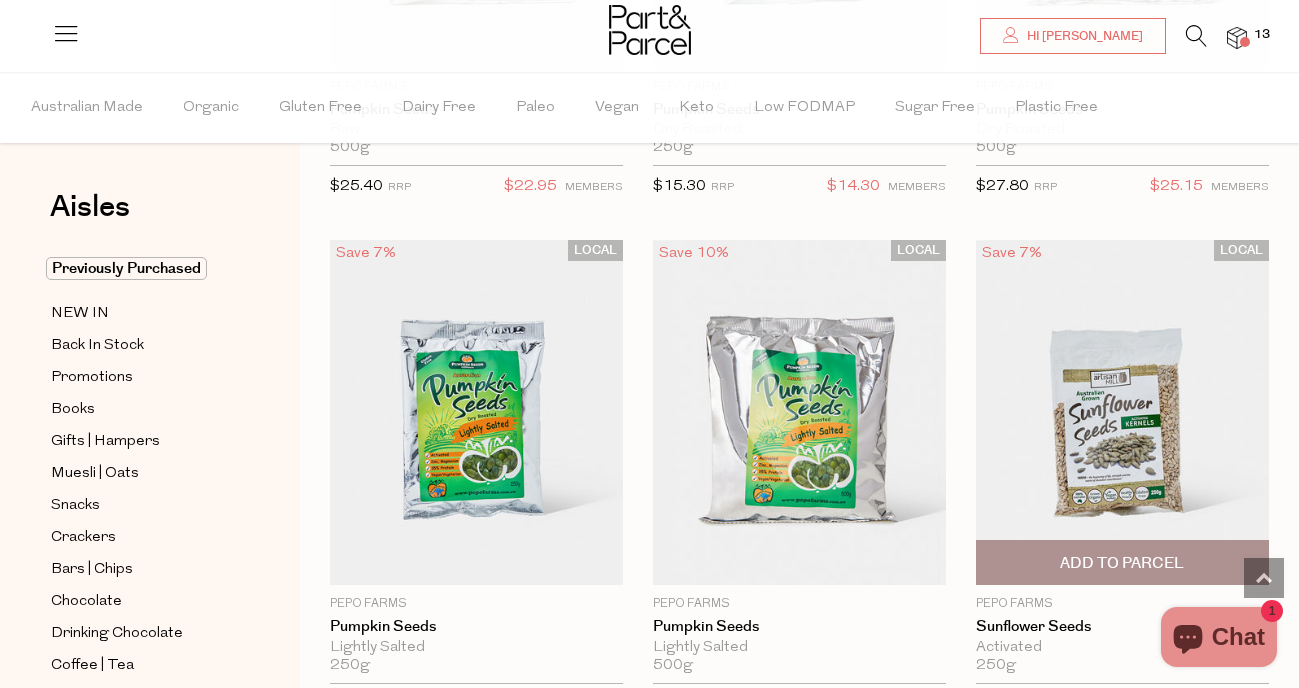 click at bounding box center (1122, 413) 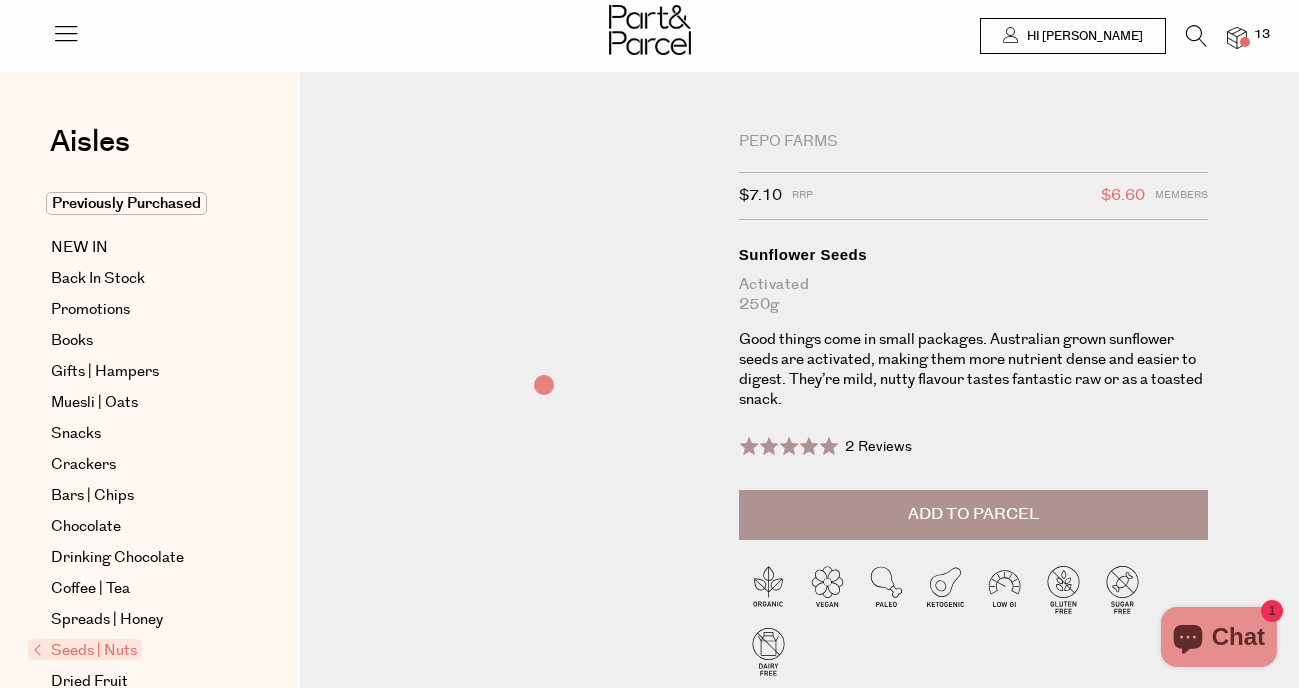 scroll, scrollTop: 0, scrollLeft: 0, axis: both 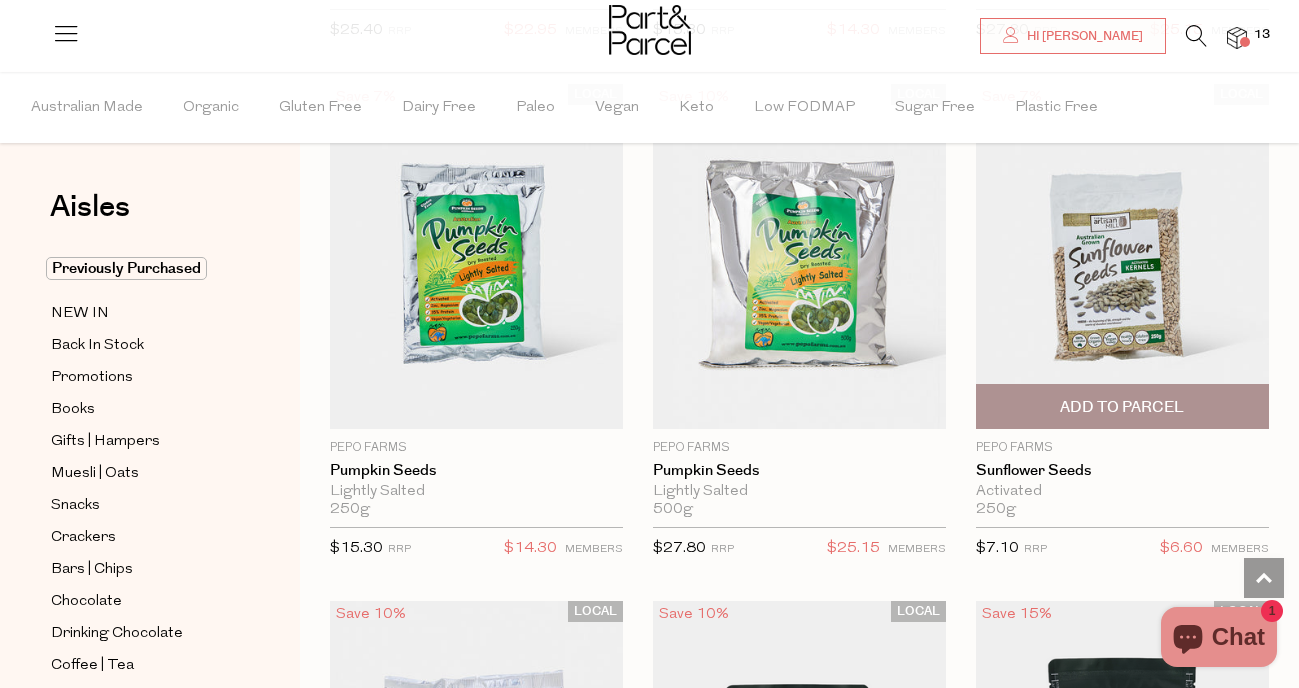 click on "Add To Parcel" at bounding box center (1122, 406) 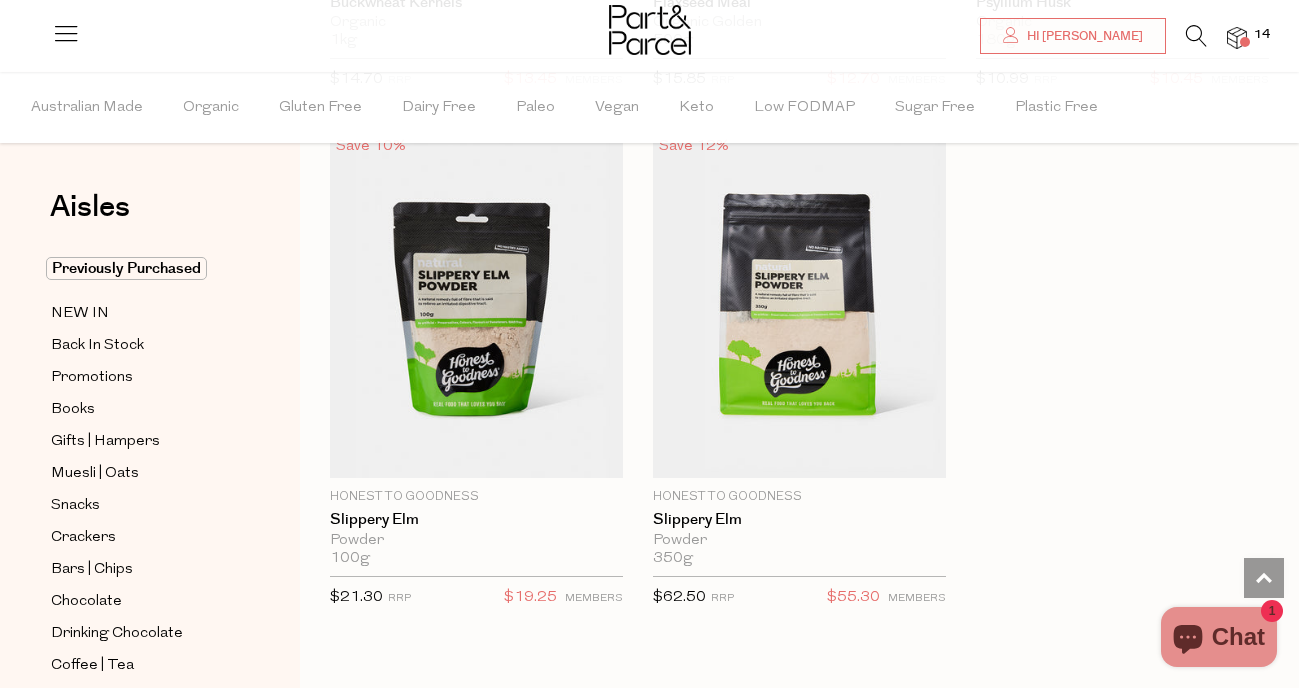 scroll, scrollTop: 7895, scrollLeft: 0, axis: vertical 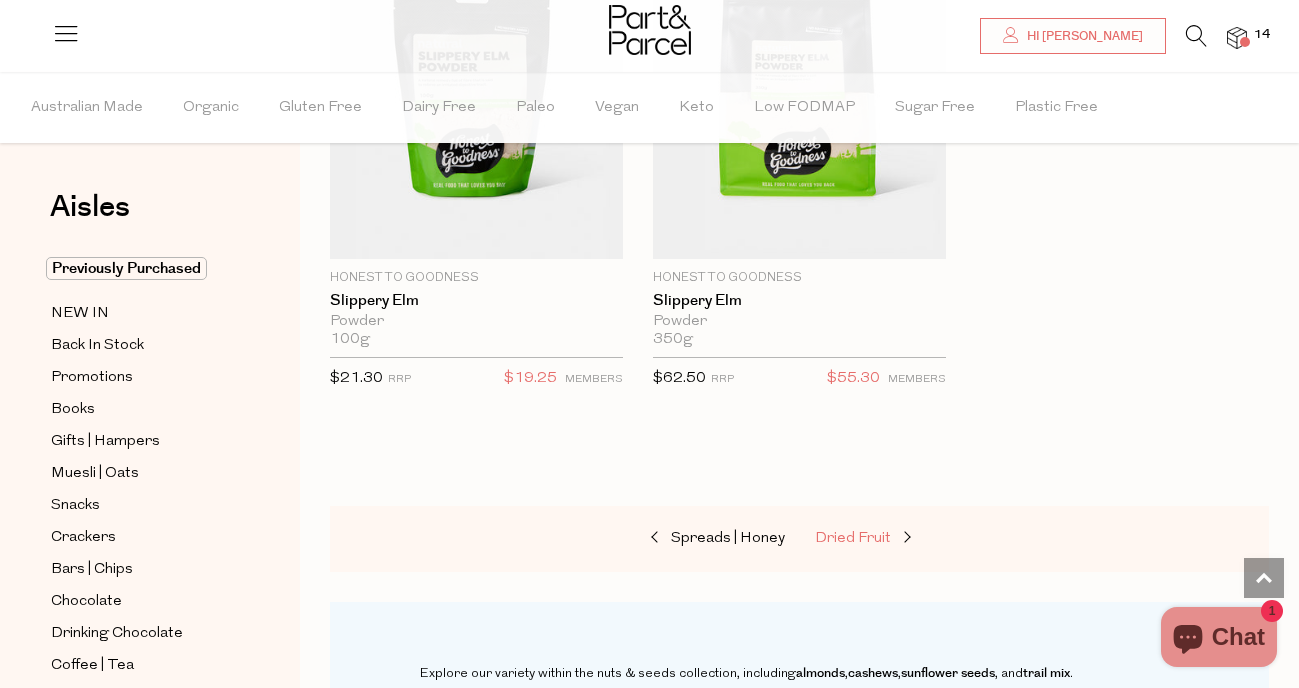 click on "Dried Fruit" at bounding box center [853, 538] 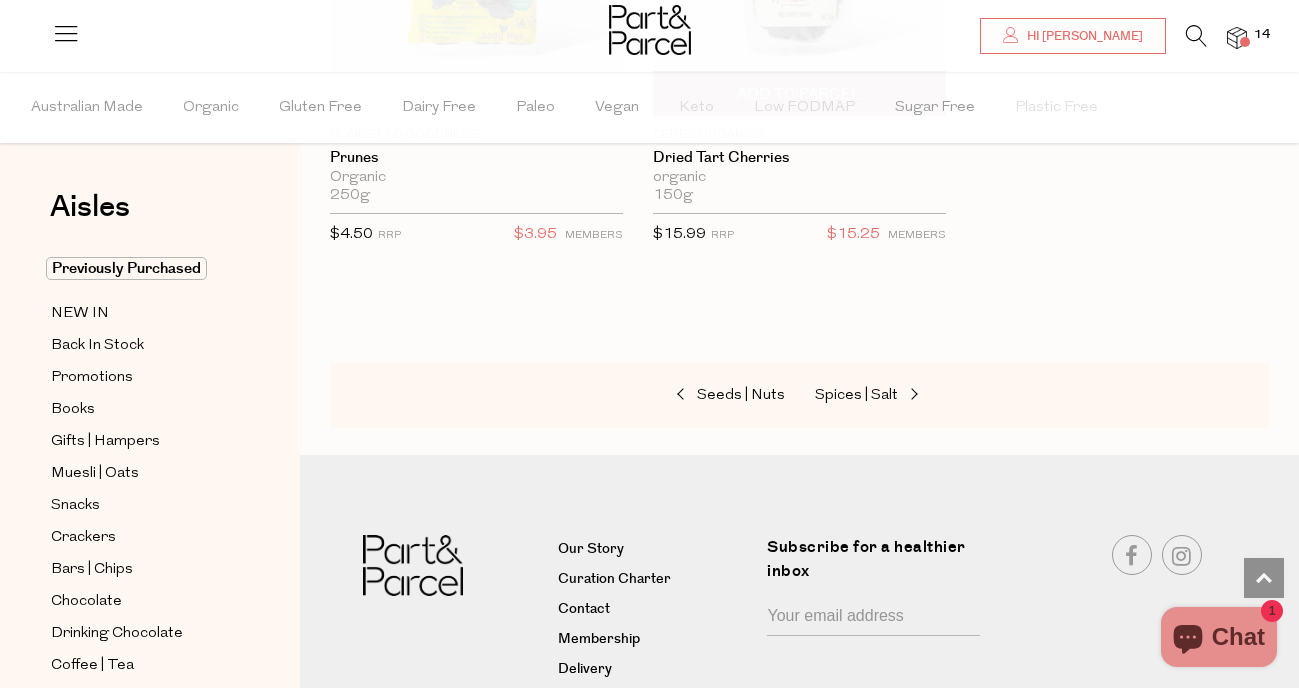 scroll, scrollTop: 2152, scrollLeft: 0, axis: vertical 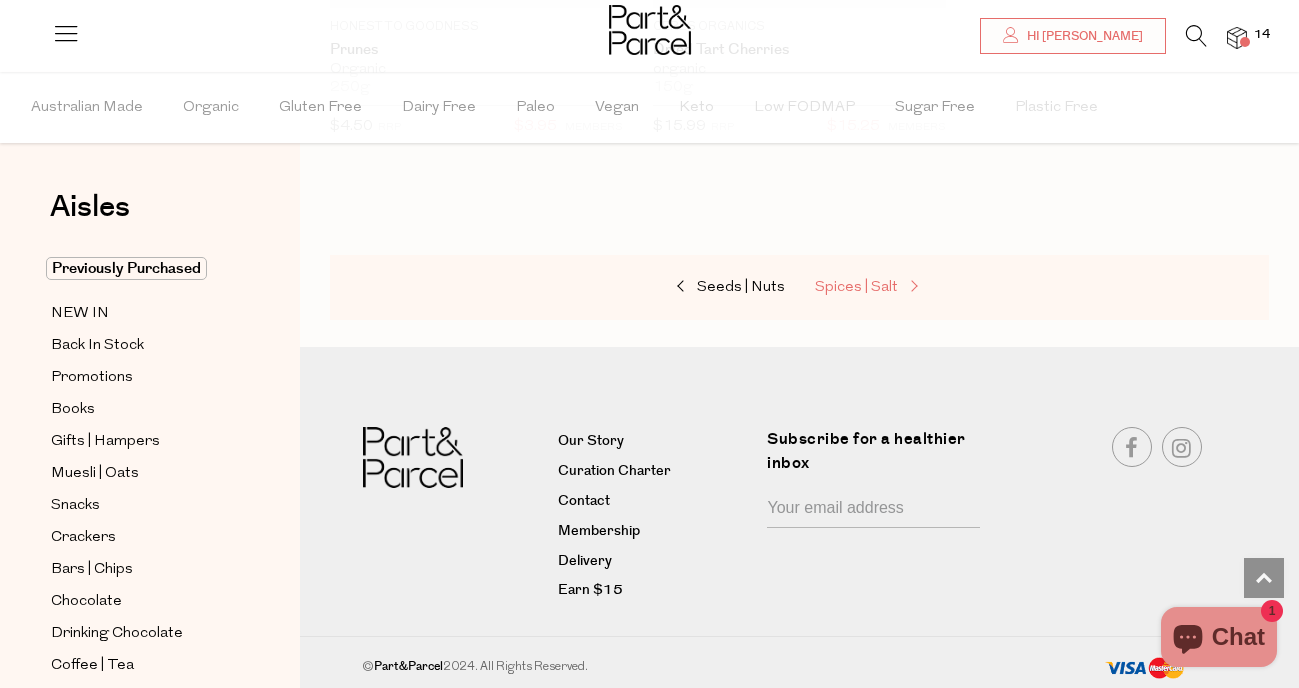 click on "Spices | Salt" at bounding box center [856, 287] 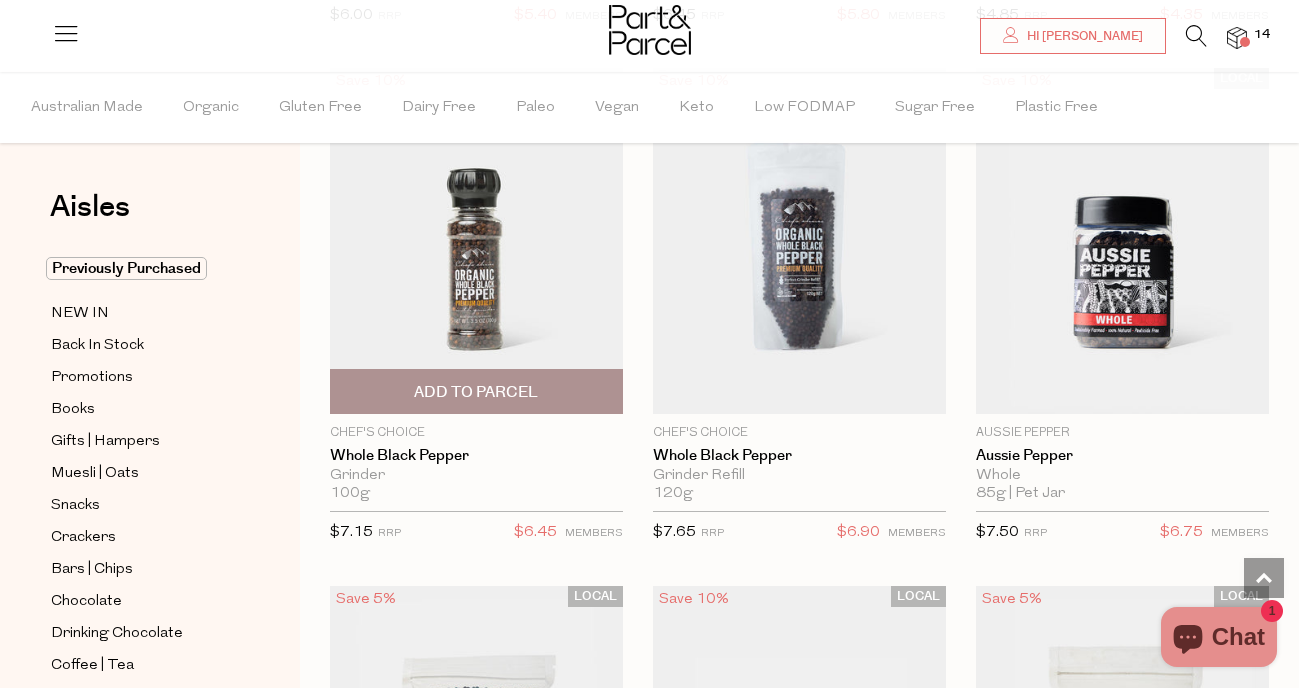 scroll, scrollTop: 2290, scrollLeft: 0, axis: vertical 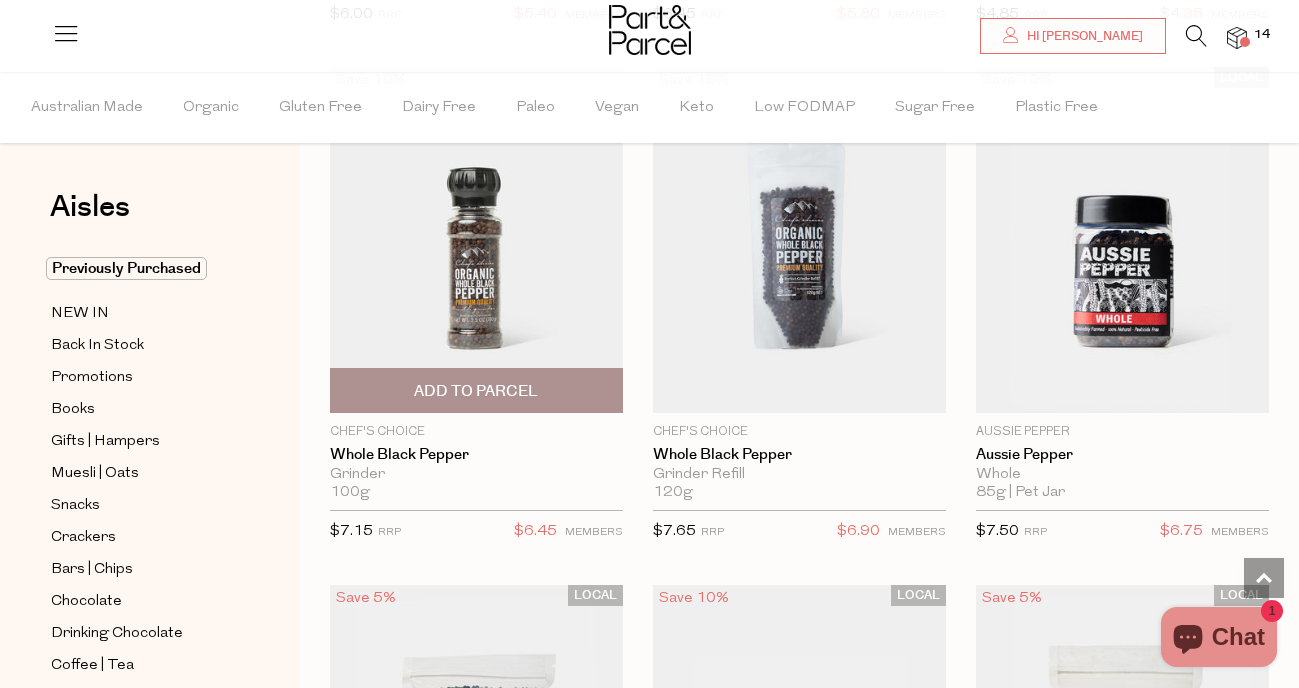 click on "Add To Parcel" at bounding box center (476, 391) 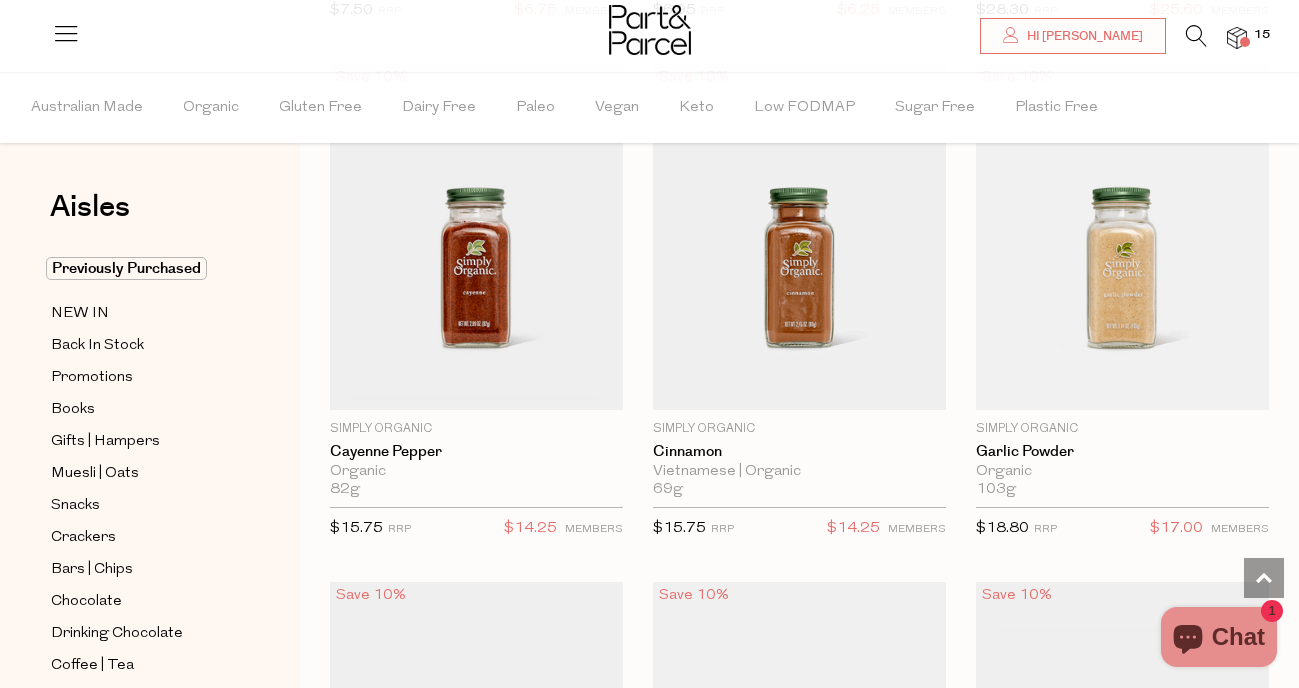 scroll, scrollTop: 3849, scrollLeft: 0, axis: vertical 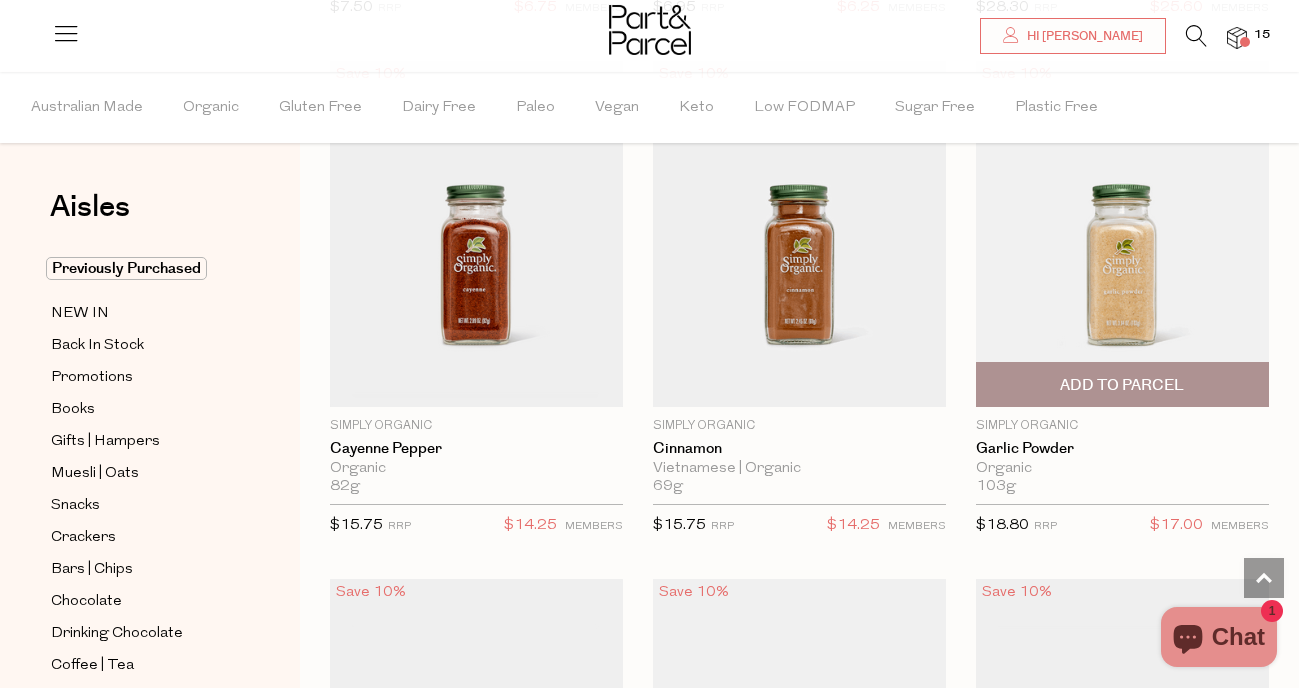 click on "Add To Parcel" at bounding box center (1122, 384) 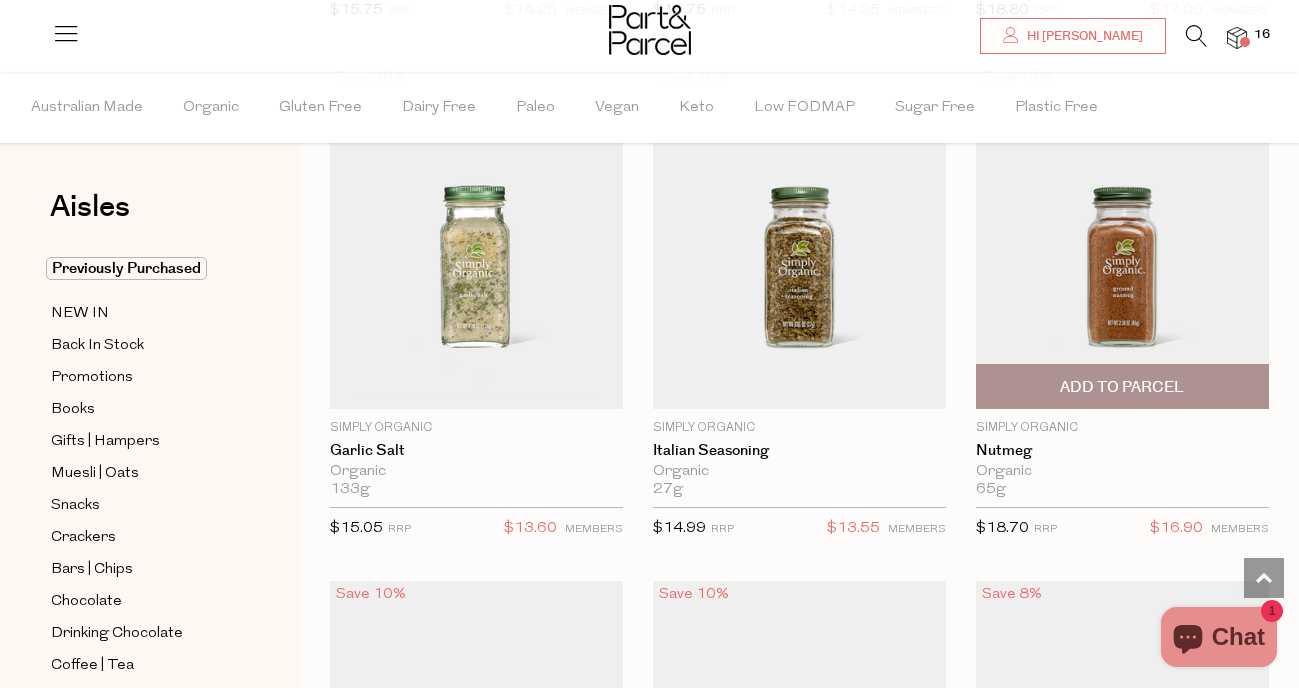 scroll, scrollTop: 4360, scrollLeft: 0, axis: vertical 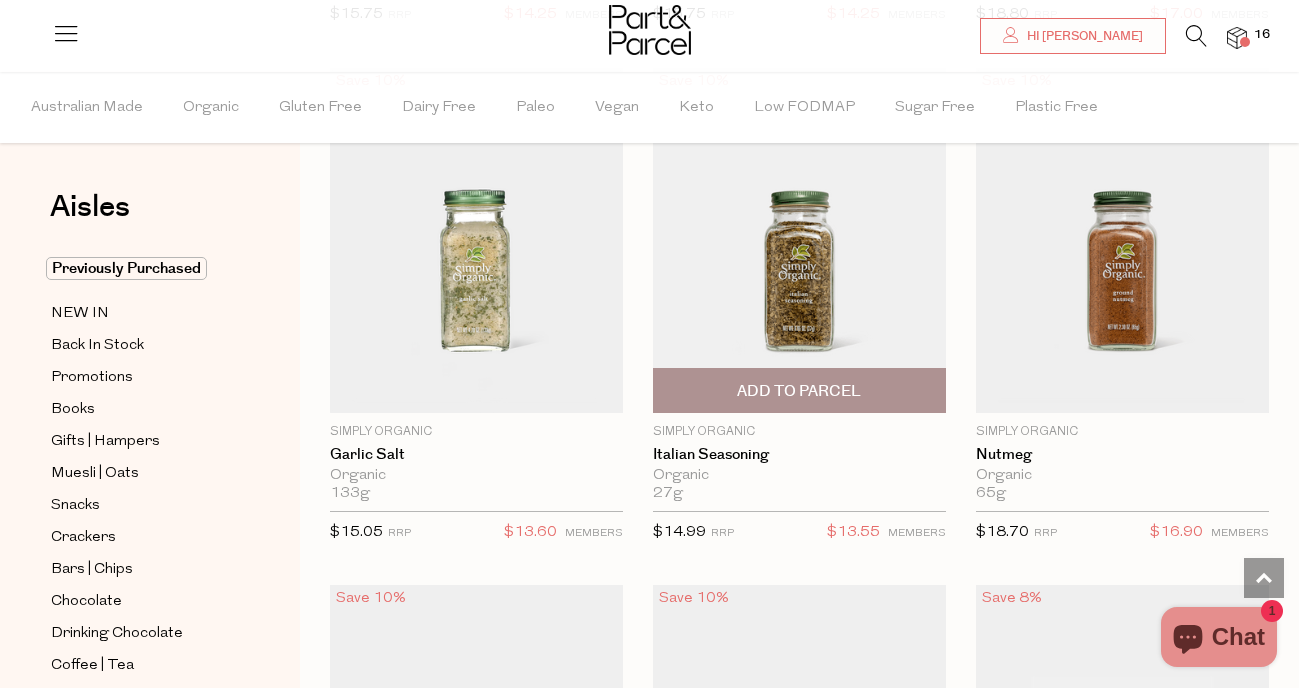 click on "Add To Parcel" at bounding box center (799, 391) 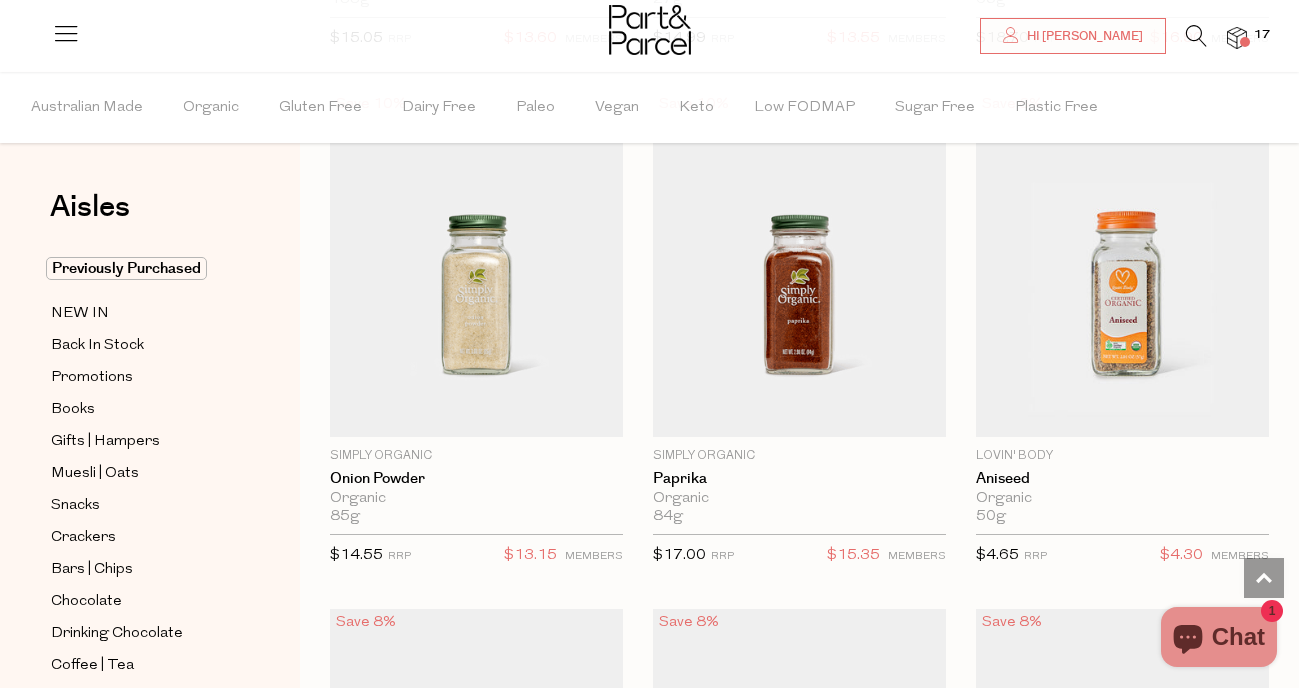 scroll, scrollTop: 4875, scrollLeft: 0, axis: vertical 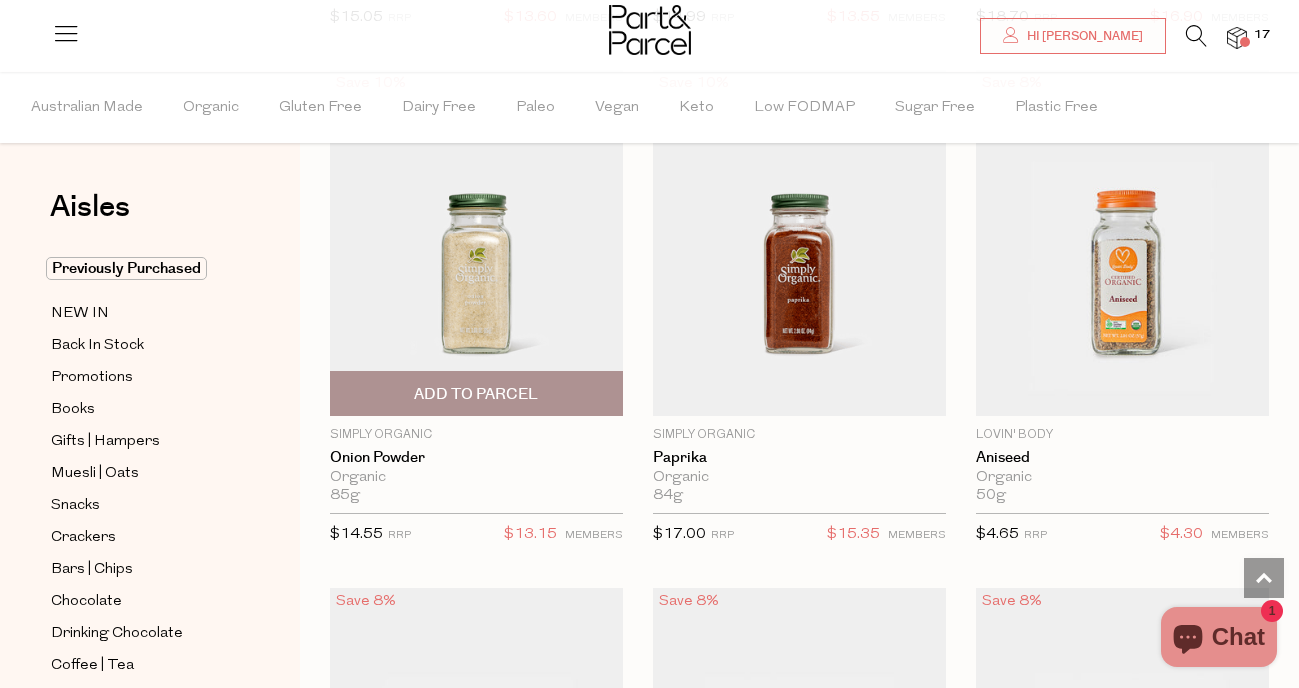 click on "Add To Parcel" at bounding box center (476, 394) 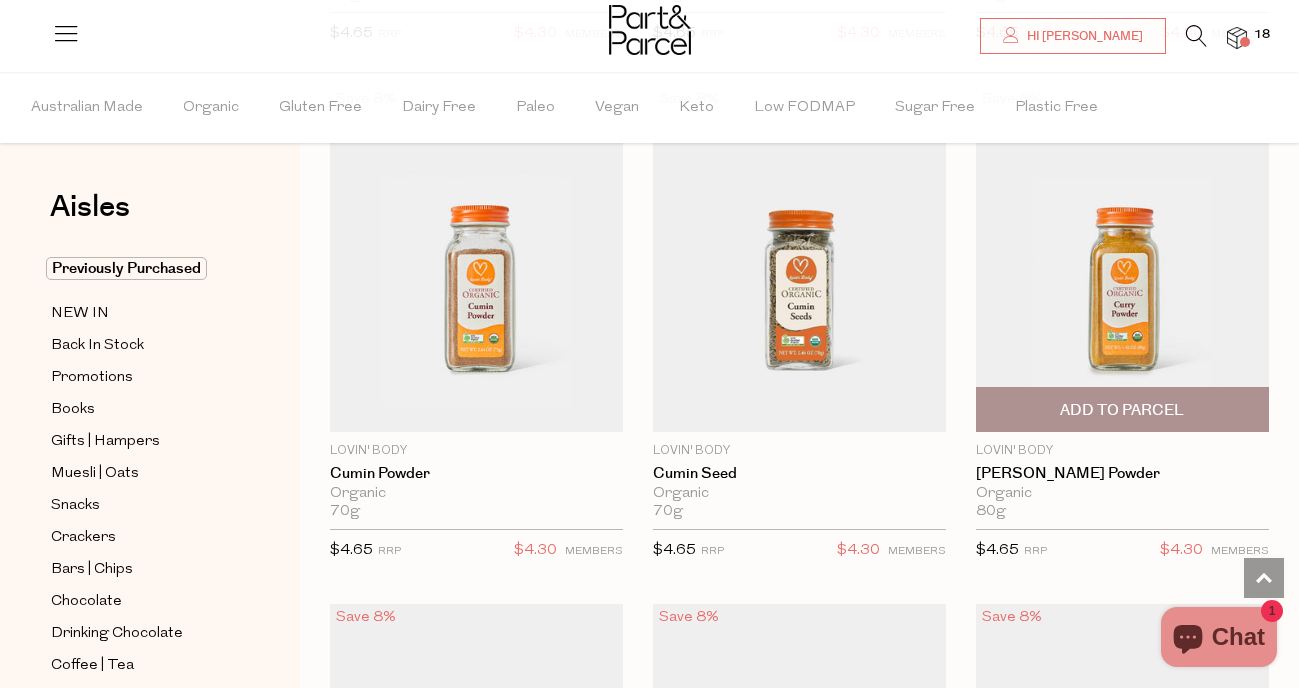 scroll, scrollTop: 6456, scrollLeft: 0, axis: vertical 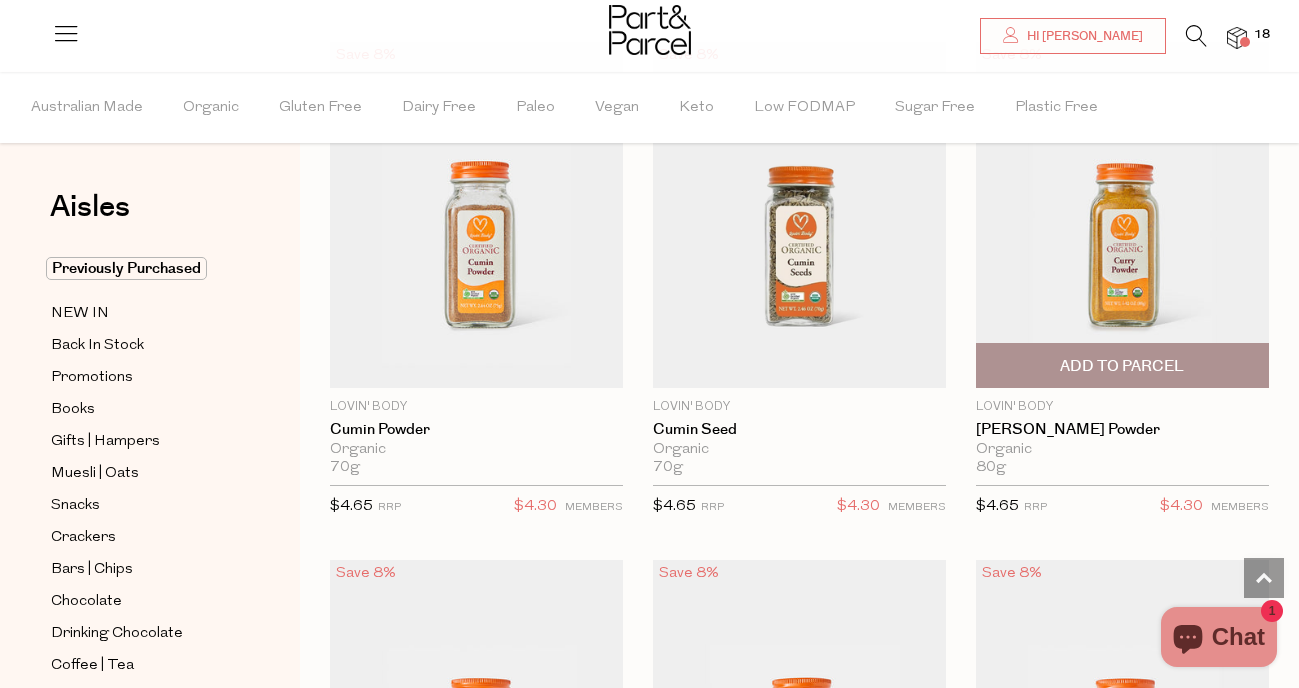 click on "Add To Parcel" at bounding box center [1122, 366] 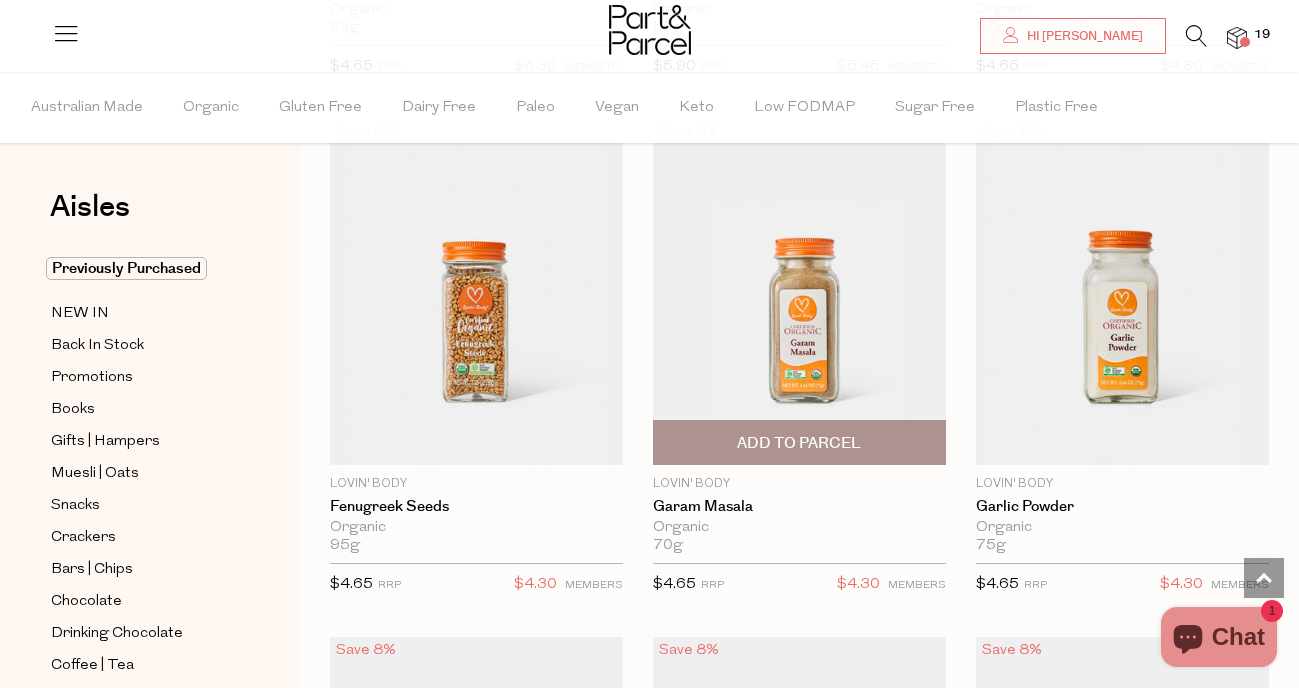 scroll, scrollTop: 7415, scrollLeft: 0, axis: vertical 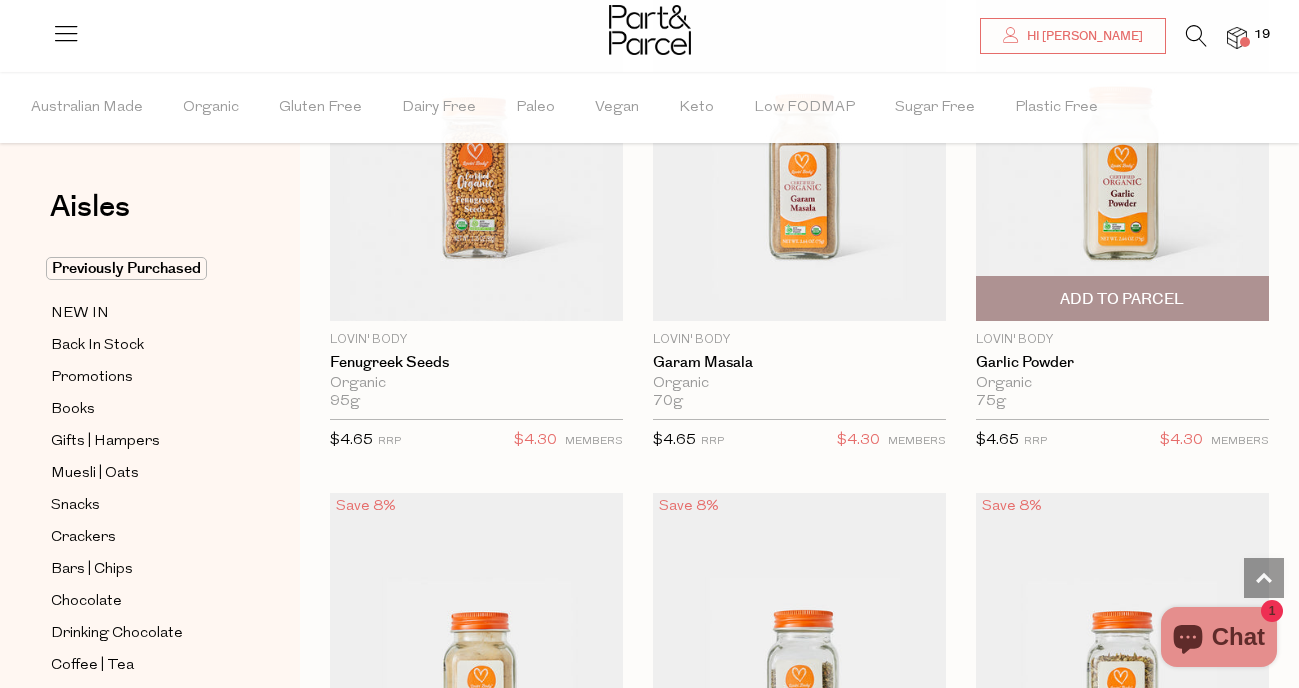 click on "Add To Parcel" at bounding box center [1122, 299] 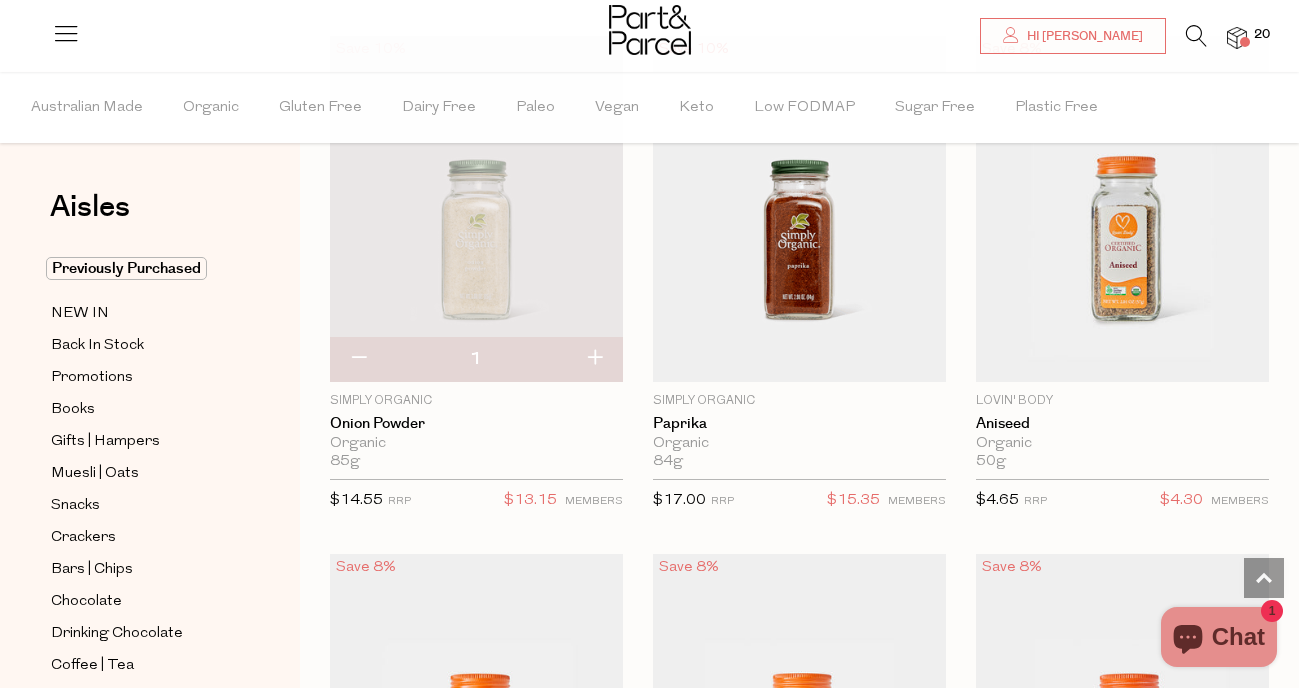 scroll, scrollTop: 4915, scrollLeft: 0, axis: vertical 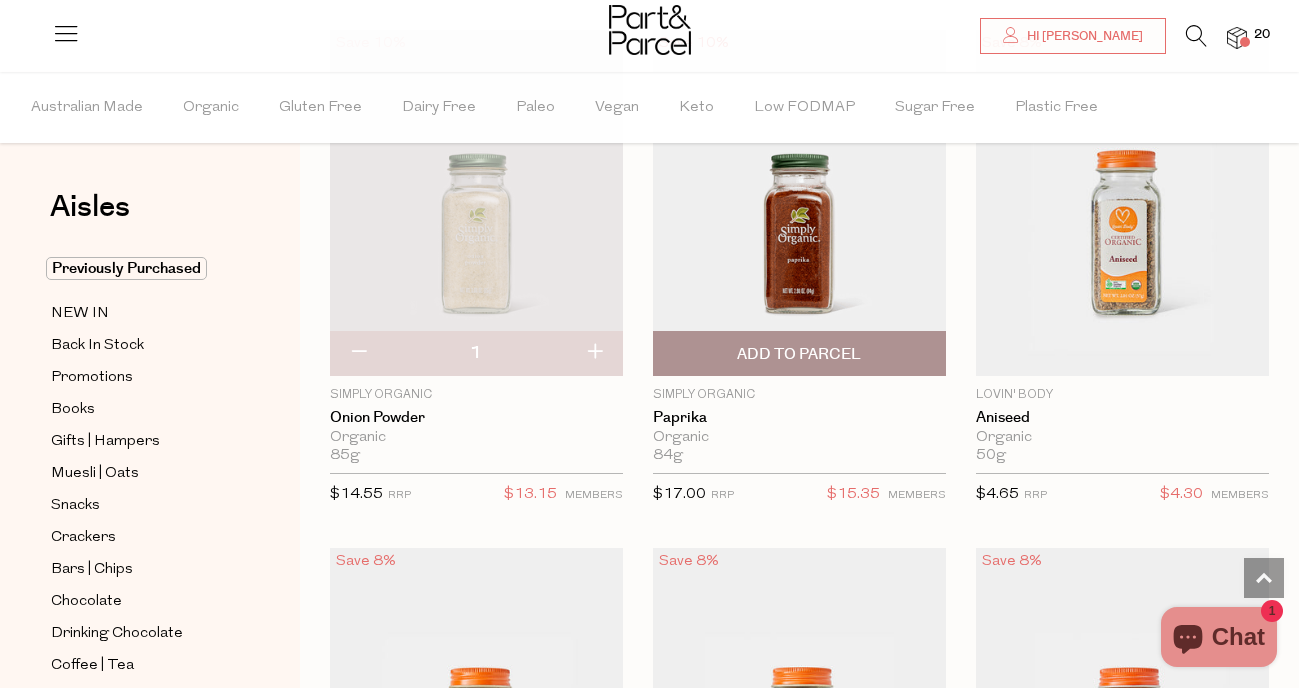 click on "Add To Parcel" at bounding box center [799, 354] 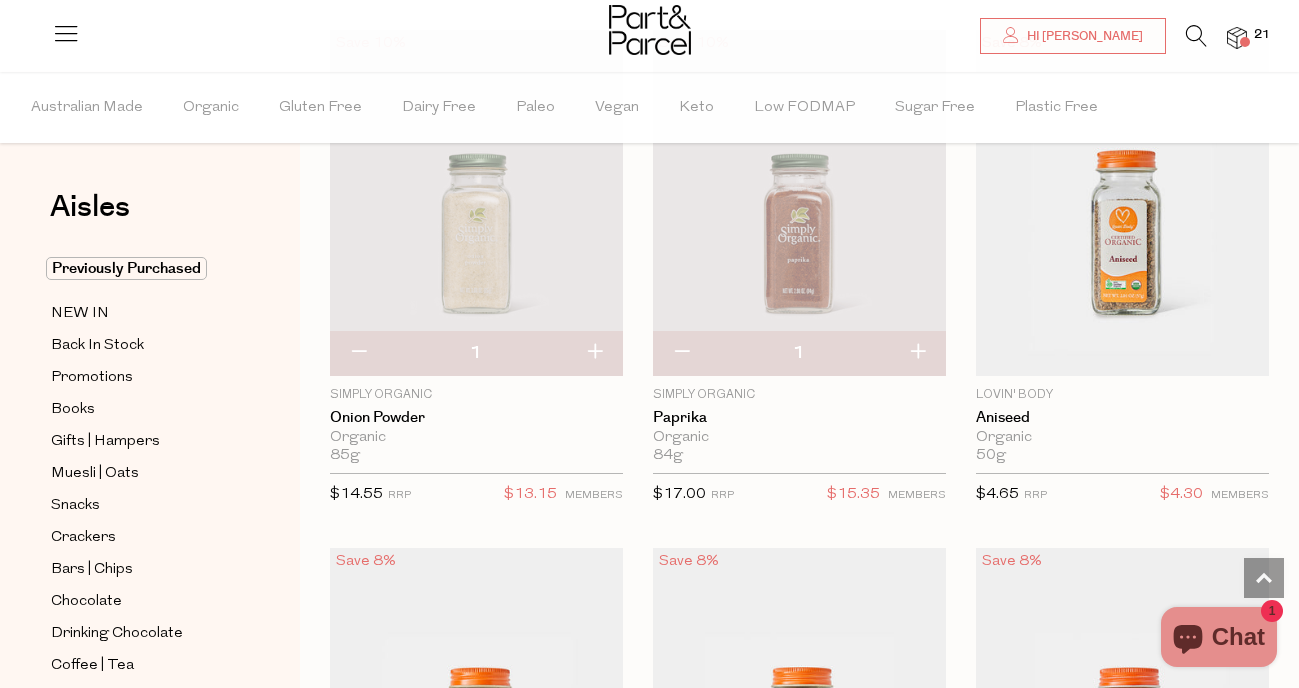 click at bounding box center [681, 353] 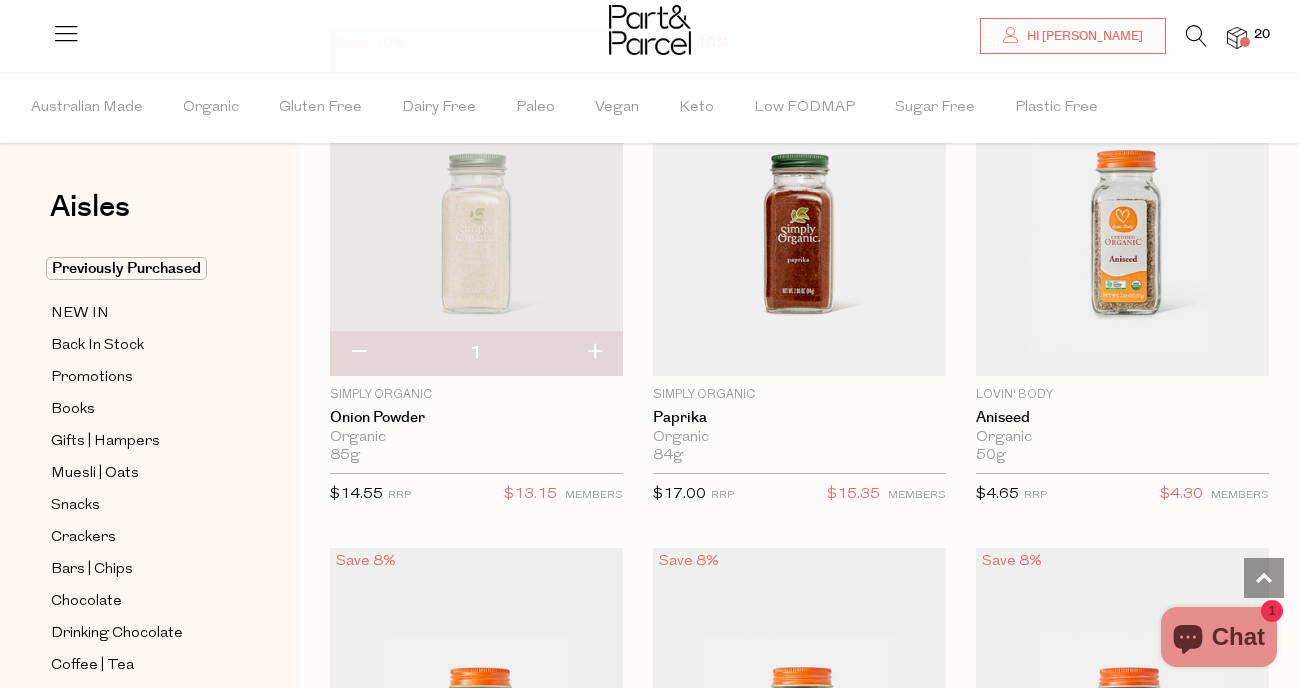 click at bounding box center (358, 353) 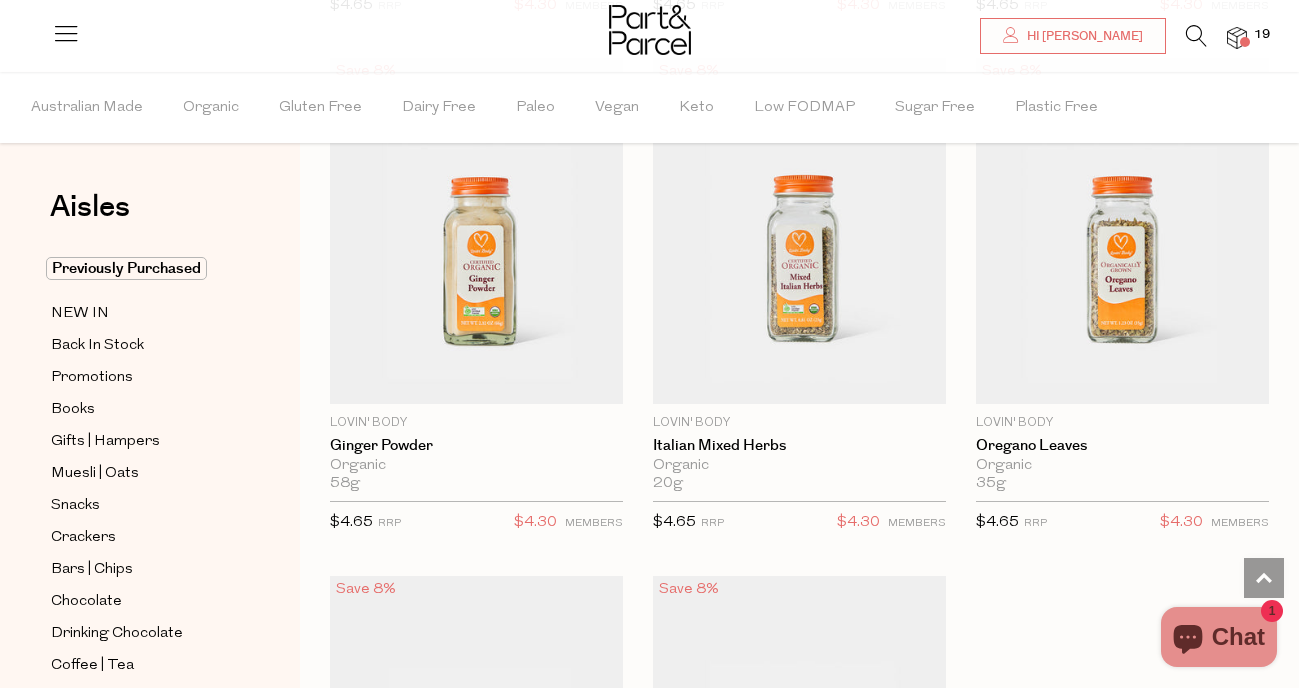 scroll, scrollTop: 7991, scrollLeft: 0, axis: vertical 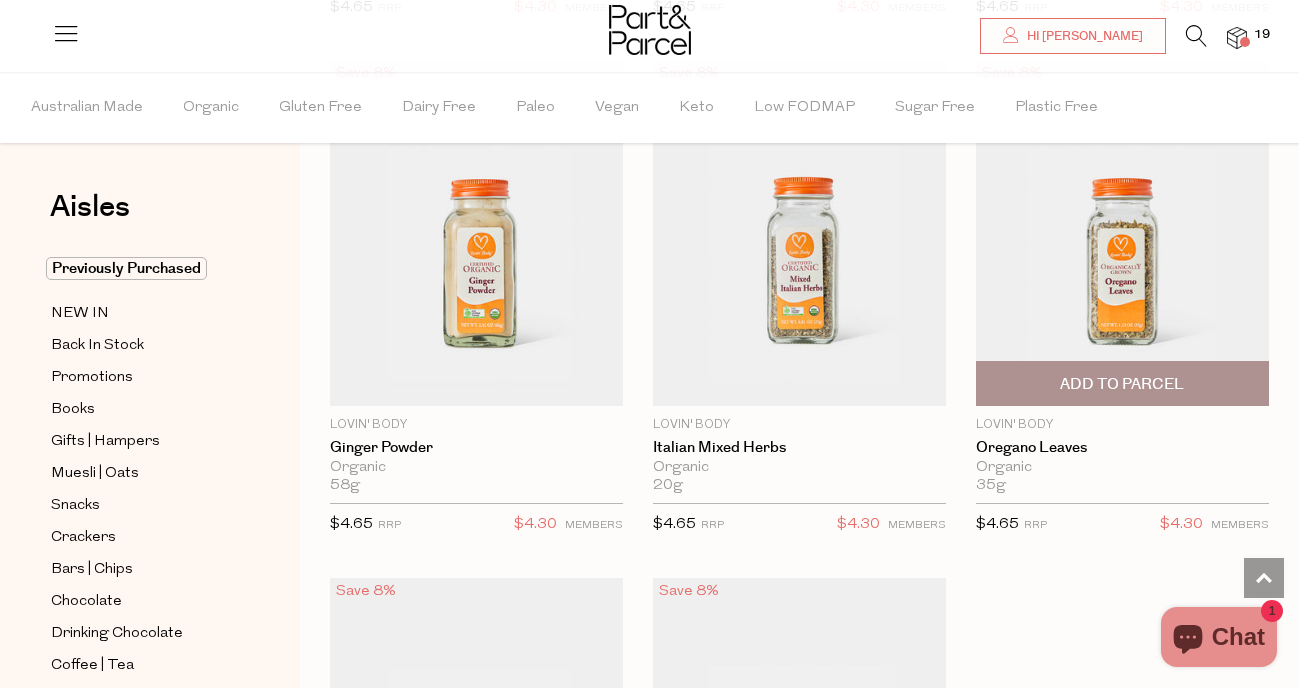 click on "Add To Parcel" at bounding box center [1122, 383] 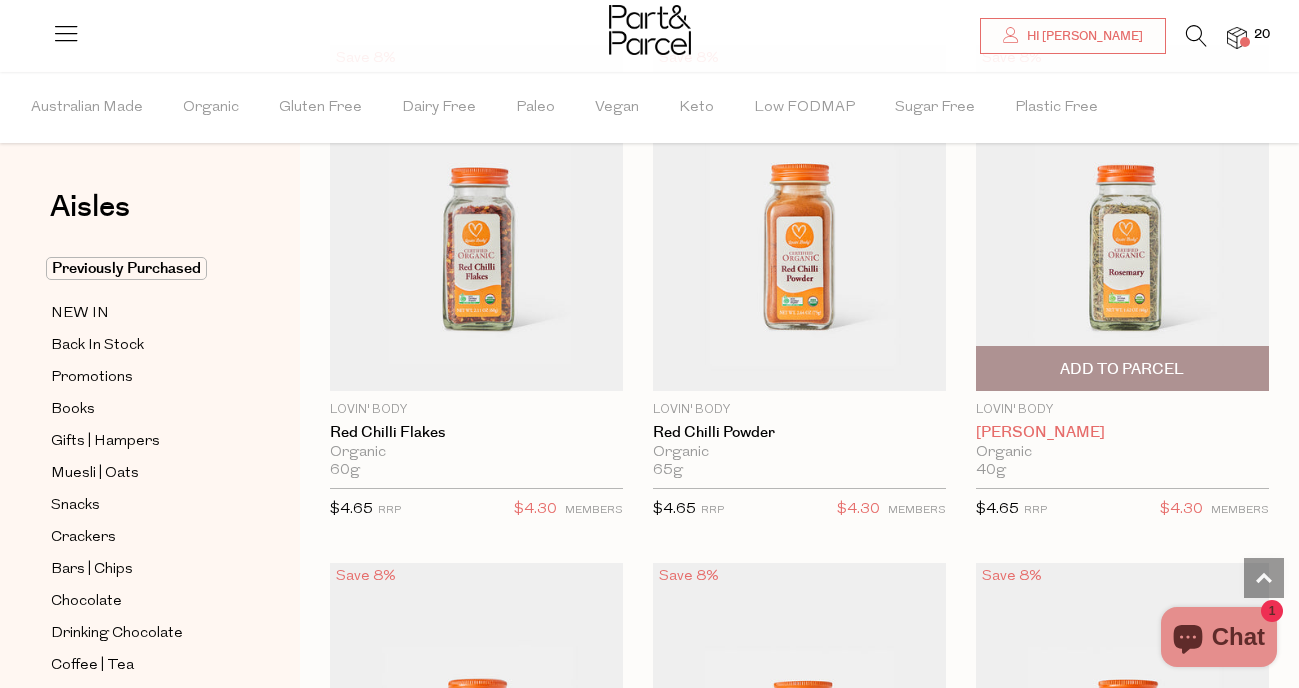scroll, scrollTop: 8541, scrollLeft: 0, axis: vertical 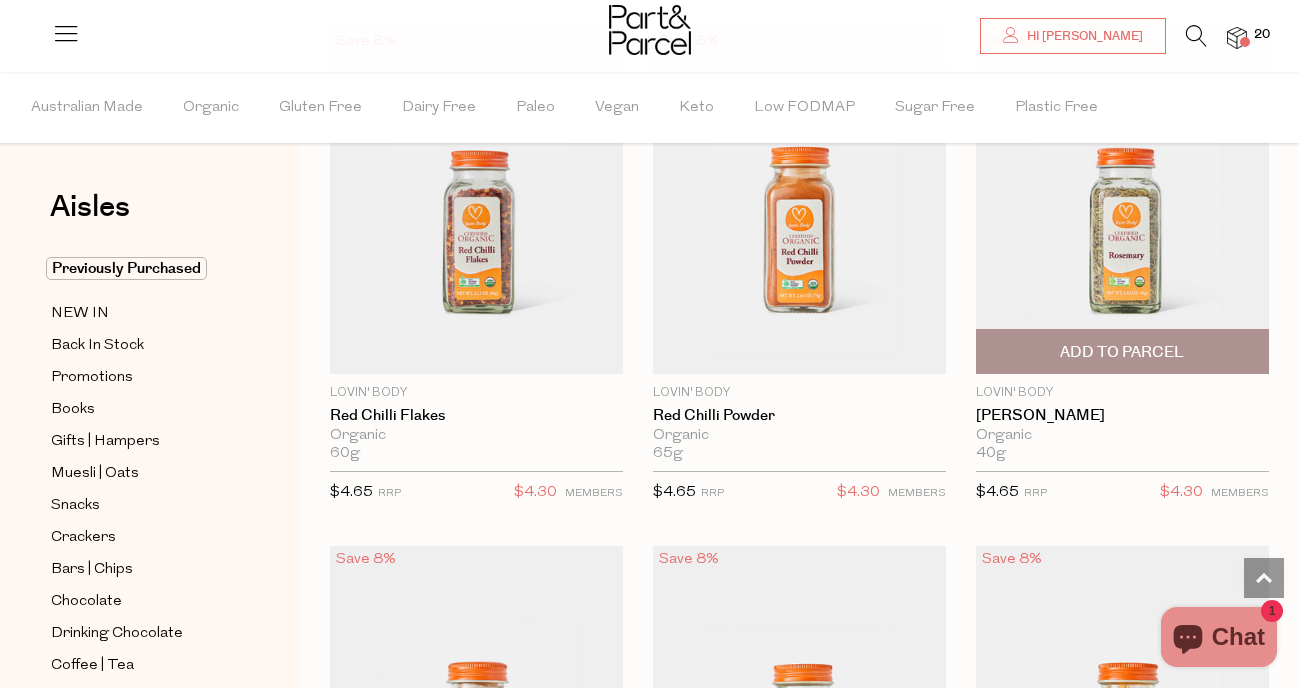 click on "Add To Parcel" at bounding box center [1122, 352] 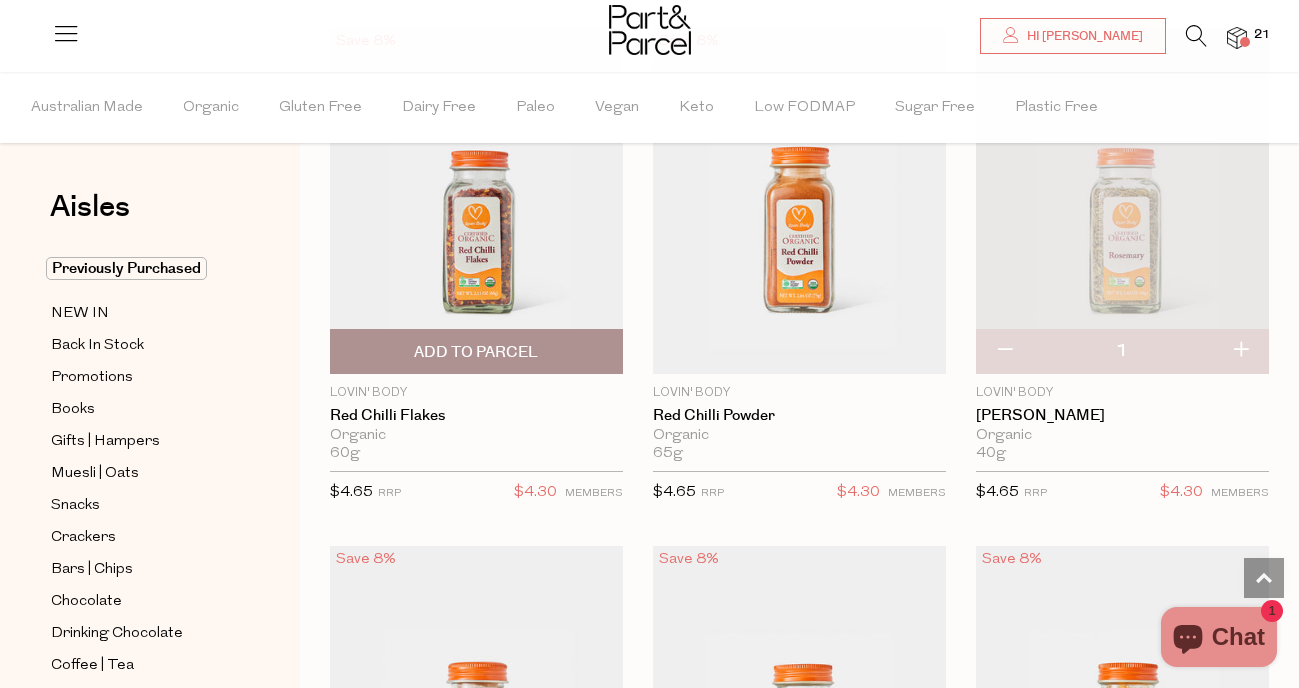 click on "Add To Parcel" at bounding box center (476, 351) 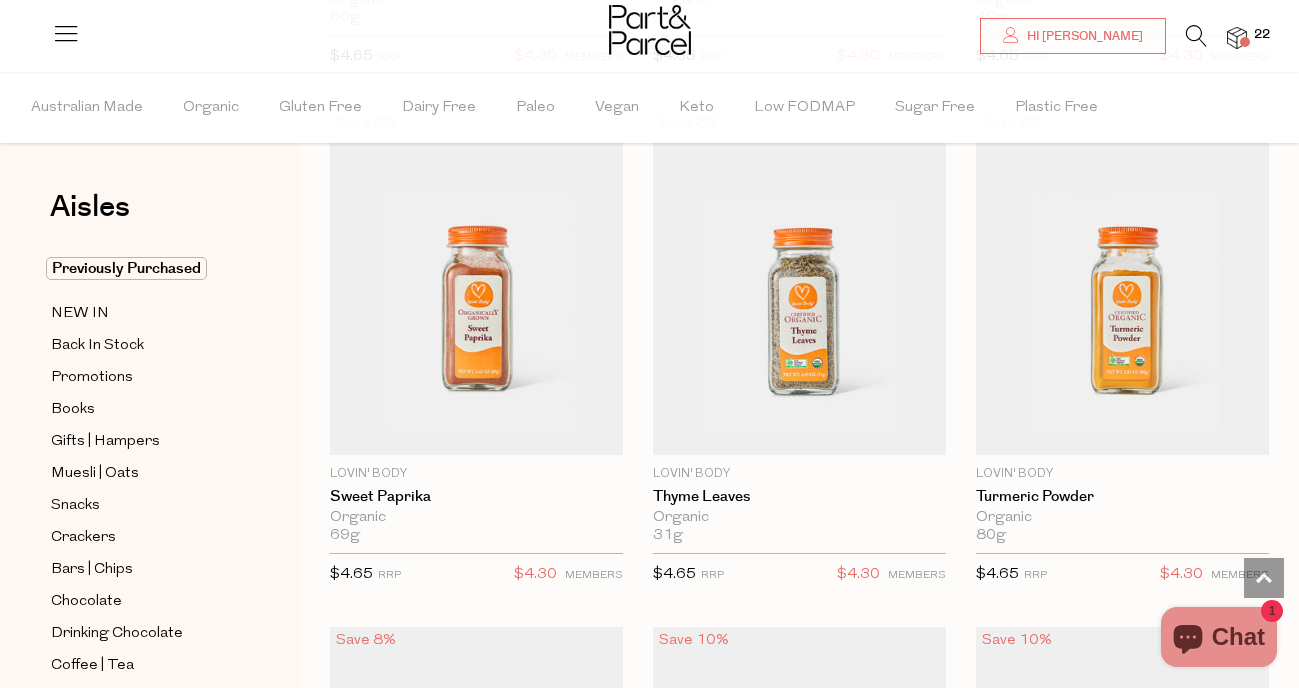 scroll, scrollTop: 9023, scrollLeft: 0, axis: vertical 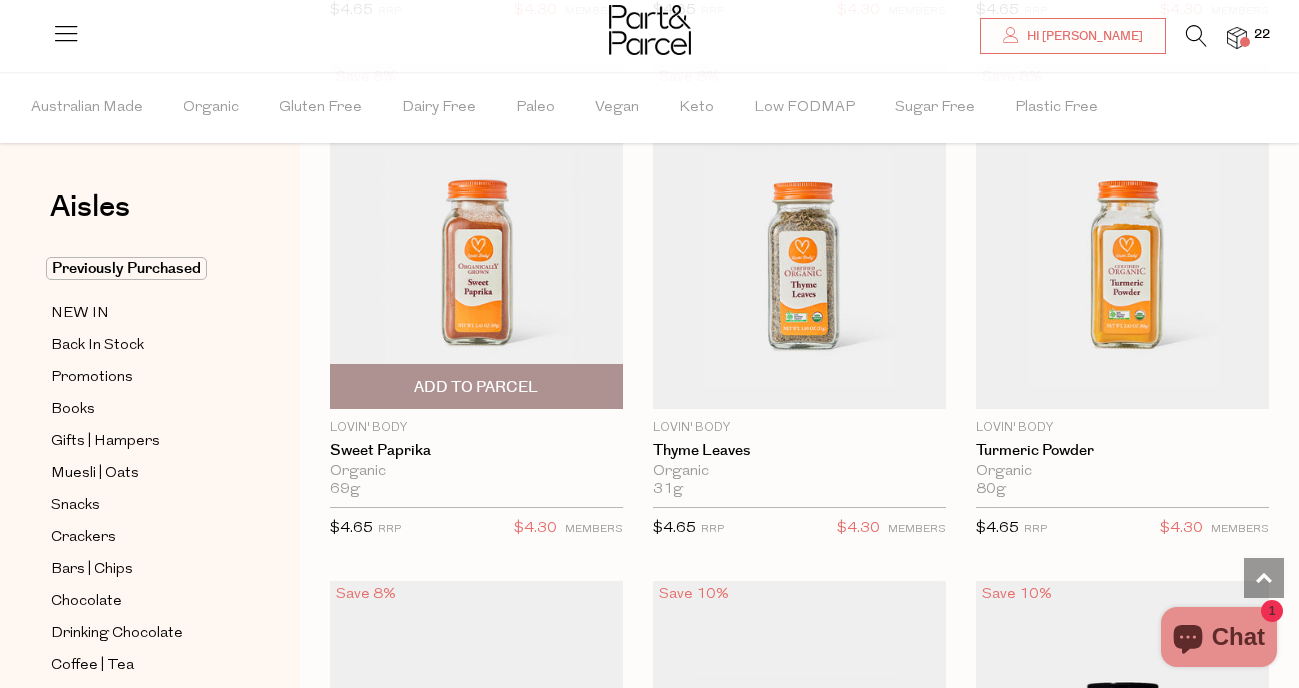 click on "Add To Parcel" at bounding box center [476, 386] 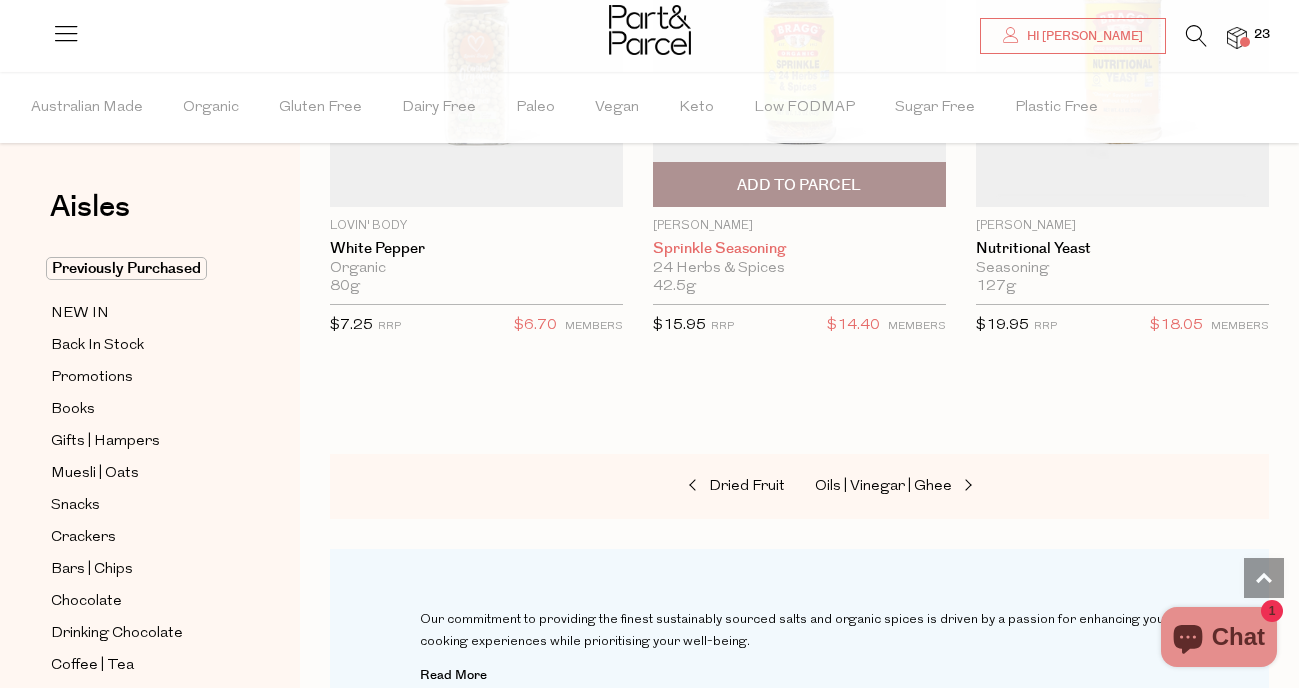 scroll, scrollTop: 10013, scrollLeft: 0, axis: vertical 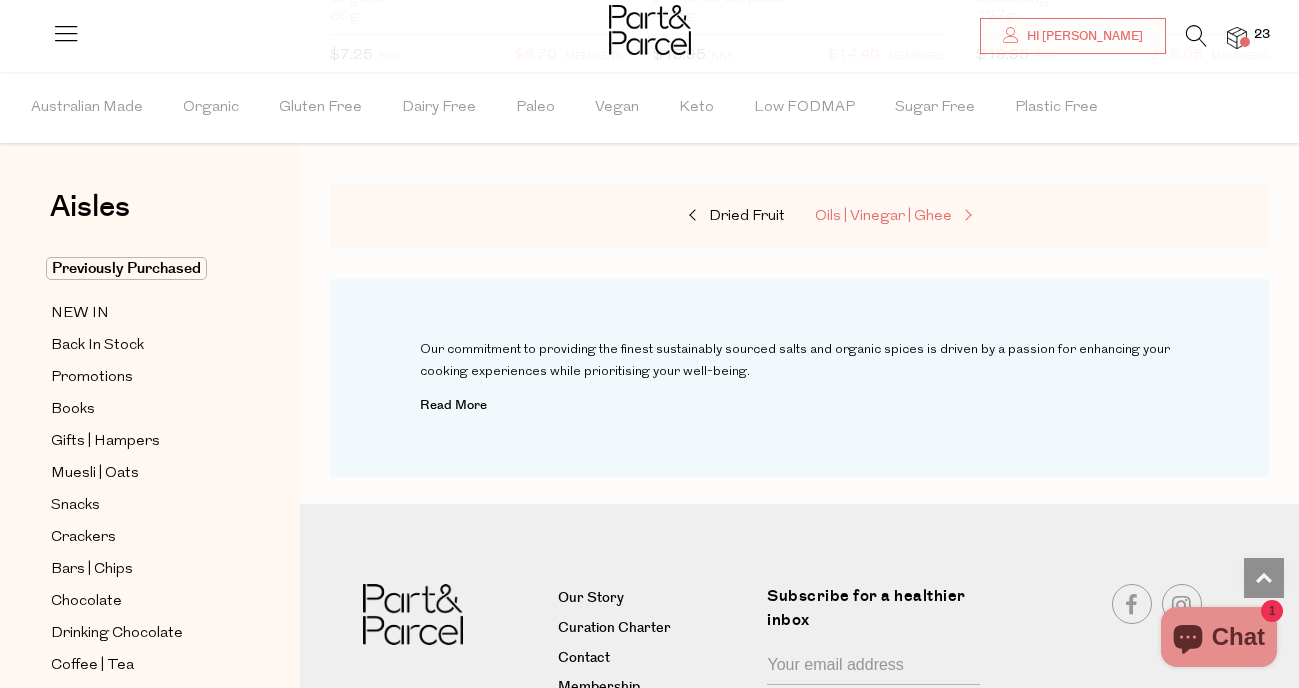 click on "Oils | Vinegar | Ghee" at bounding box center [883, 216] 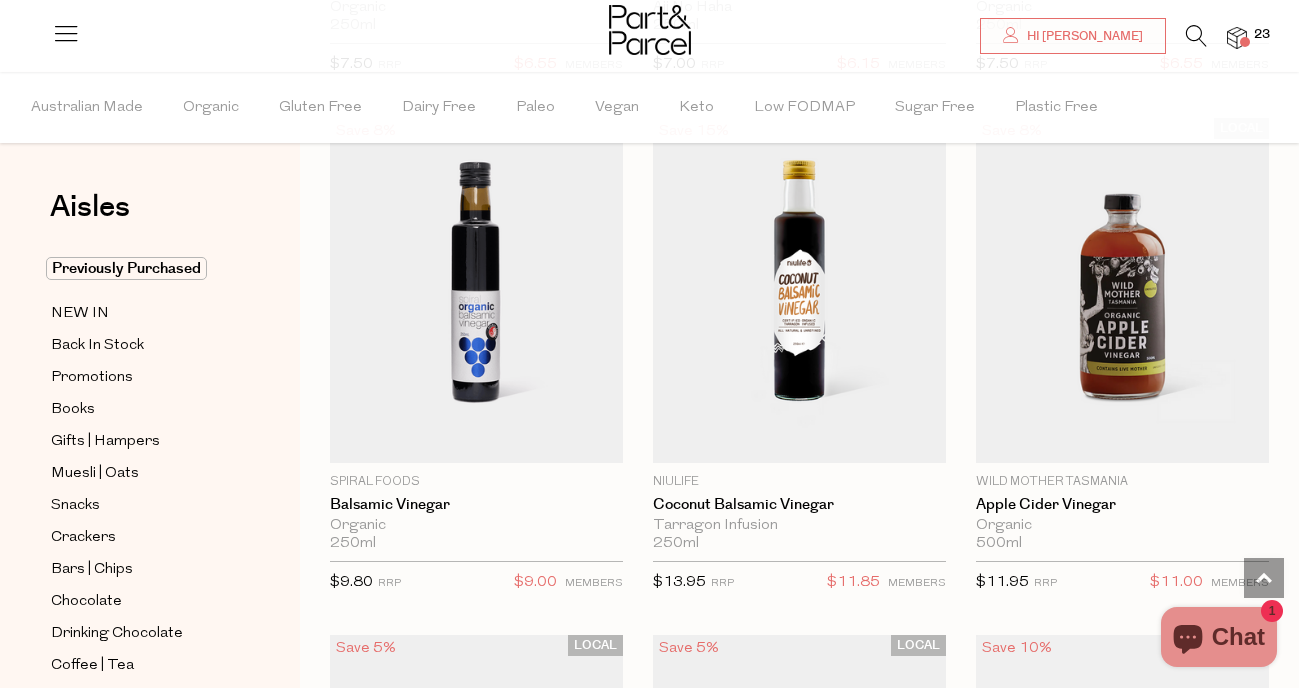 scroll, scrollTop: 6357, scrollLeft: 0, axis: vertical 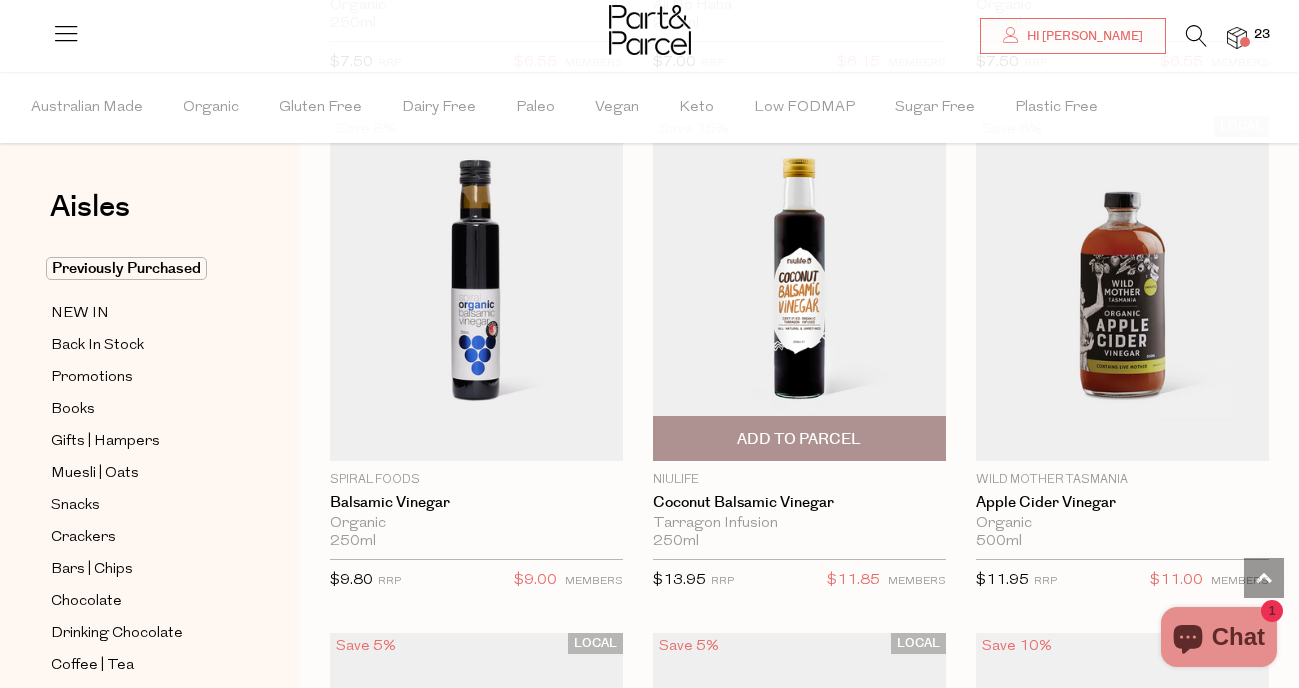 click on "Add To Parcel" at bounding box center (799, 439) 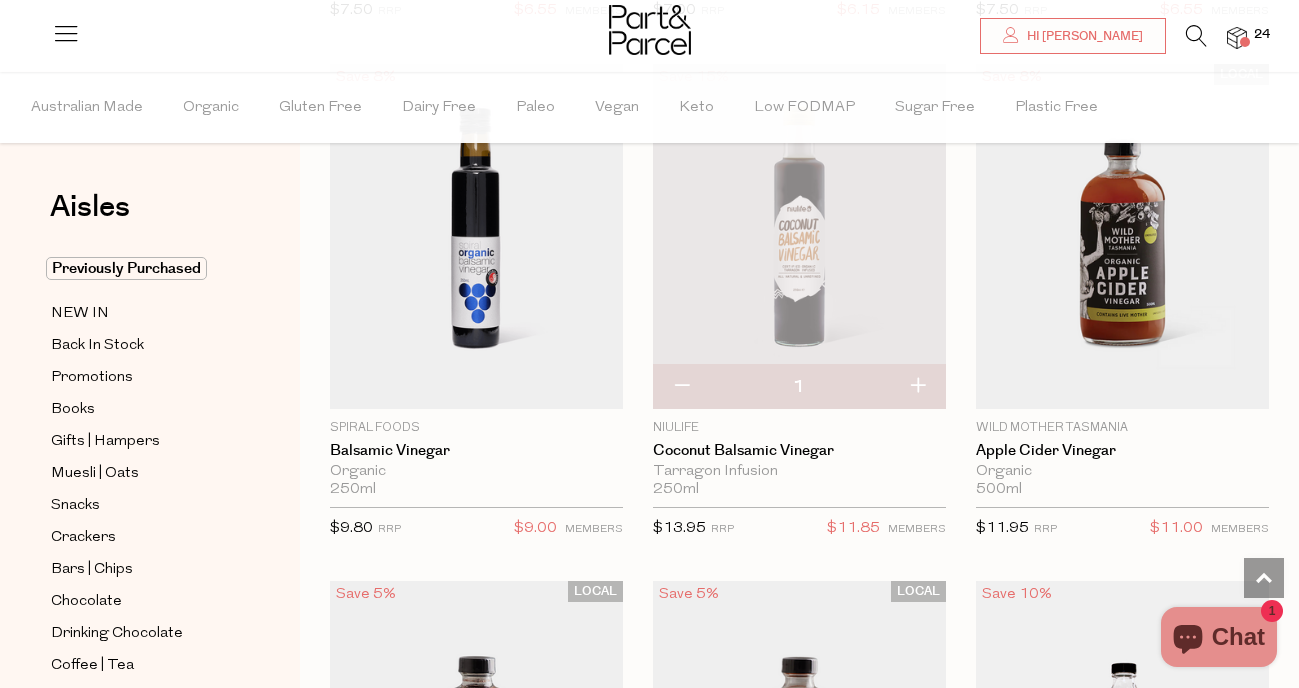 scroll, scrollTop: 6410, scrollLeft: 0, axis: vertical 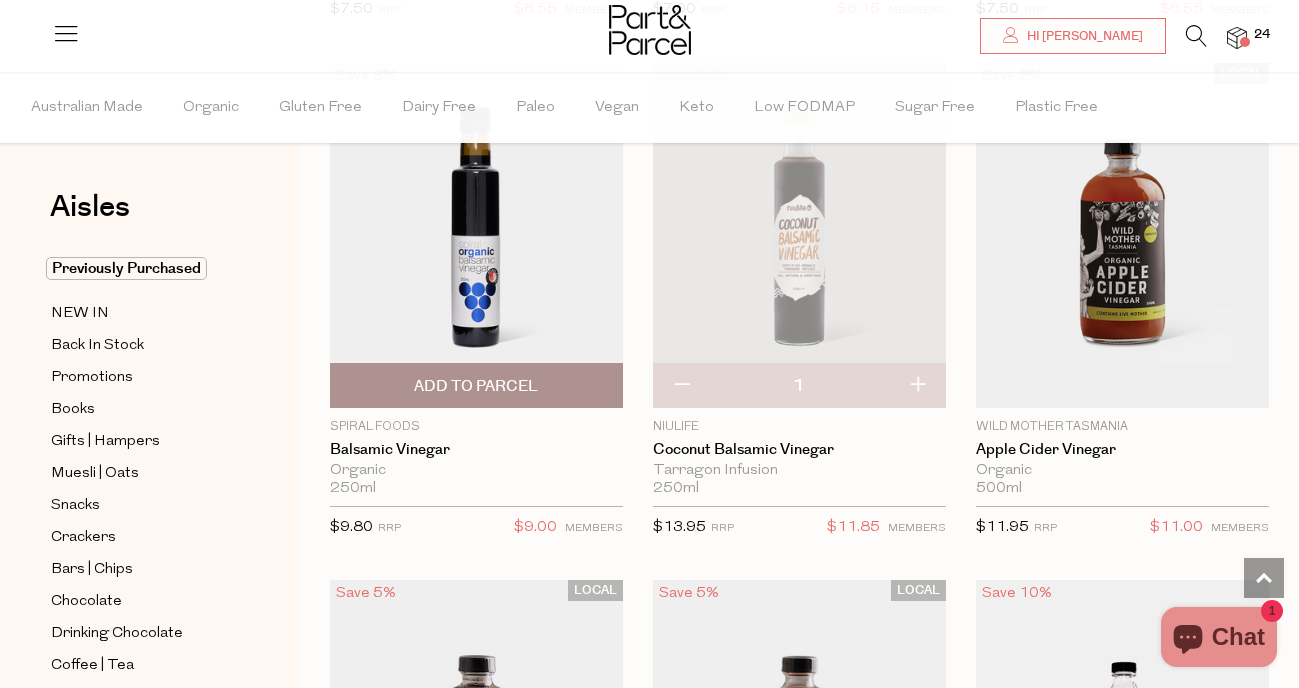 click on "Add To Parcel" at bounding box center (476, 386) 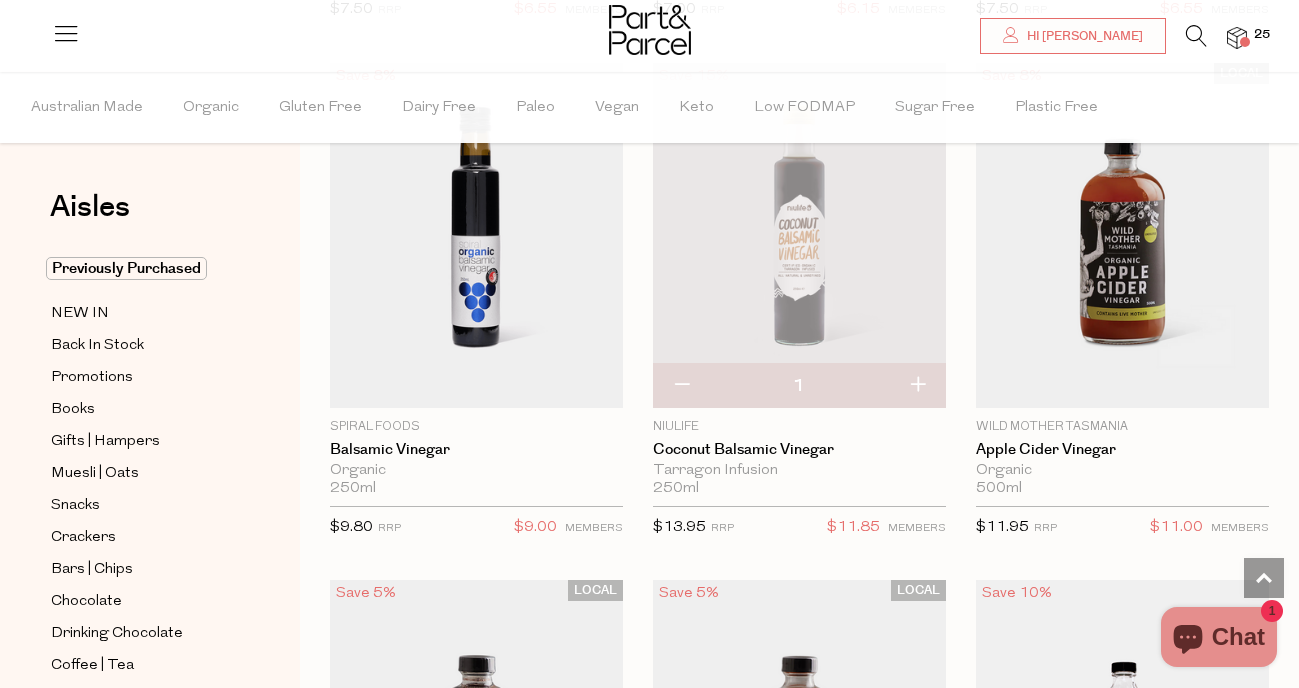 click at bounding box center [681, 386] 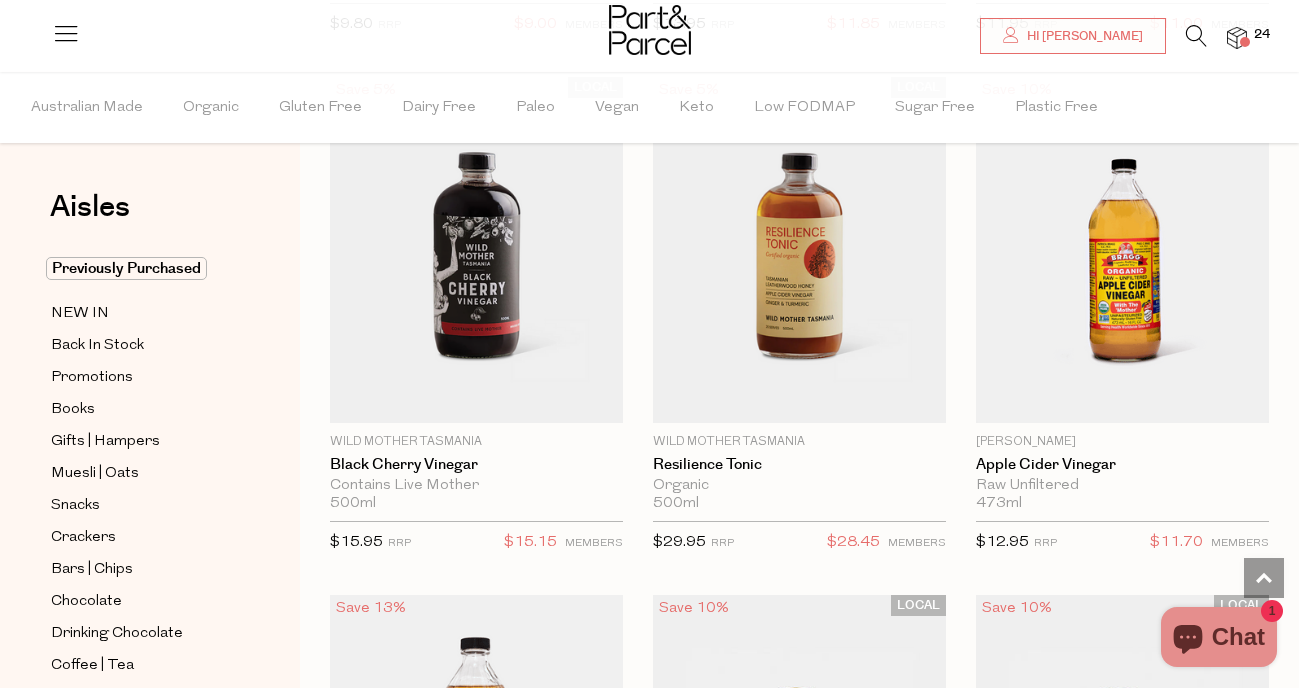 scroll, scrollTop: 6925, scrollLeft: 0, axis: vertical 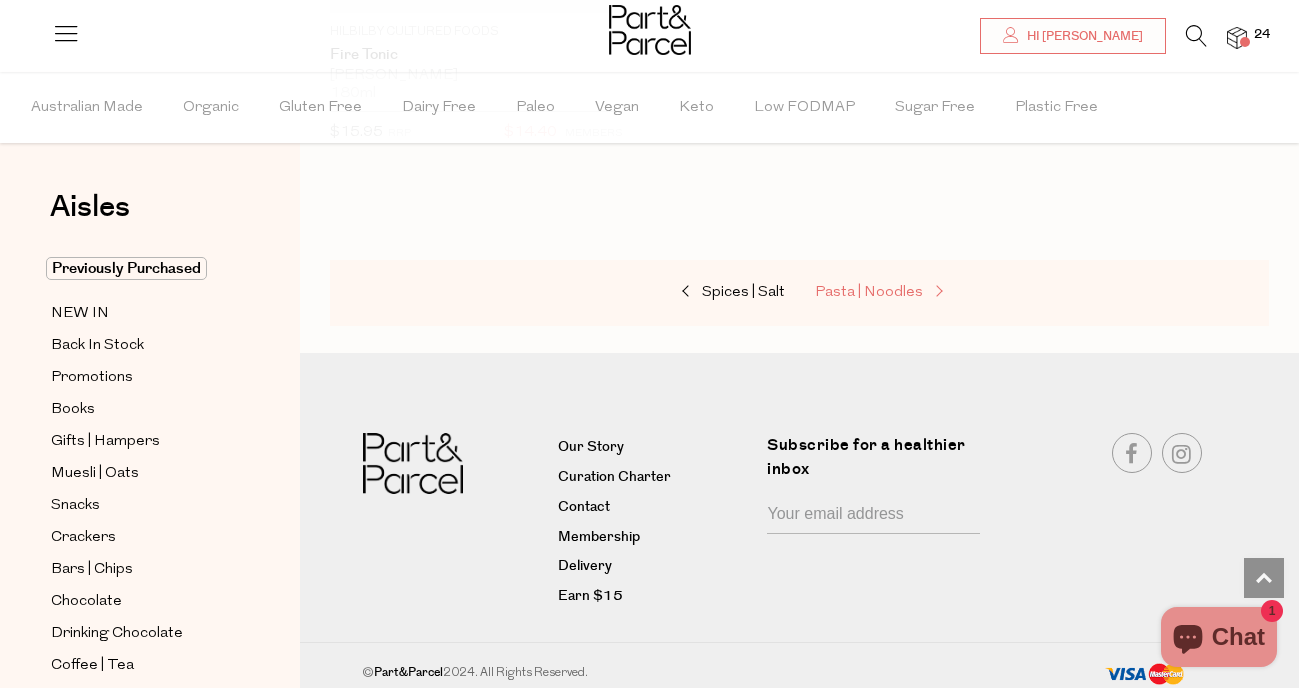 click on "Pasta | Noodles" at bounding box center [869, 292] 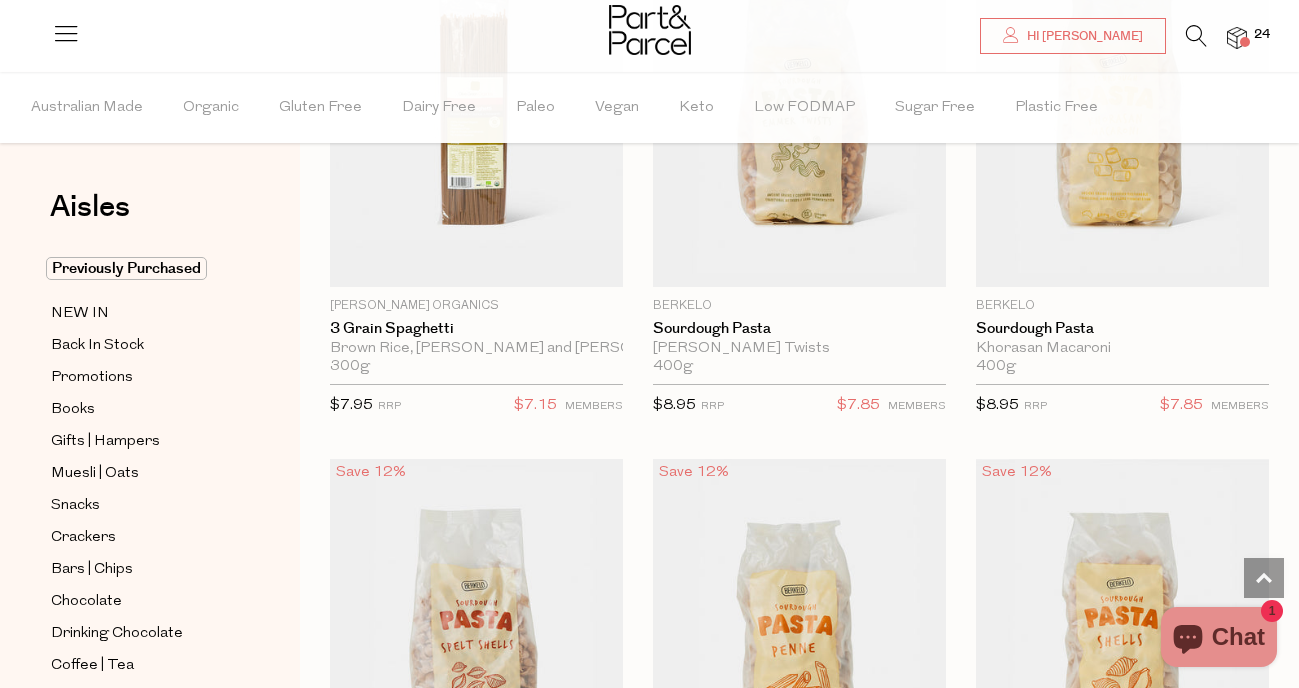 scroll, scrollTop: 2904, scrollLeft: 0, axis: vertical 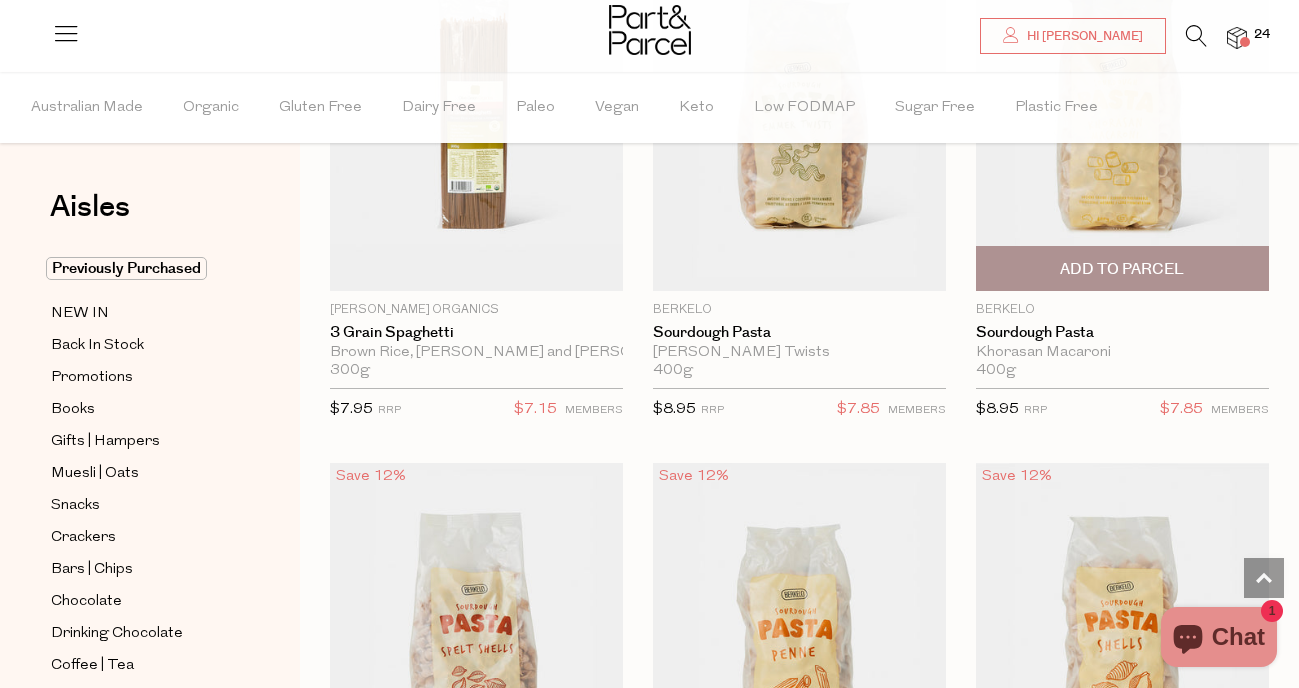 click on "Add To Parcel" at bounding box center (1122, 269) 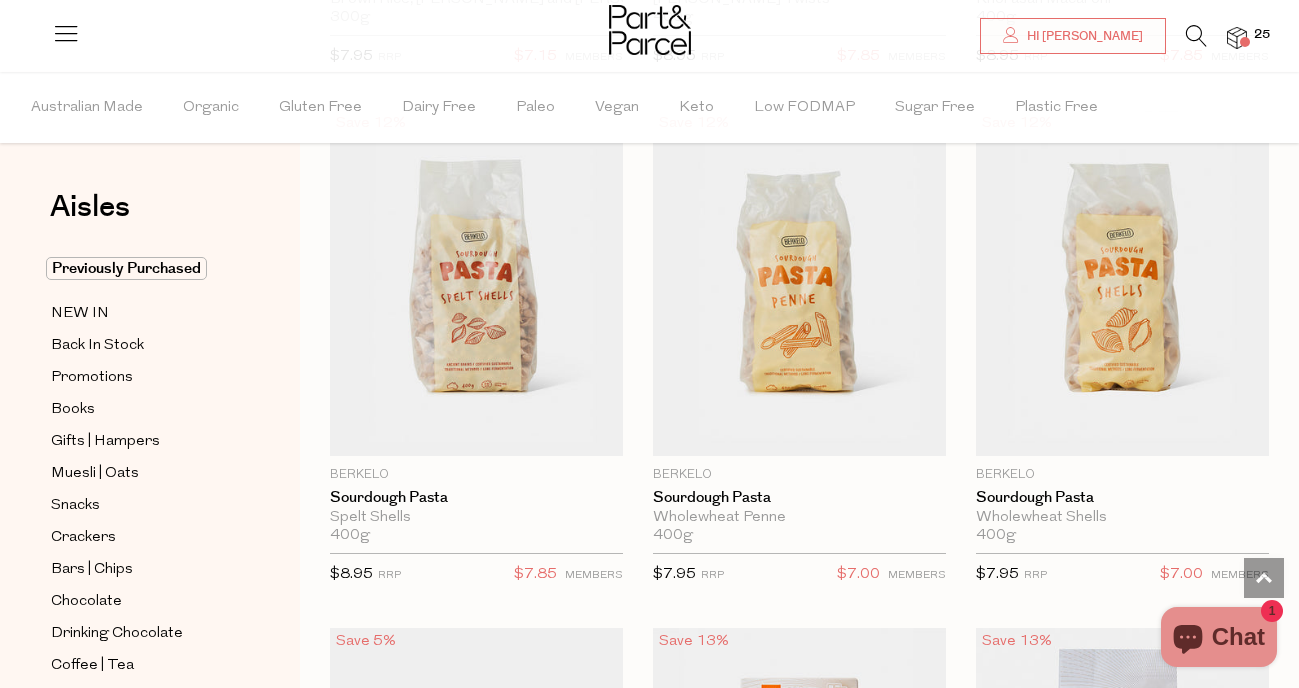 scroll, scrollTop: 3259, scrollLeft: 0, axis: vertical 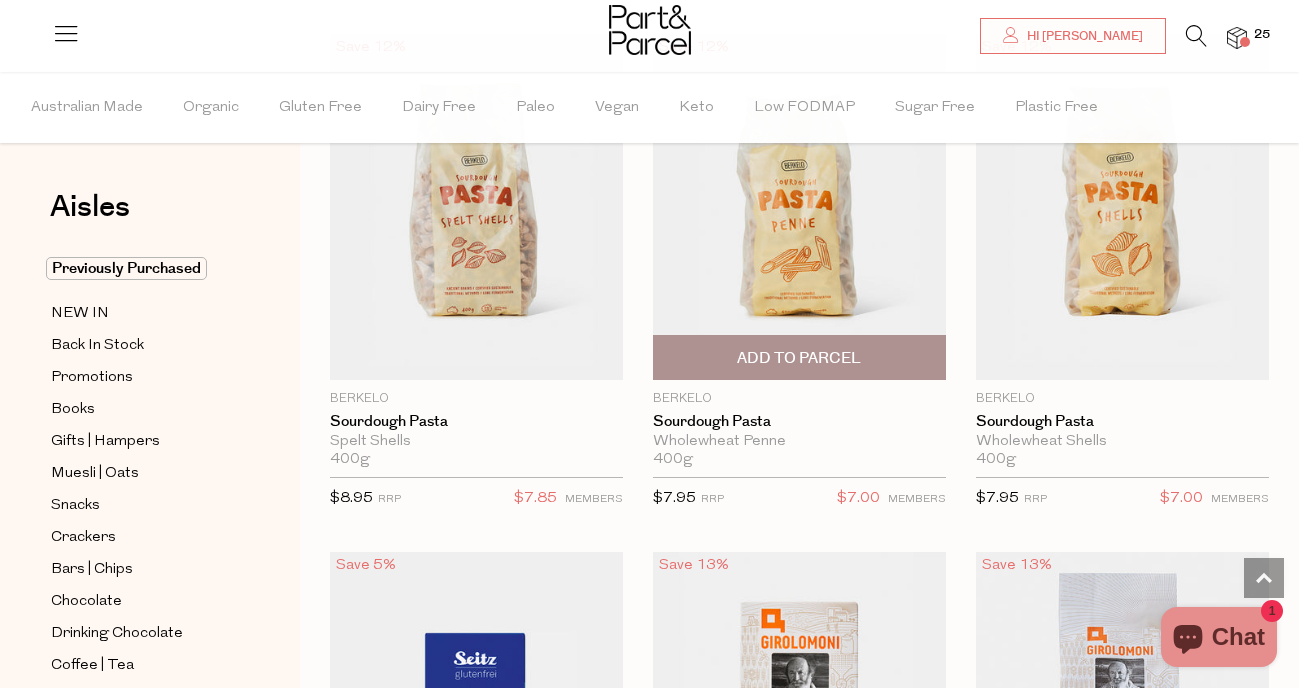 click on "Add To Parcel" at bounding box center [799, 358] 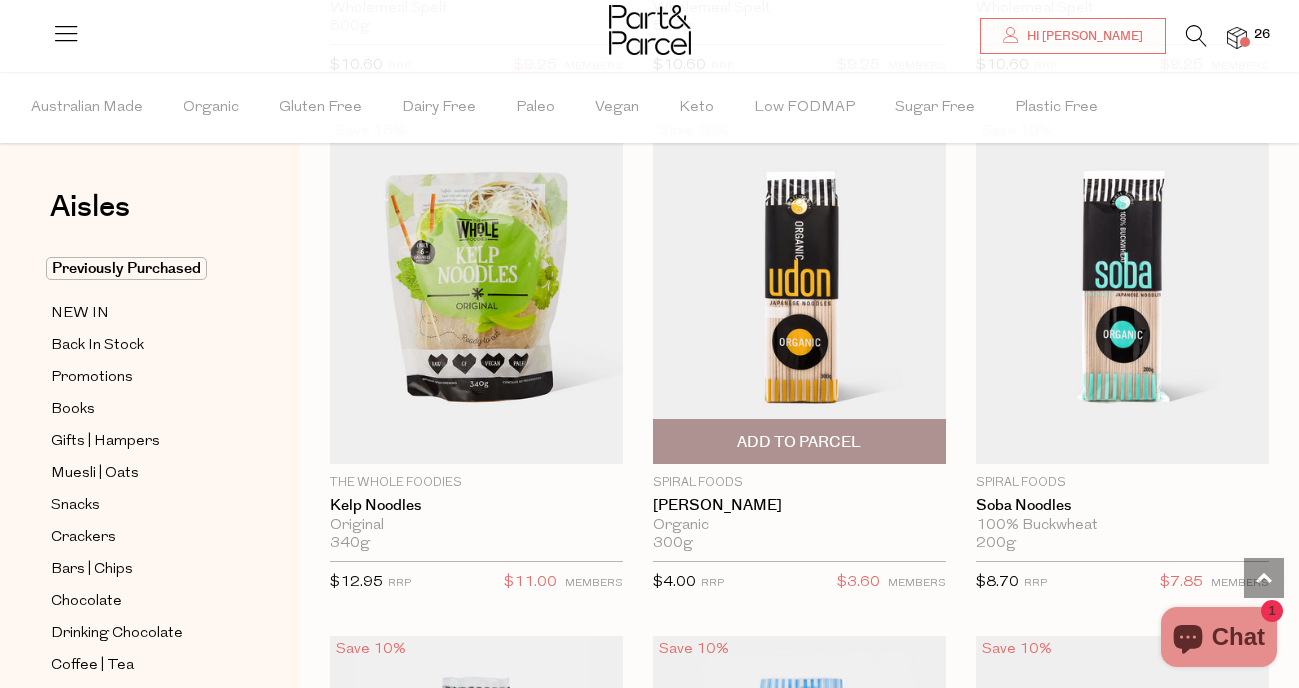 scroll, scrollTop: 5835, scrollLeft: 0, axis: vertical 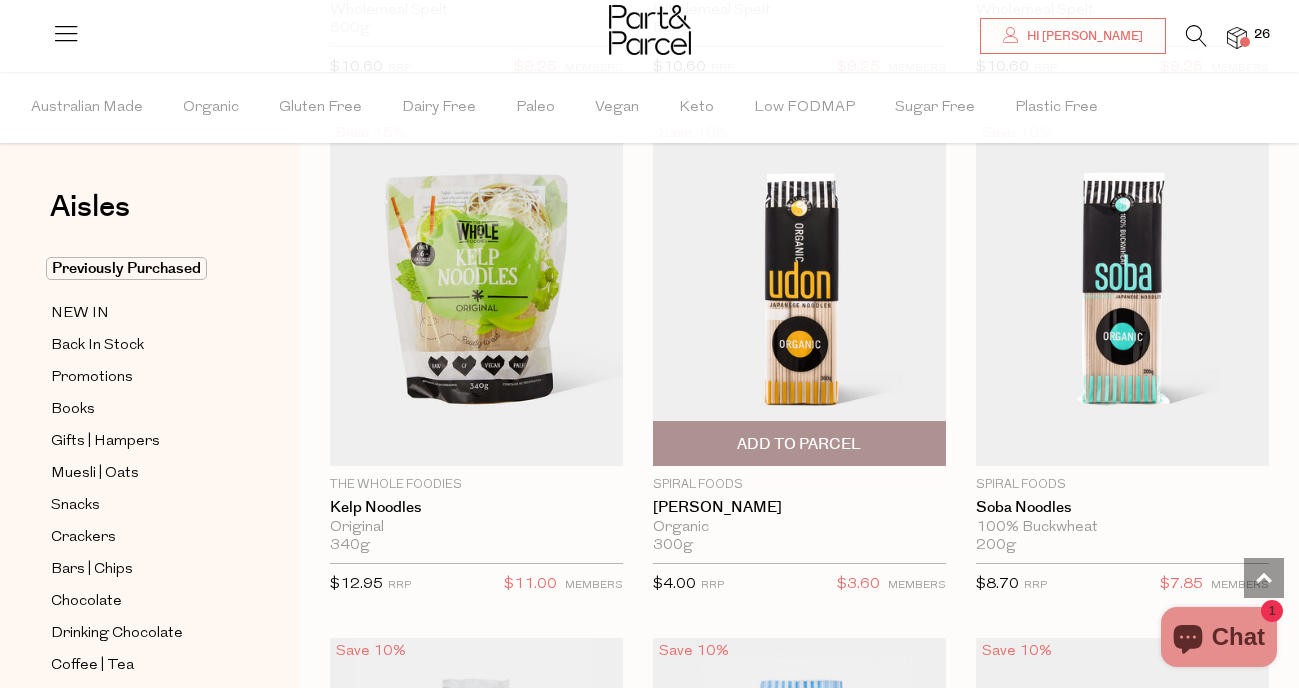 click at bounding box center (799, 293) 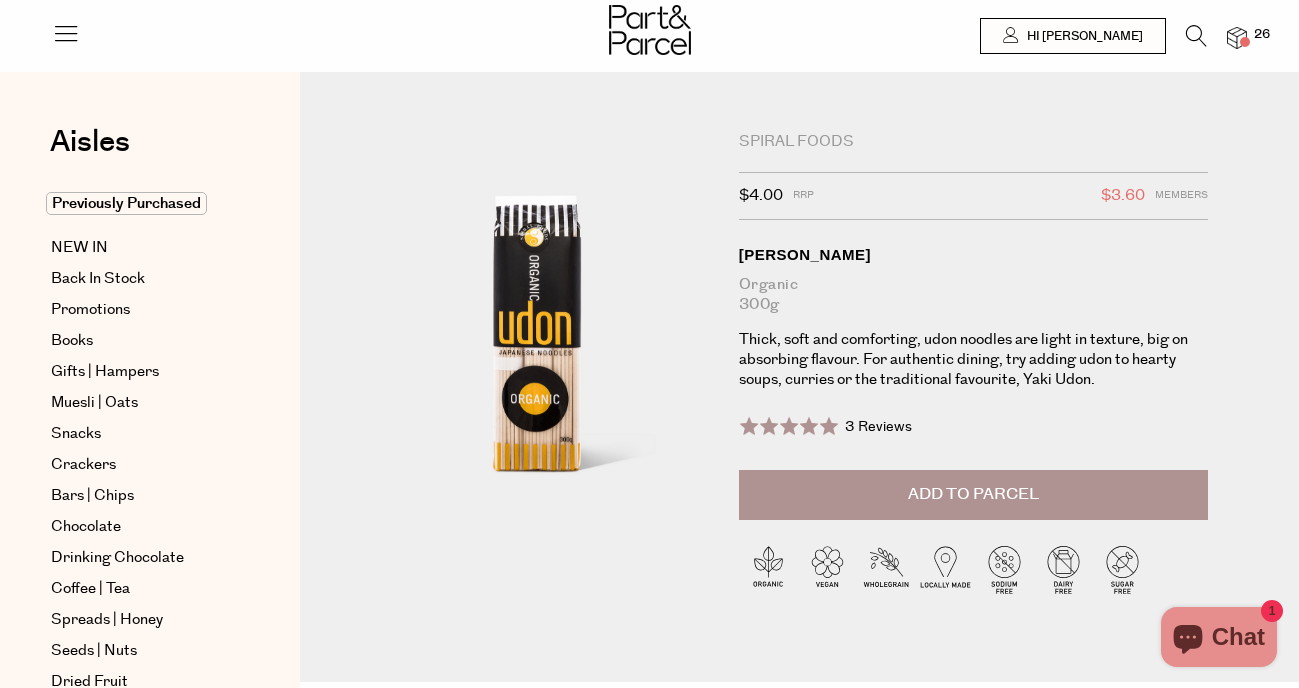 scroll, scrollTop: 0, scrollLeft: 0, axis: both 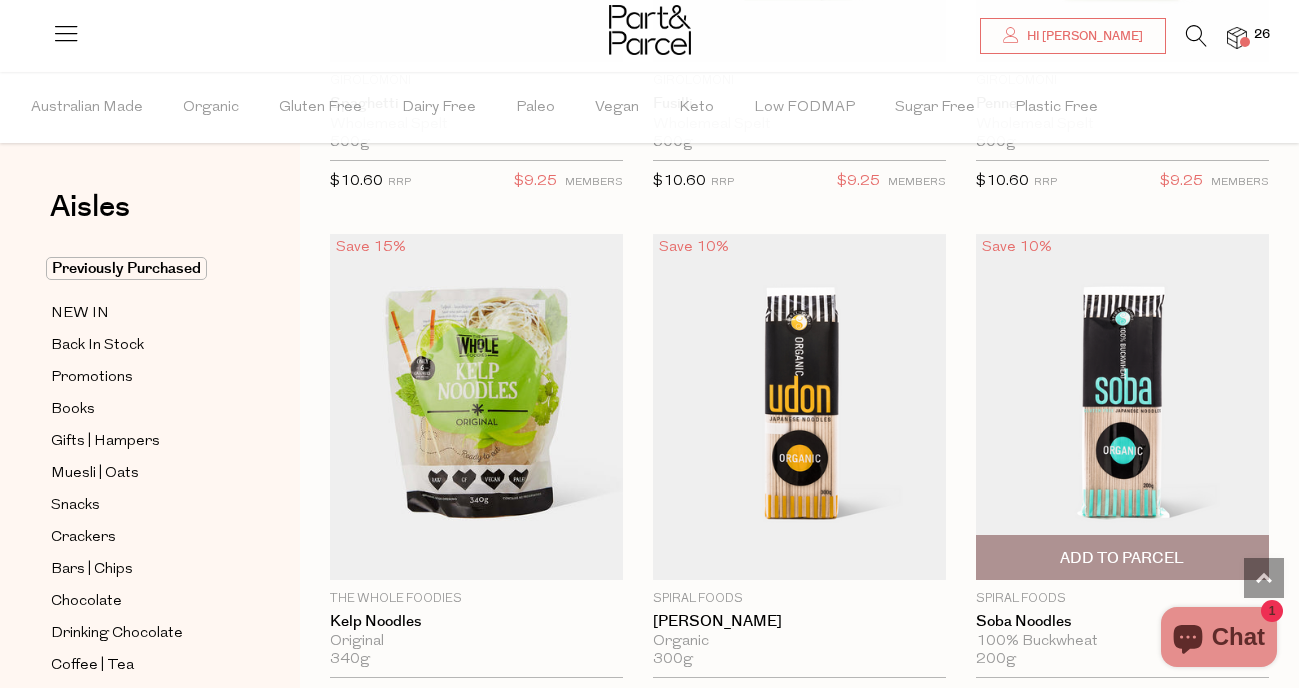 click at bounding box center [1122, 407] 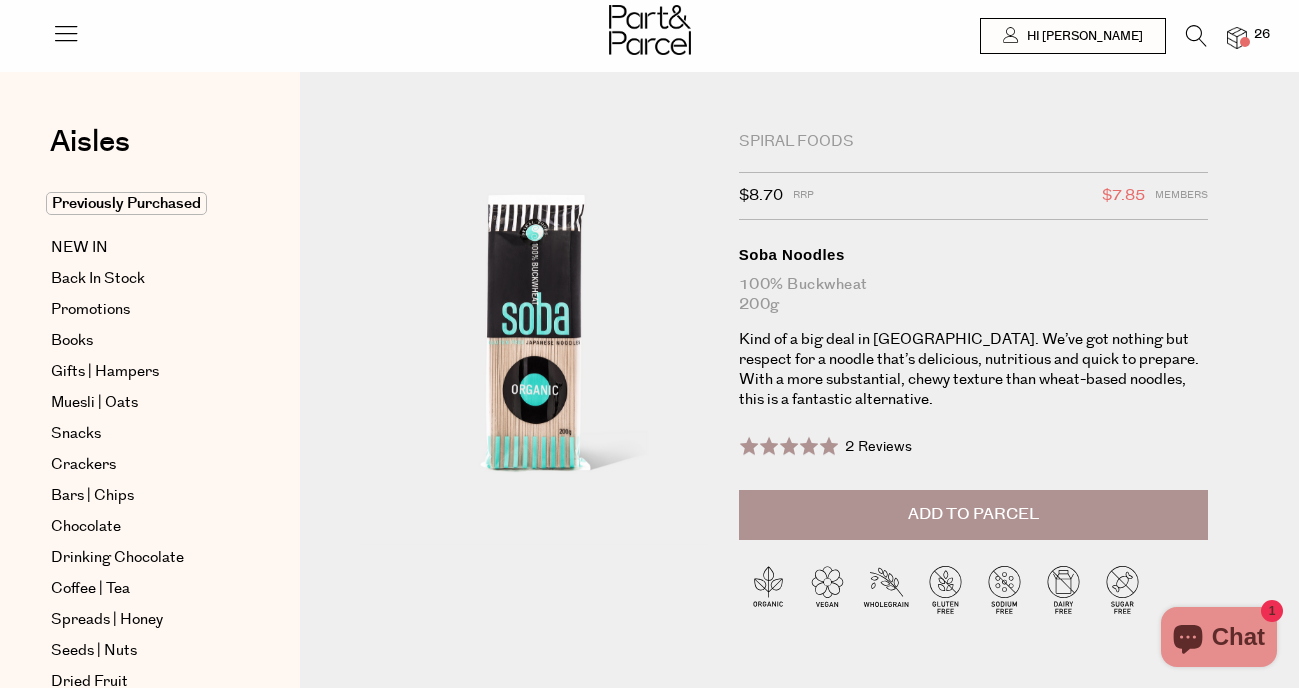 scroll, scrollTop: 0, scrollLeft: 0, axis: both 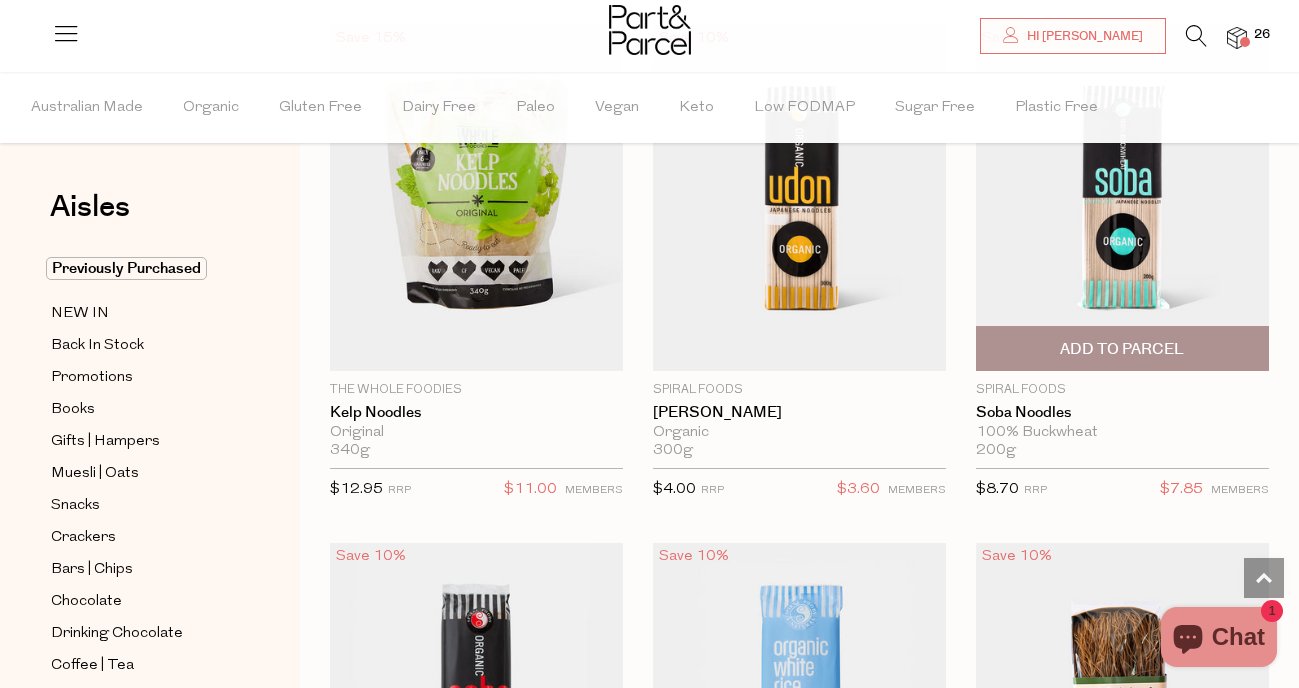 click on "Add To Parcel" at bounding box center [1122, 348] 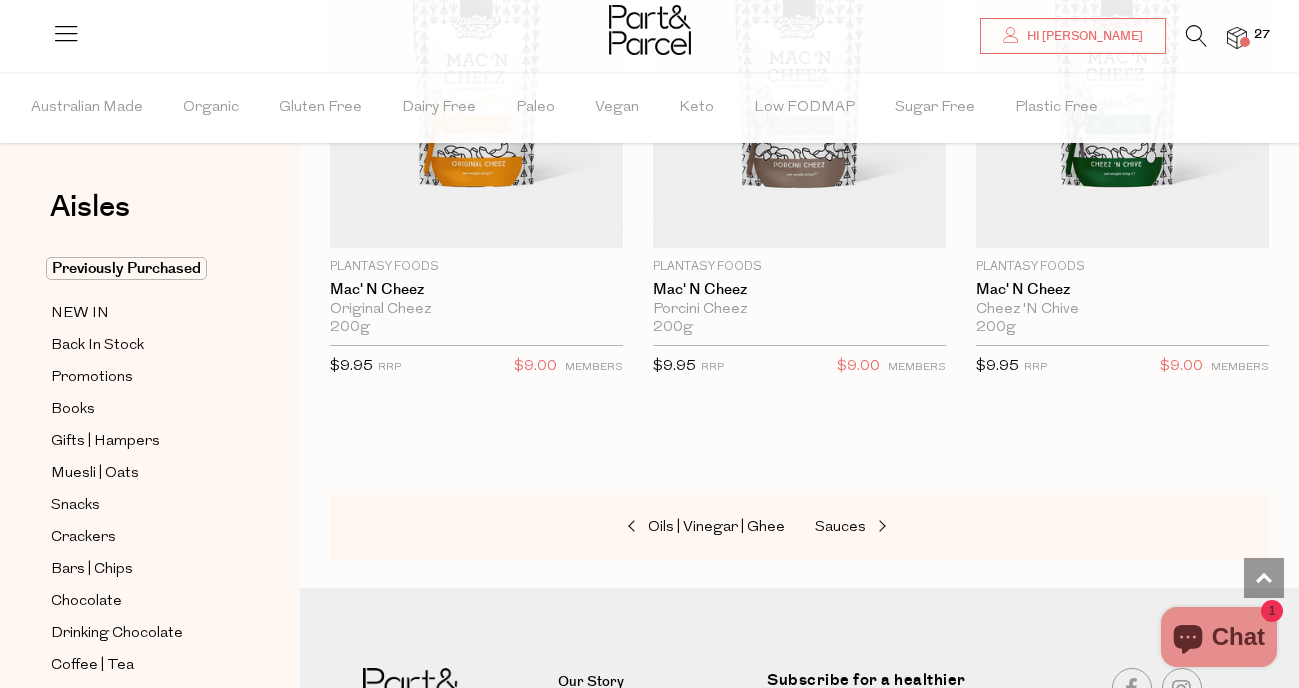 scroll, scrollTop: 9288, scrollLeft: 0, axis: vertical 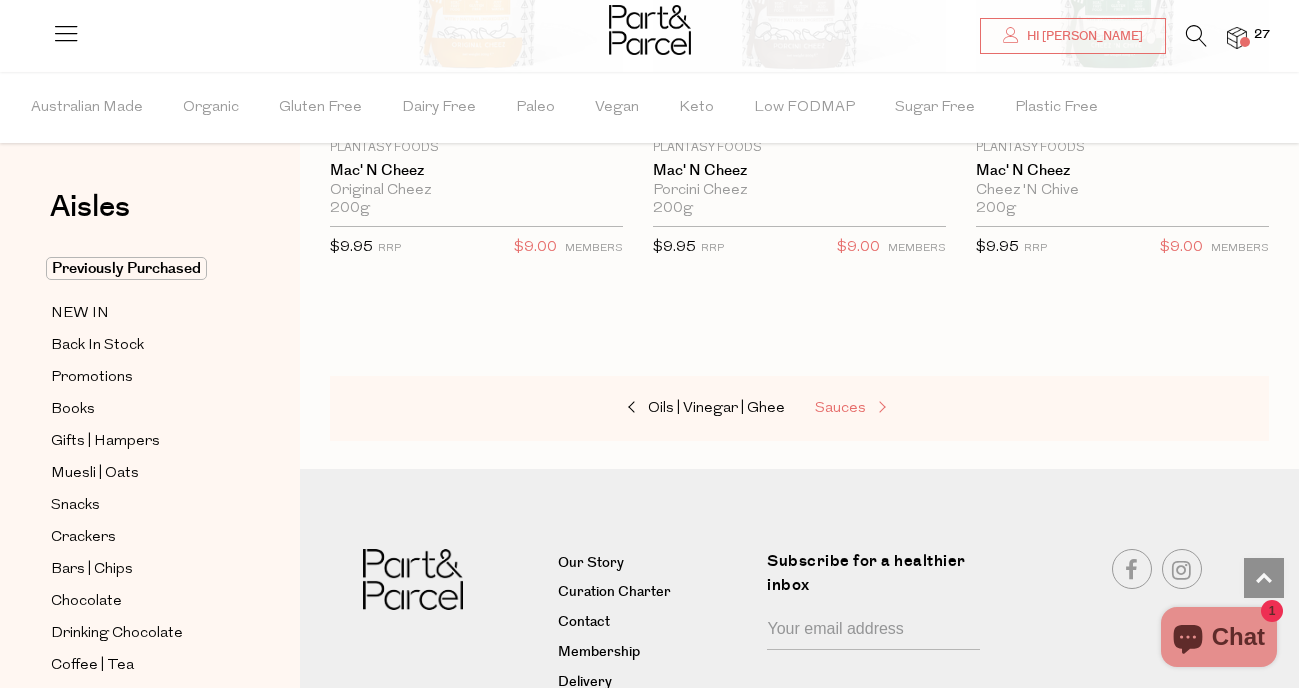 click on "Sauces" at bounding box center [915, 409] 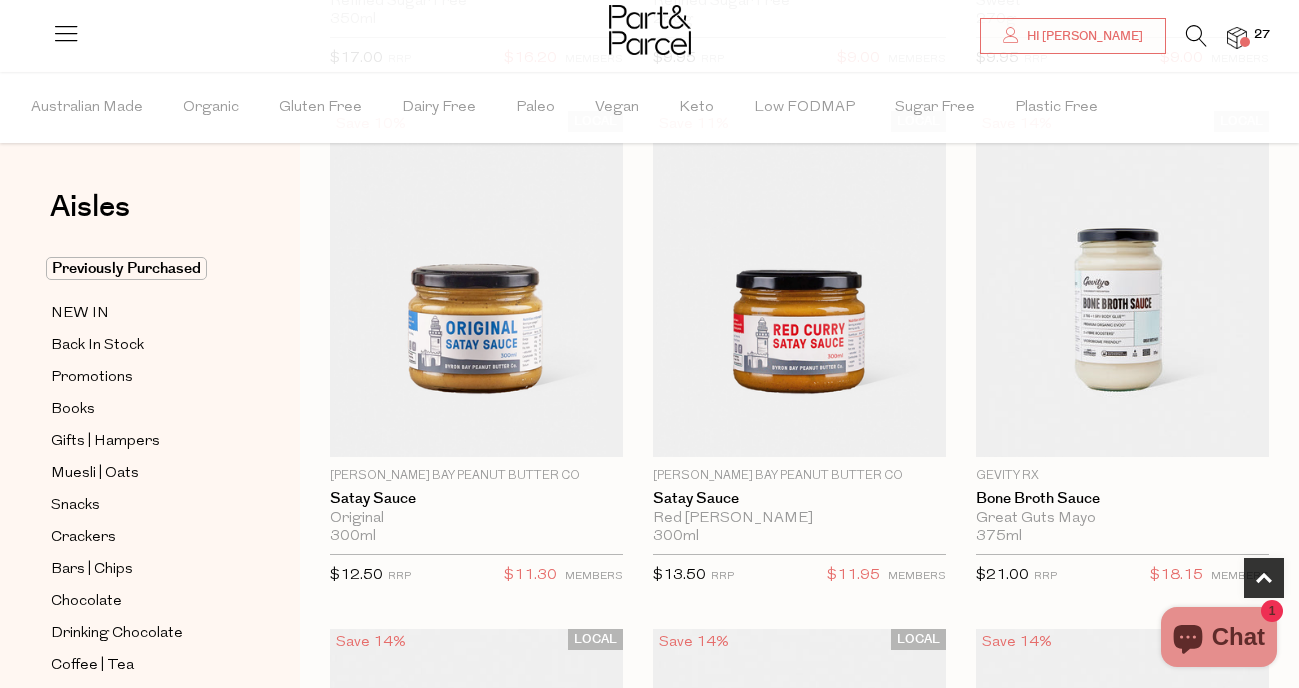 scroll, scrollTop: 1190, scrollLeft: 0, axis: vertical 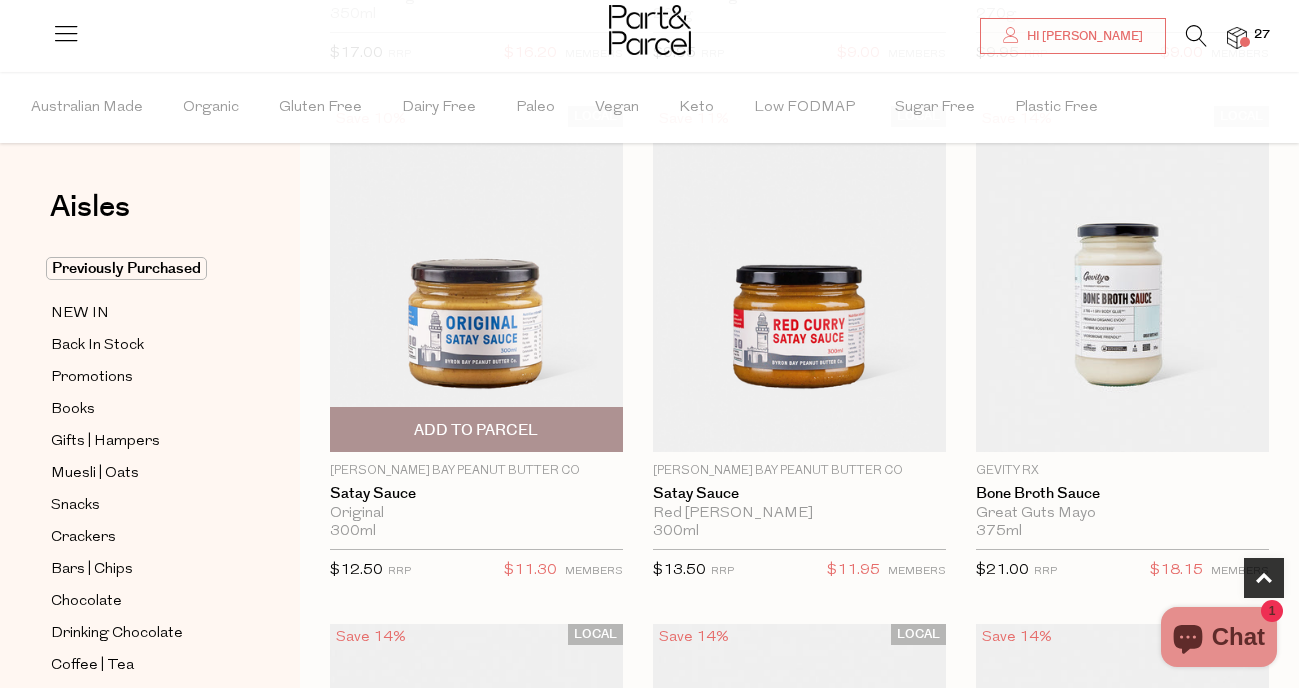 click at bounding box center (476, 279) 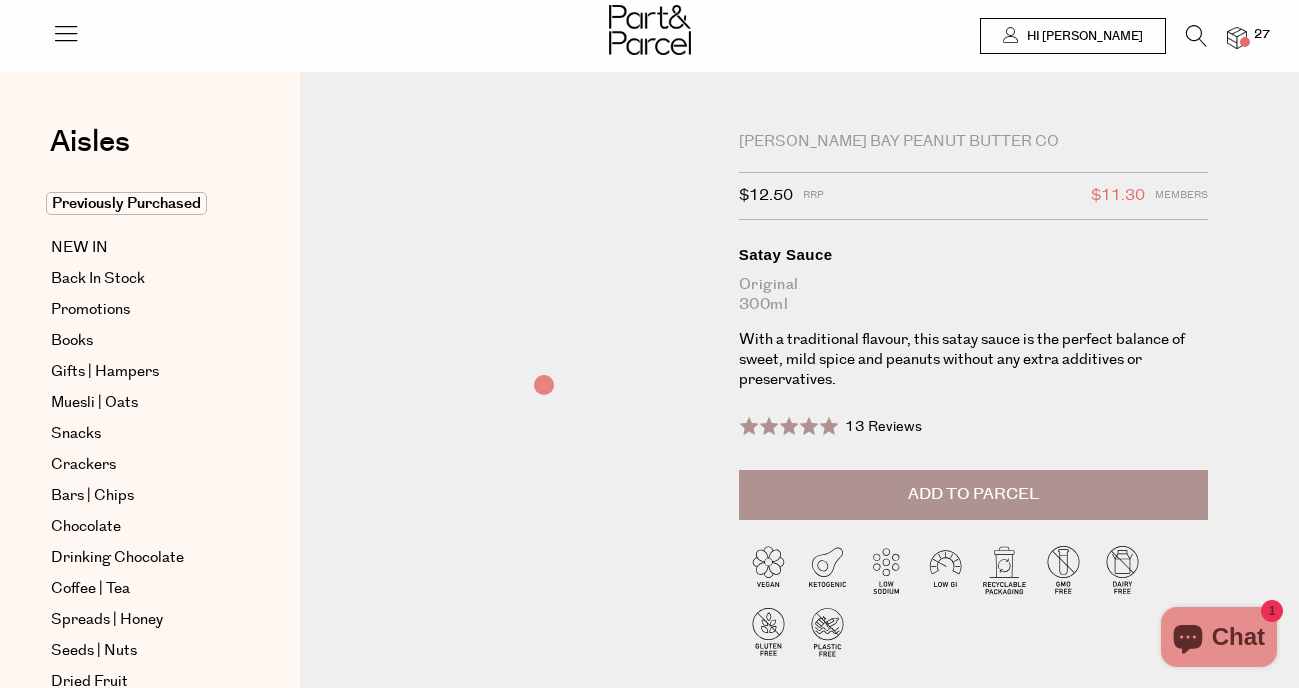 scroll, scrollTop: 0, scrollLeft: 0, axis: both 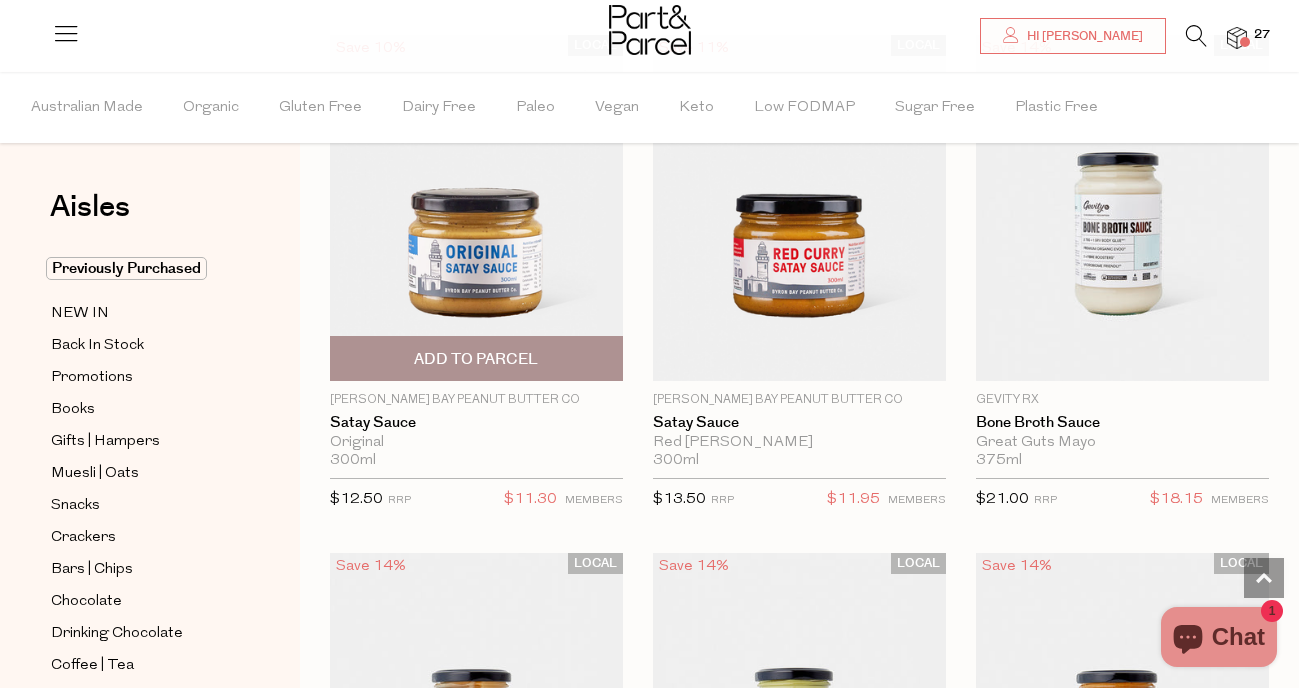 click on "Add To Parcel" at bounding box center [476, 359] 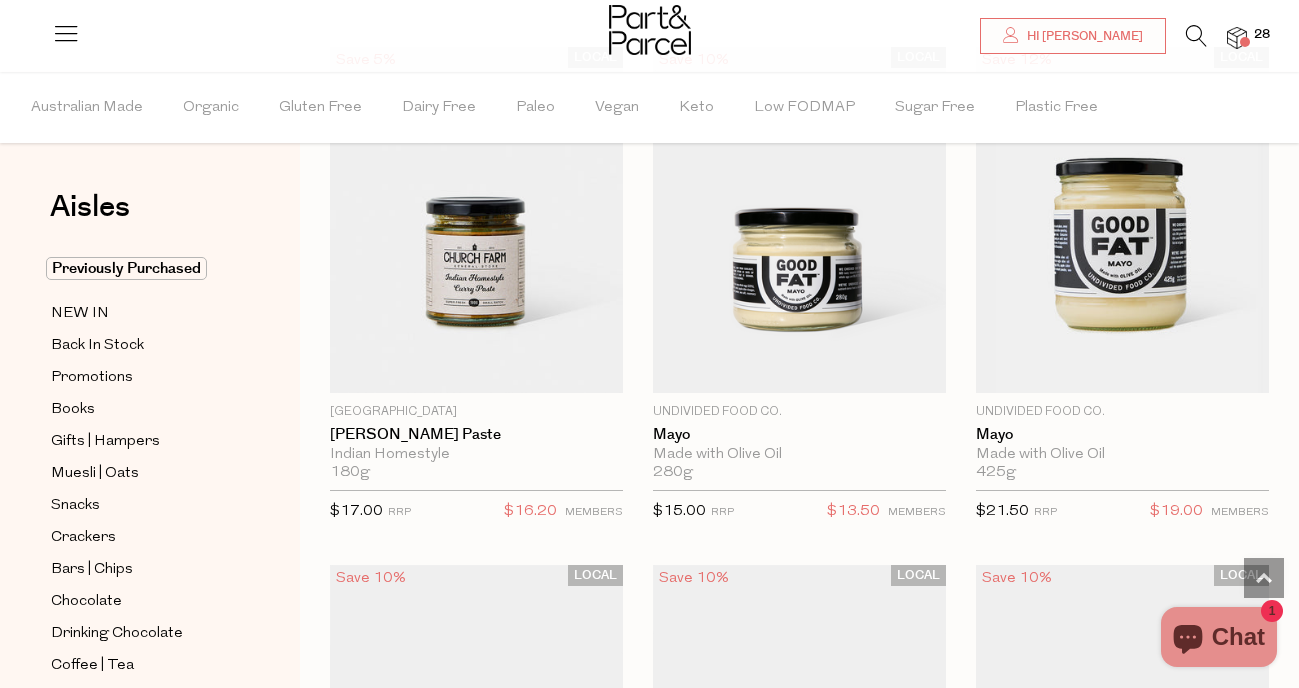 scroll, scrollTop: 2806, scrollLeft: 0, axis: vertical 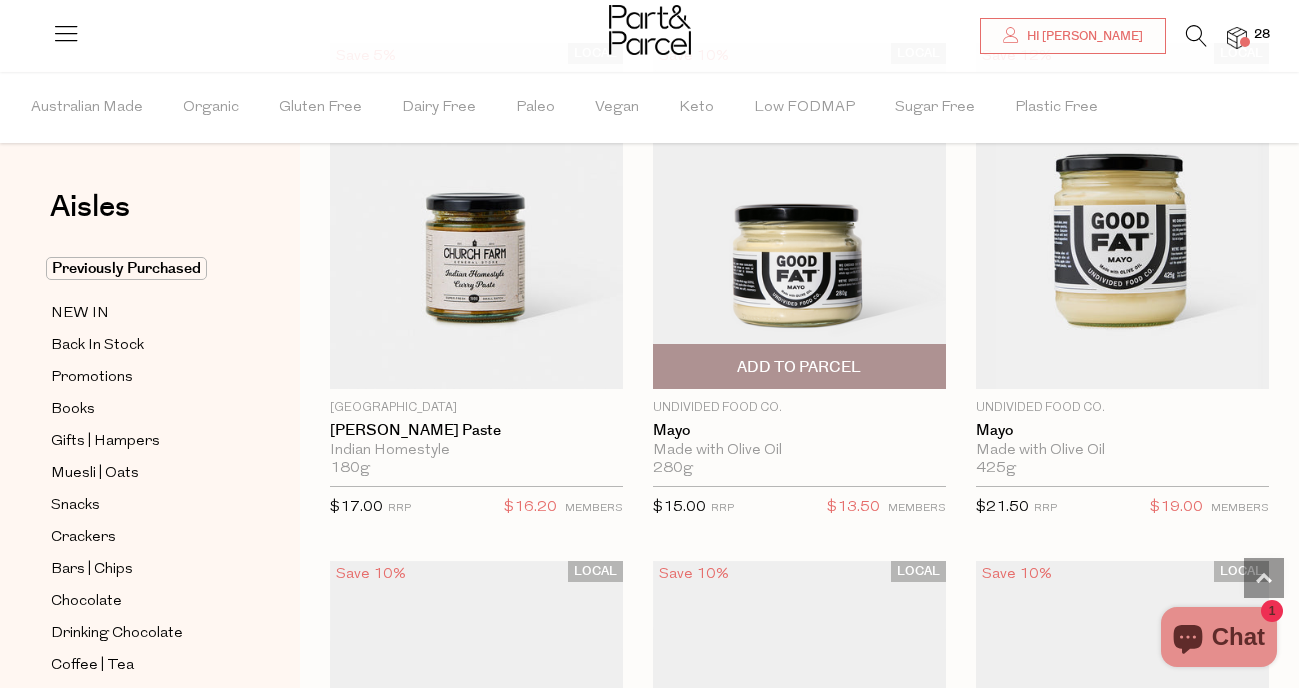 click on "Add To Parcel" at bounding box center (799, 367) 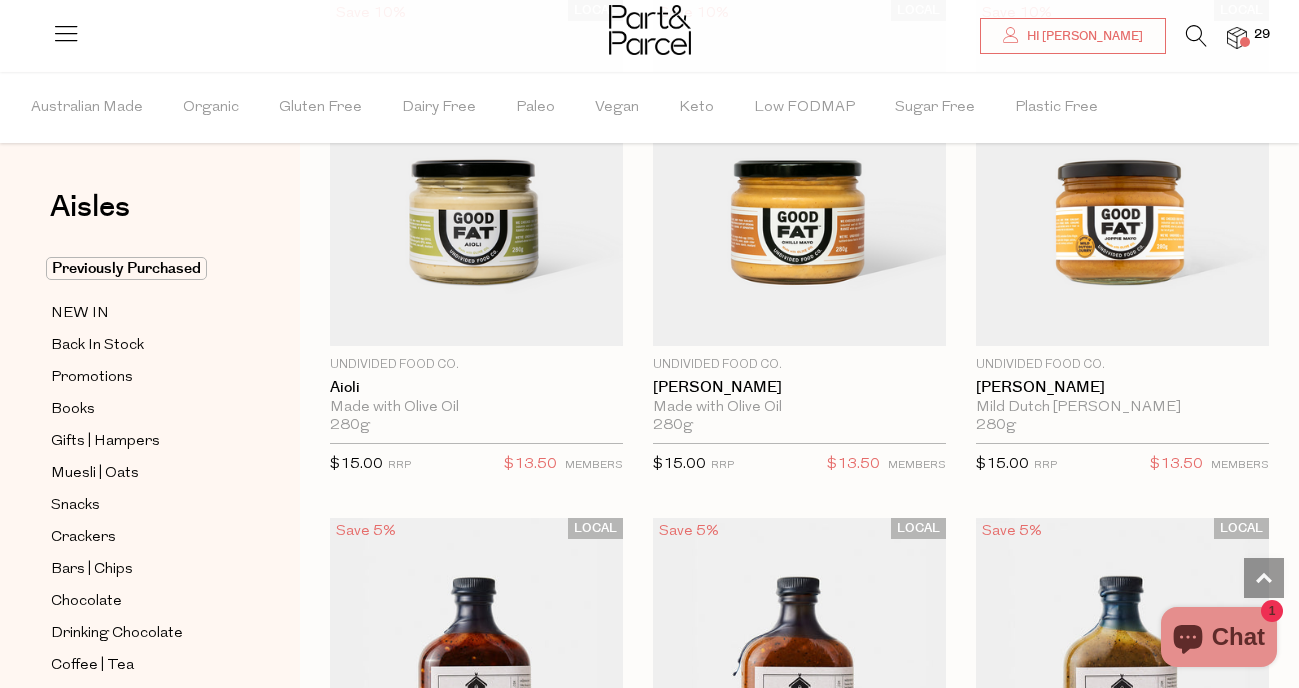 scroll, scrollTop: 3348, scrollLeft: 0, axis: vertical 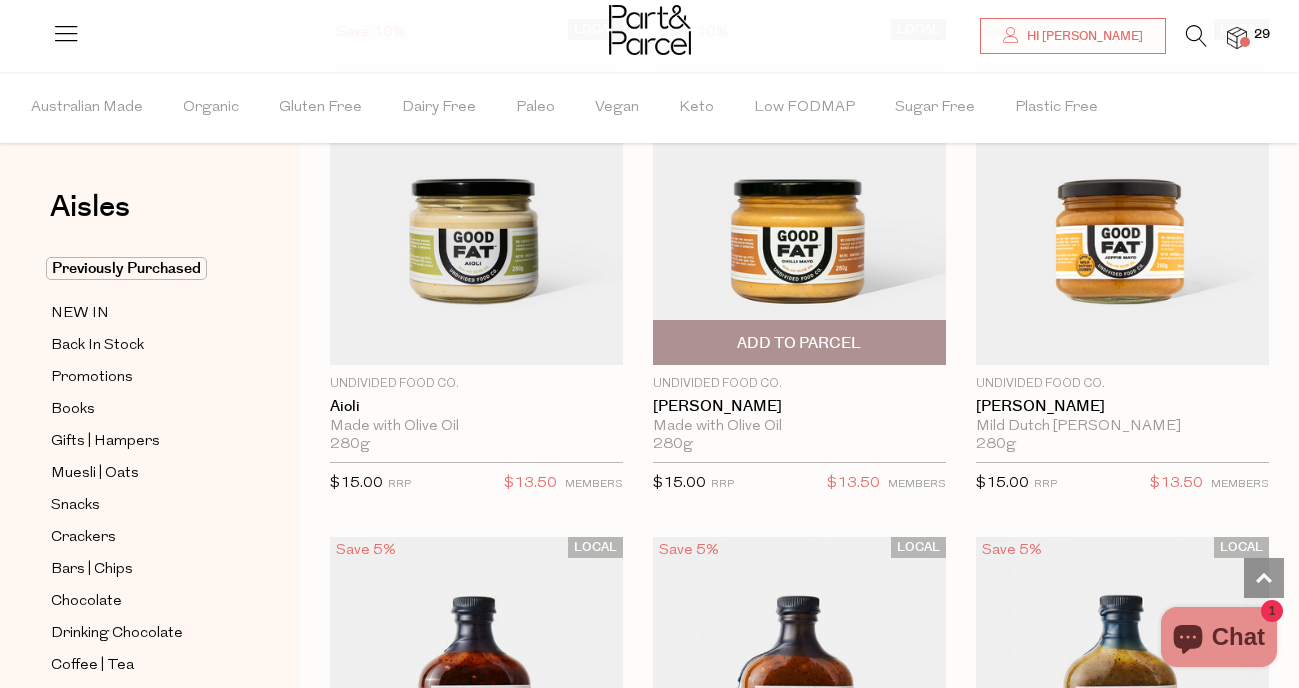 click on "Add To Parcel" at bounding box center [799, 343] 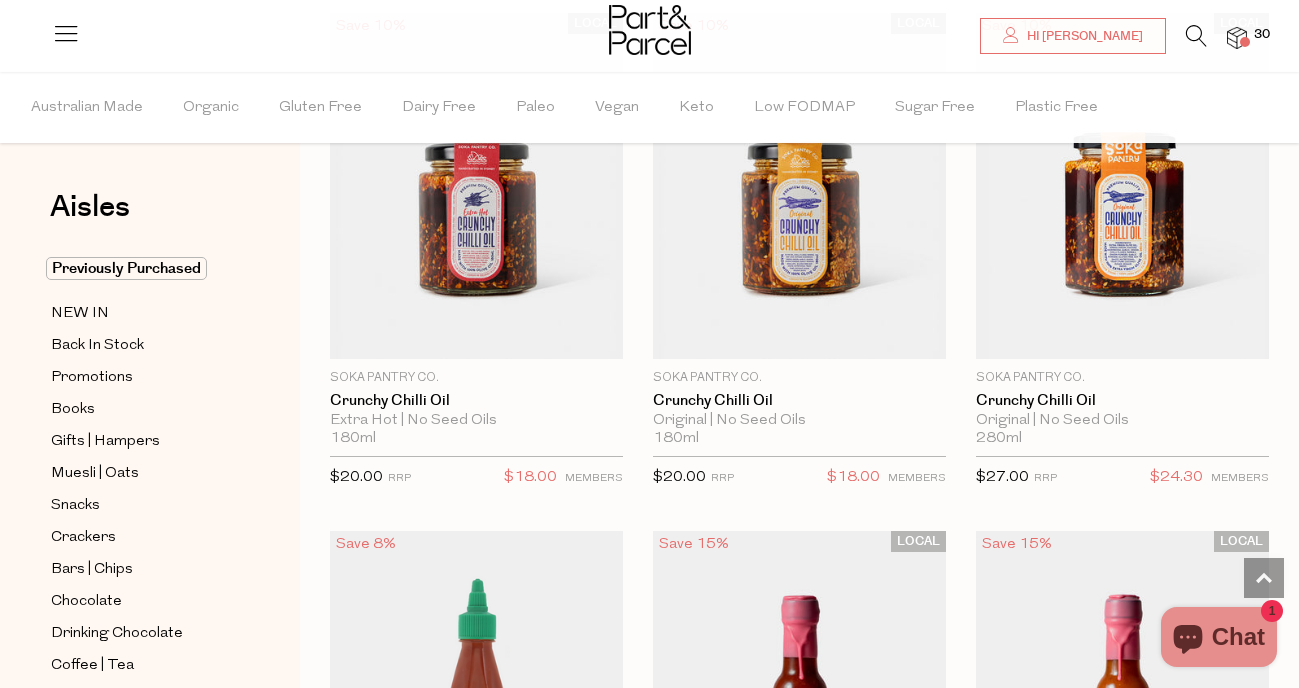 scroll, scrollTop: 4328, scrollLeft: 0, axis: vertical 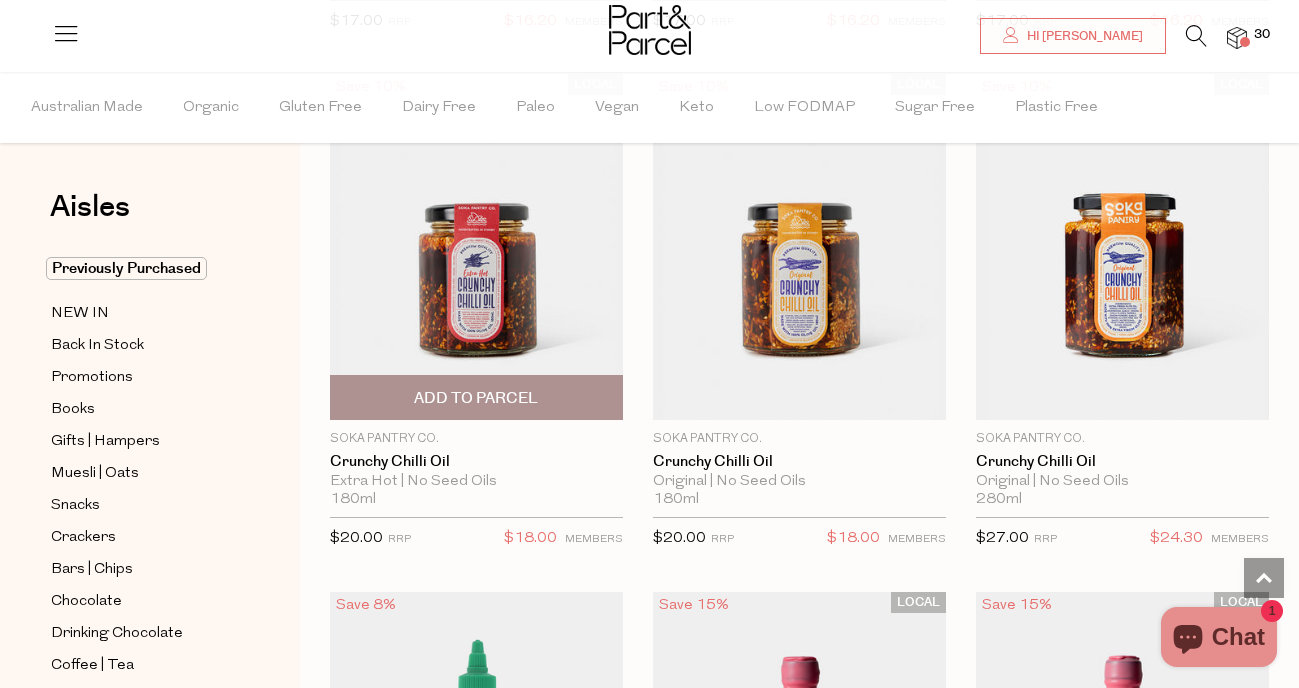 click at bounding box center [476, 247] 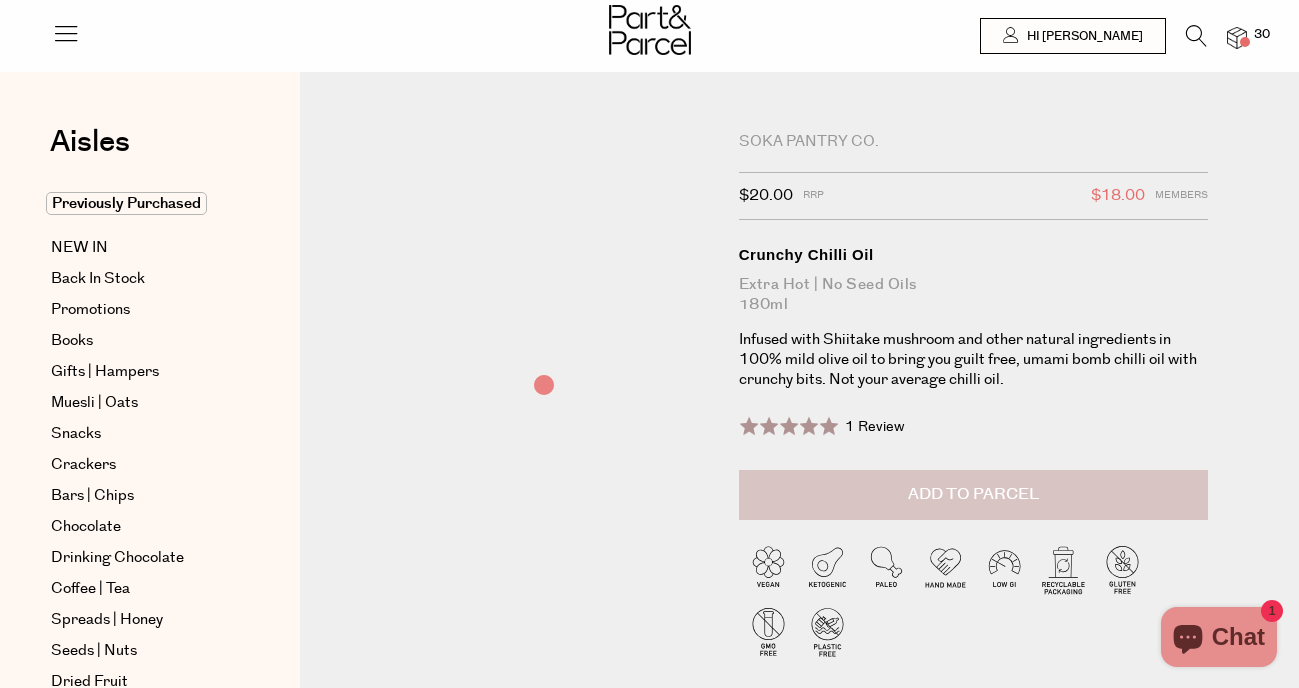 scroll, scrollTop: 0, scrollLeft: 0, axis: both 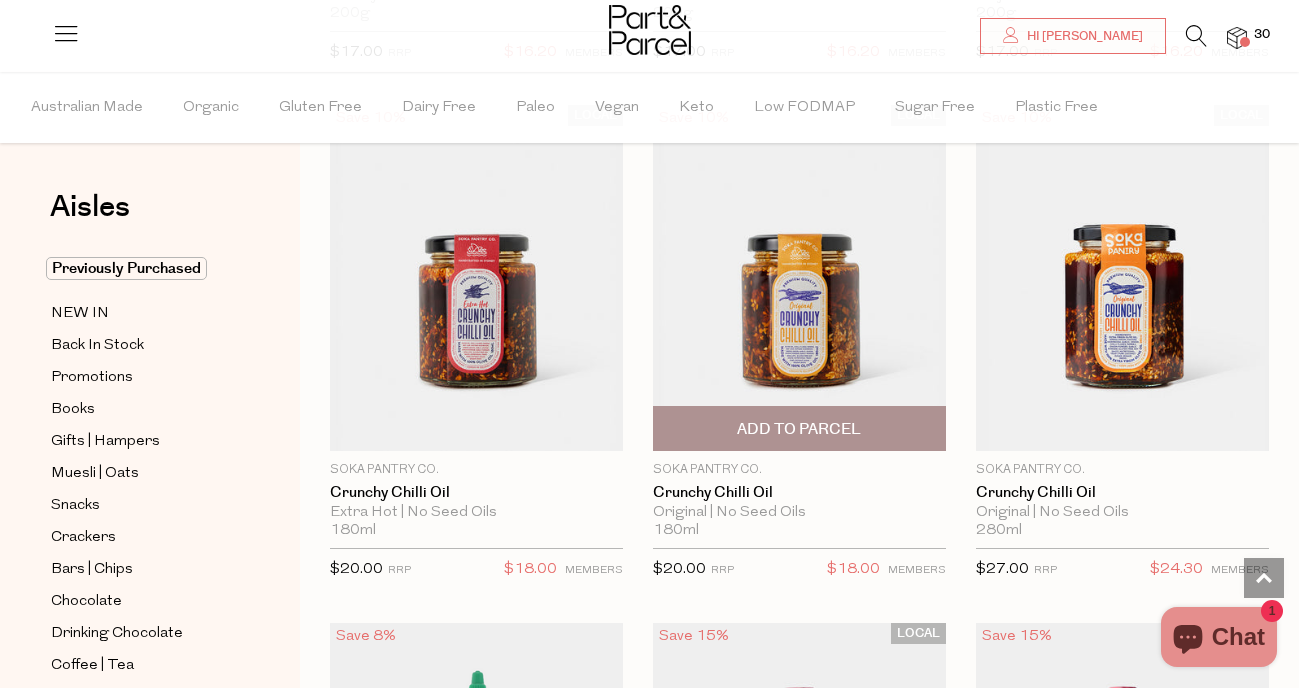 click on "Add To Parcel" at bounding box center [799, 429] 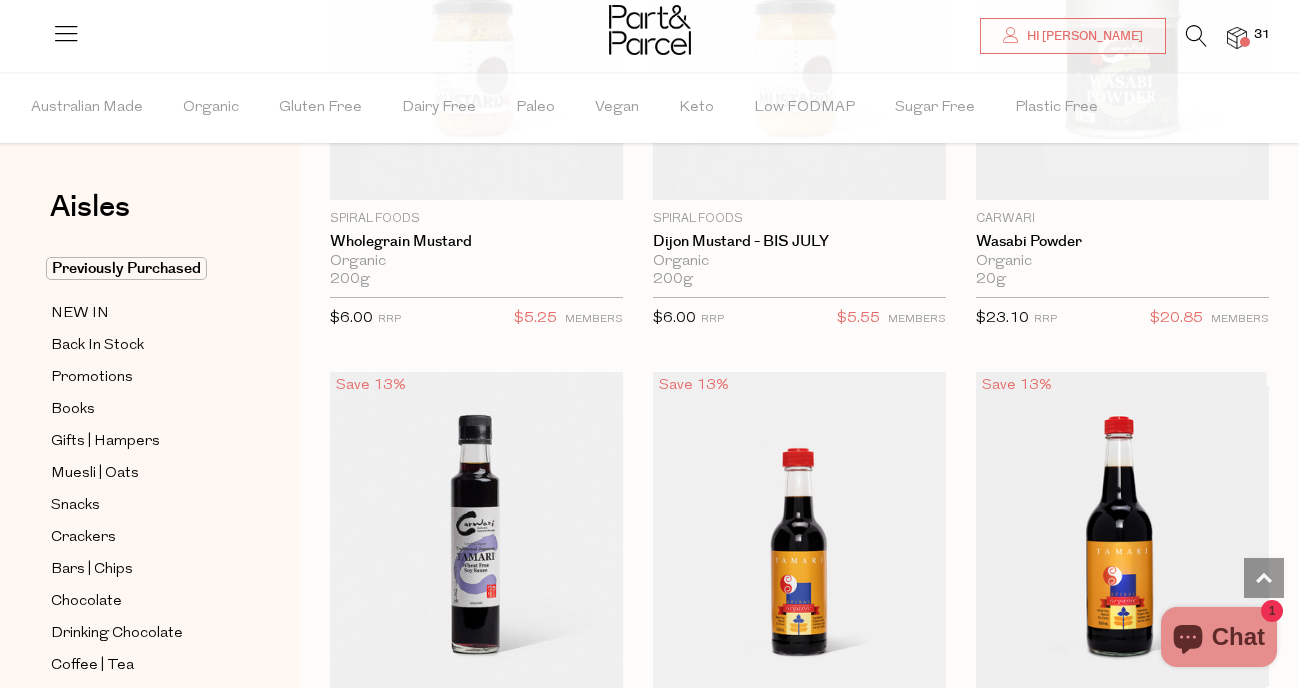 scroll, scrollTop: 7696, scrollLeft: 0, axis: vertical 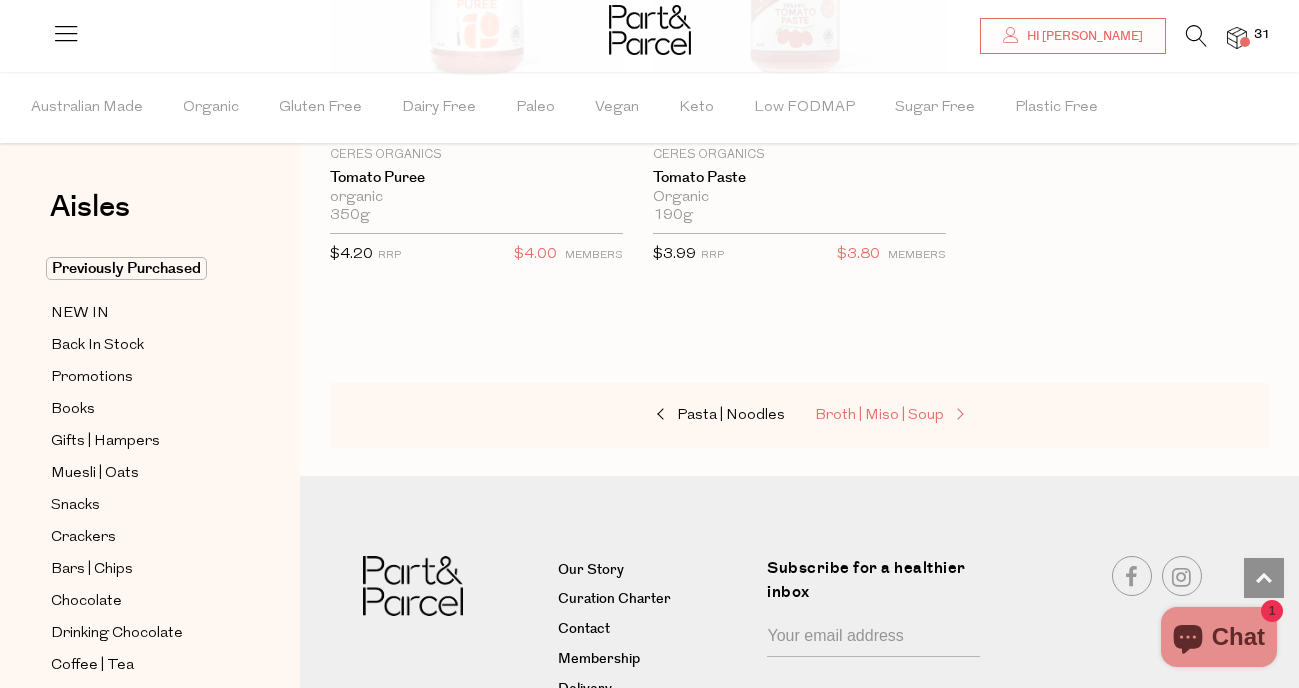 click on "Broth | Miso | Soup" at bounding box center [879, 415] 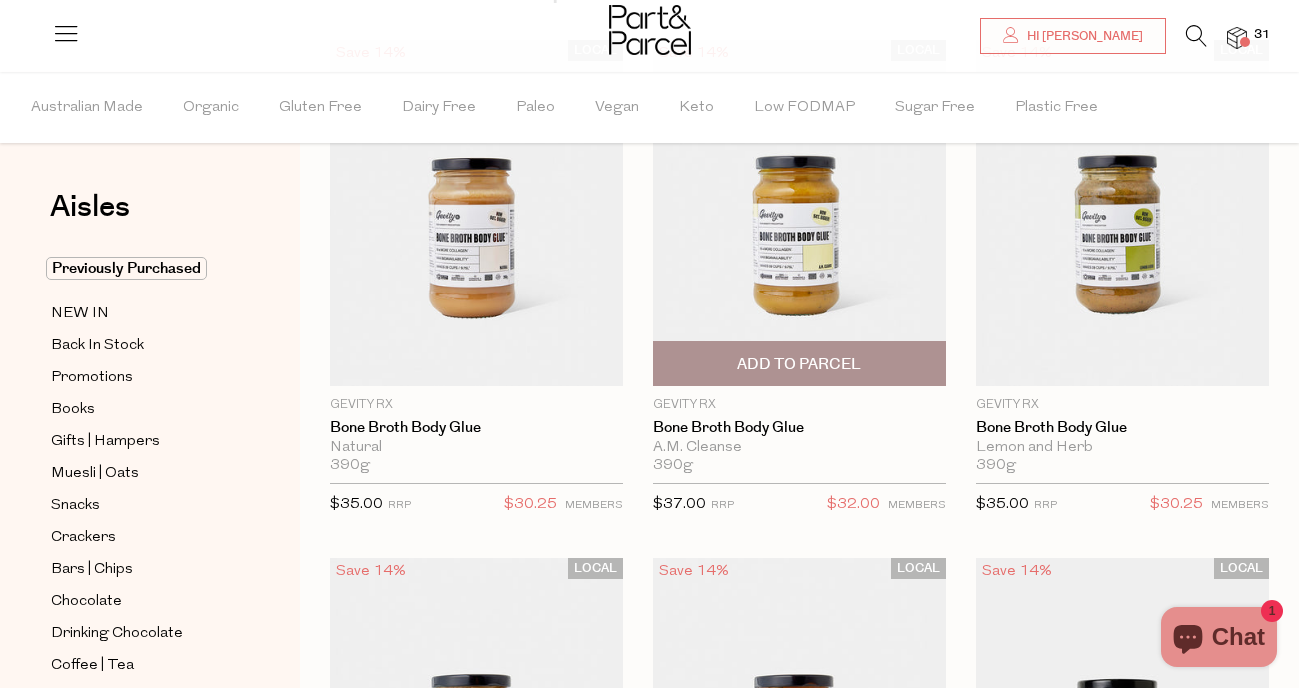 scroll, scrollTop: 223, scrollLeft: 0, axis: vertical 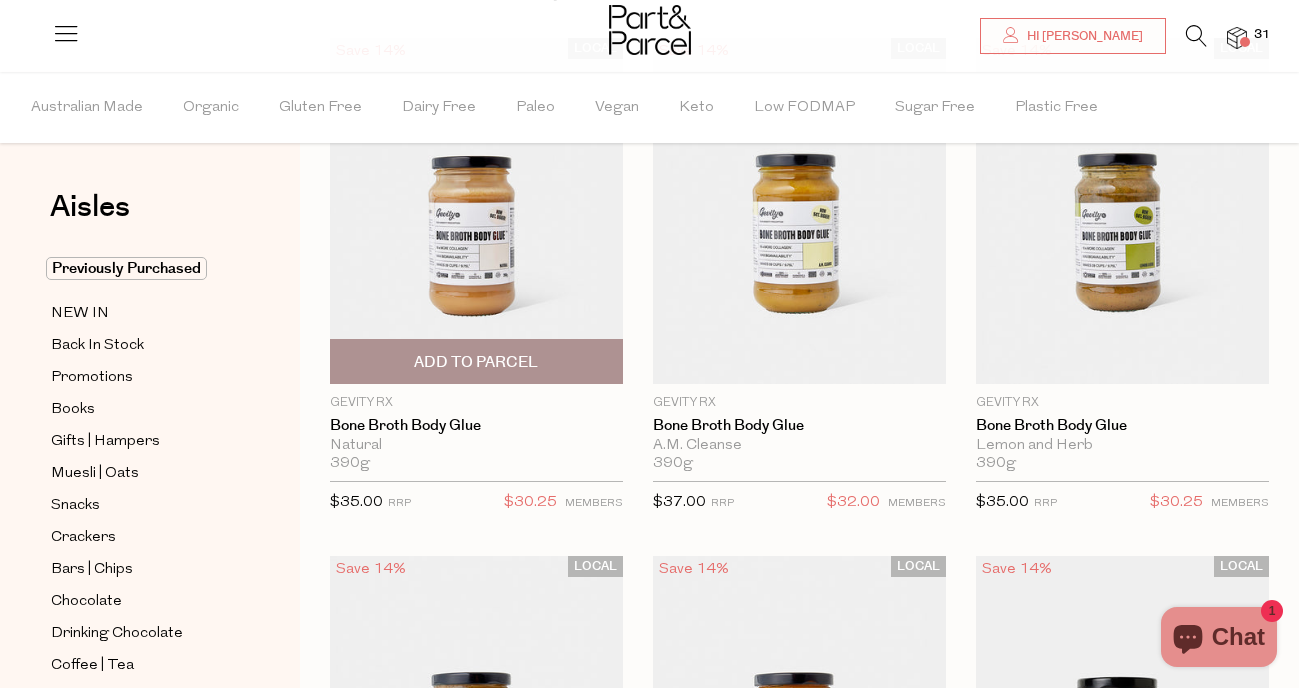 click on "Add To Parcel" at bounding box center [476, 361] 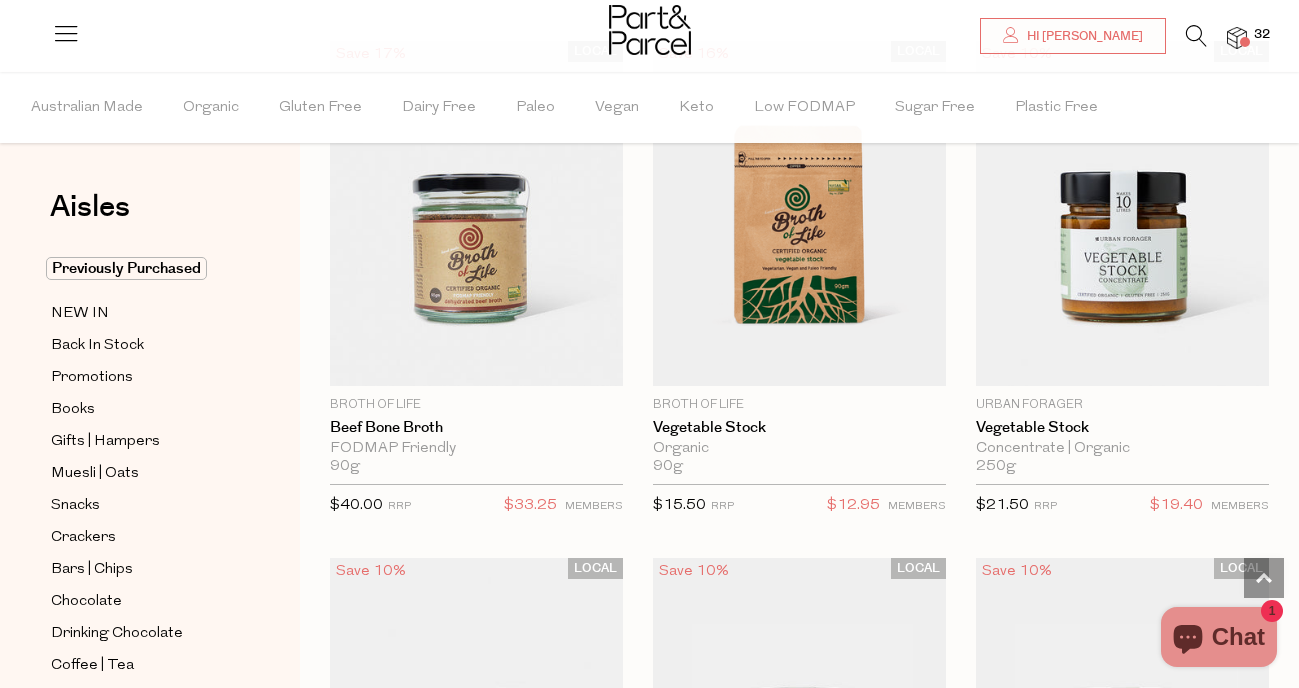 scroll, scrollTop: 2296, scrollLeft: 0, axis: vertical 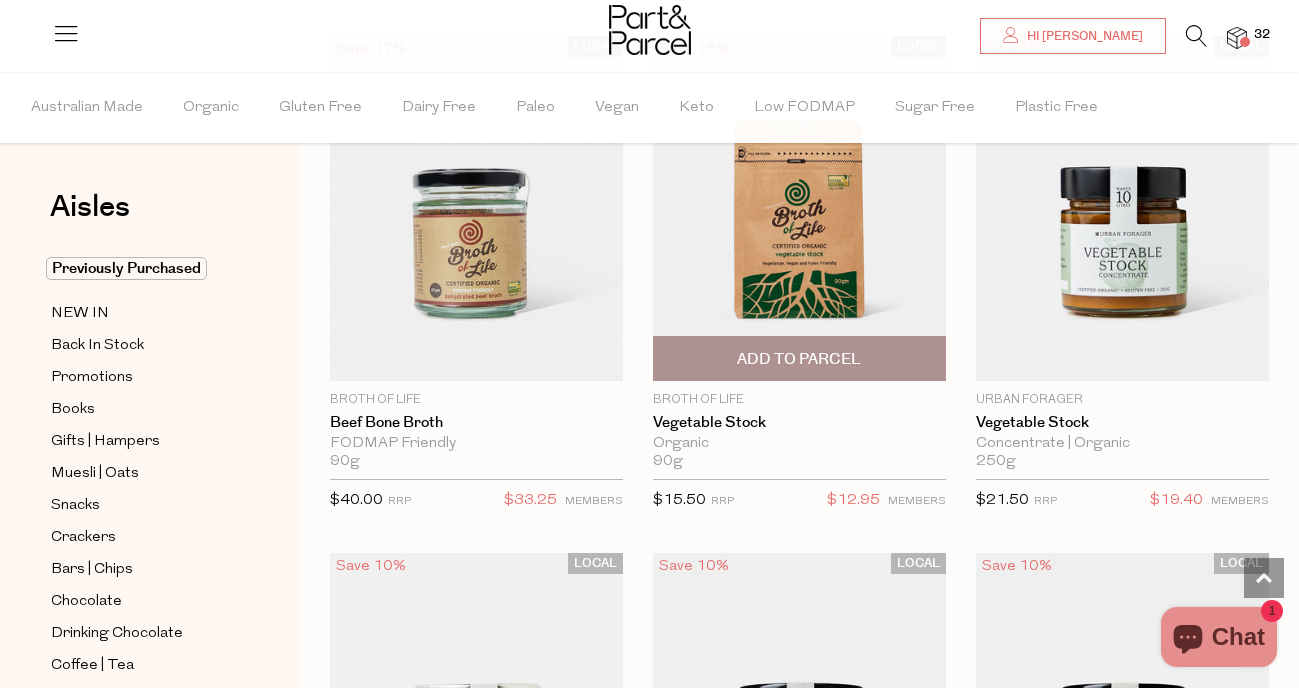 click on "Add To Parcel" at bounding box center [799, 358] 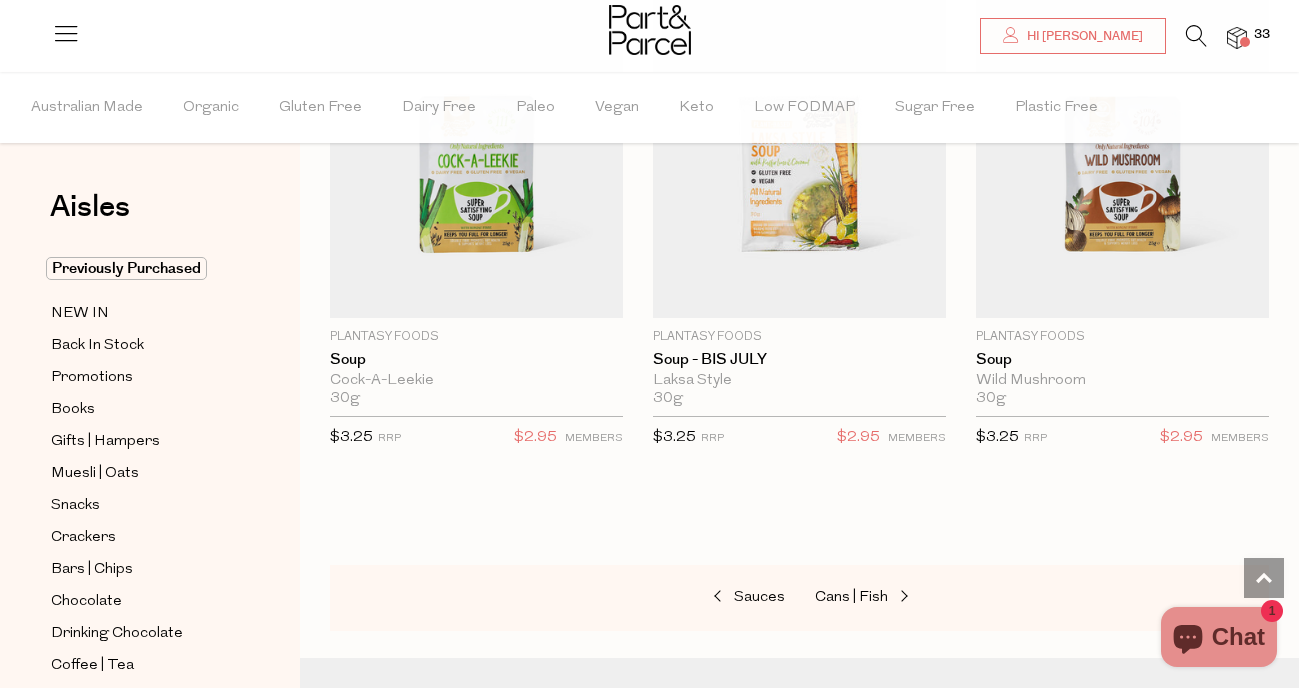 scroll, scrollTop: 5574, scrollLeft: 0, axis: vertical 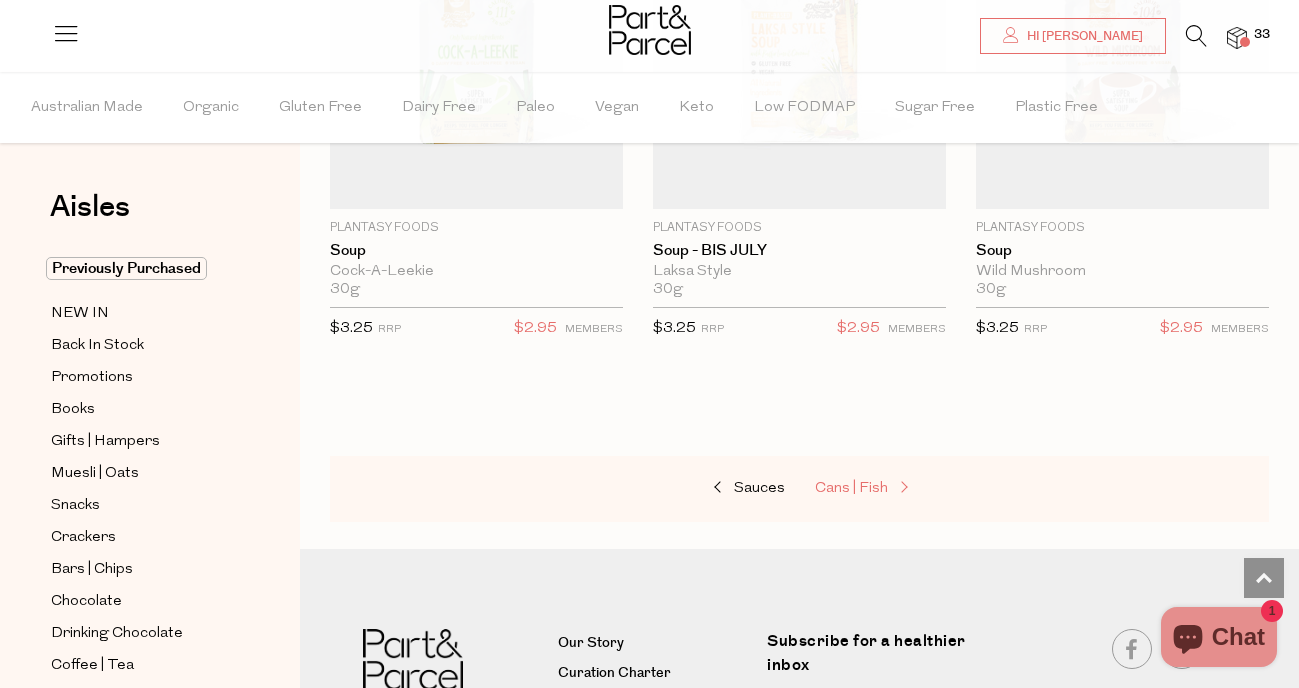 click on "Cans | Fish" at bounding box center [851, 488] 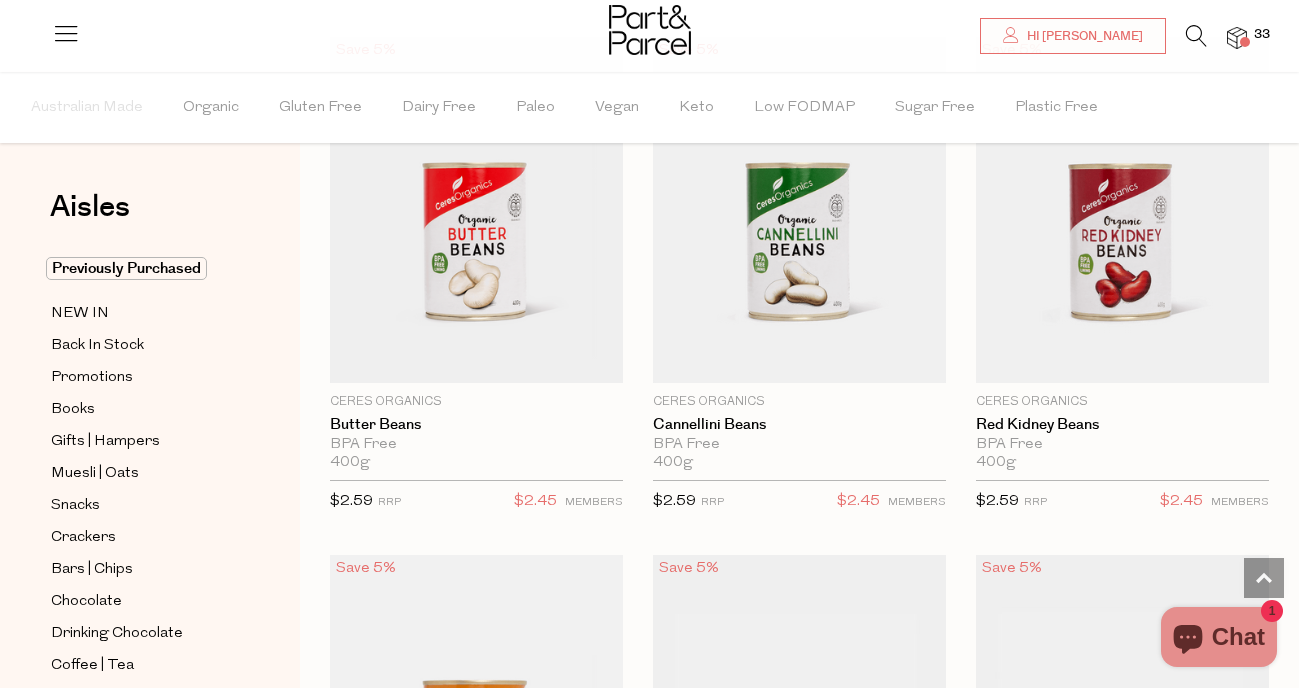 scroll, scrollTop: 1305, scrollLeft: 0, axis: vertical 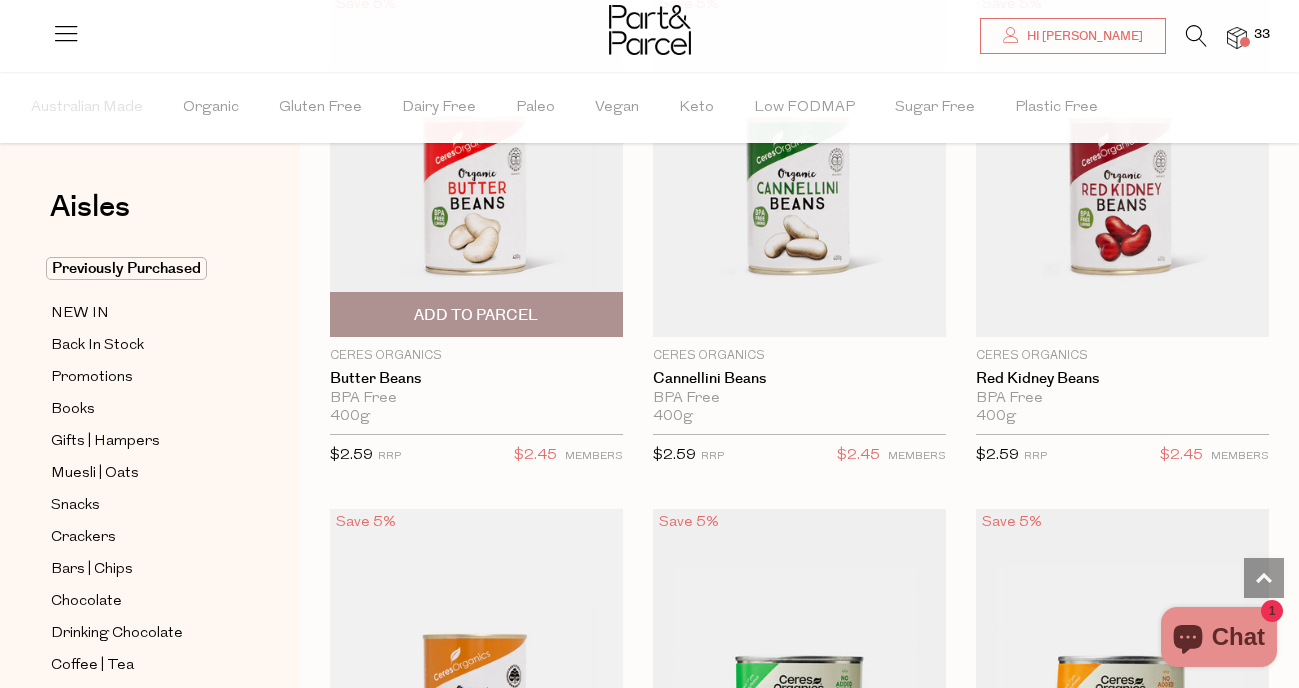 click on "Add To Parcel" at bounding box center [476, 315] 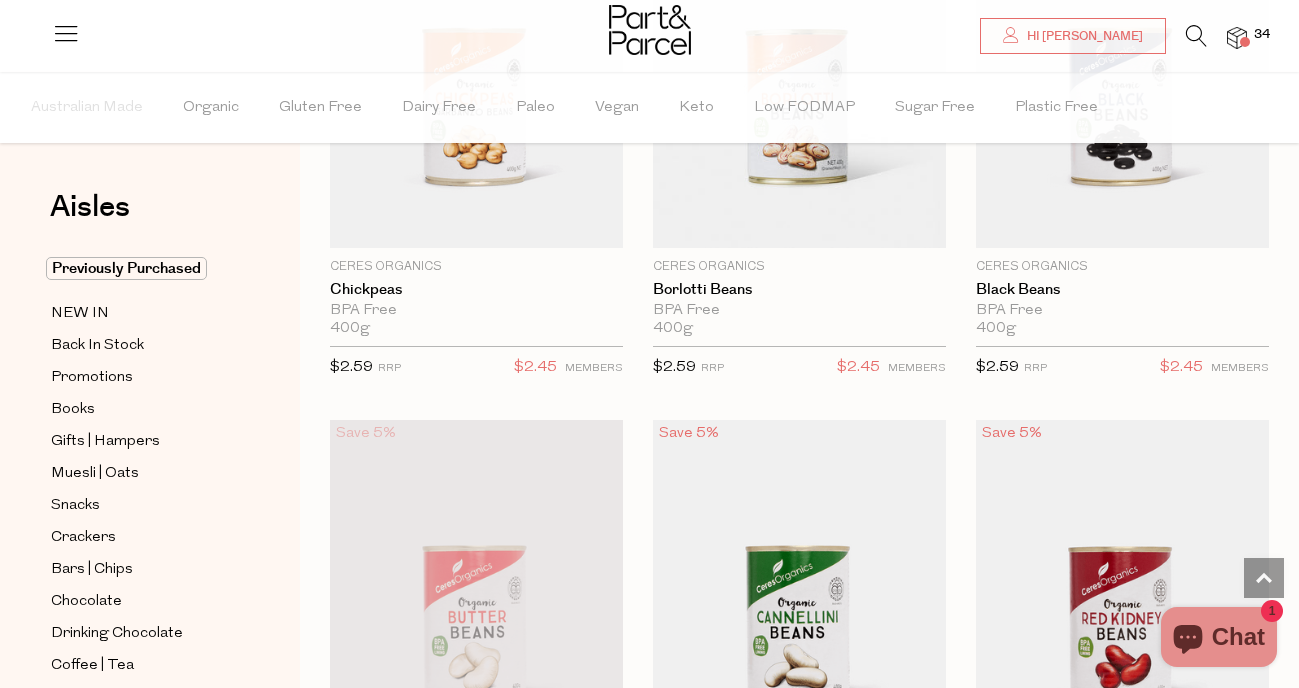 scroll, scrollTop: 1183, scrollLeft: 0, axis: vertical 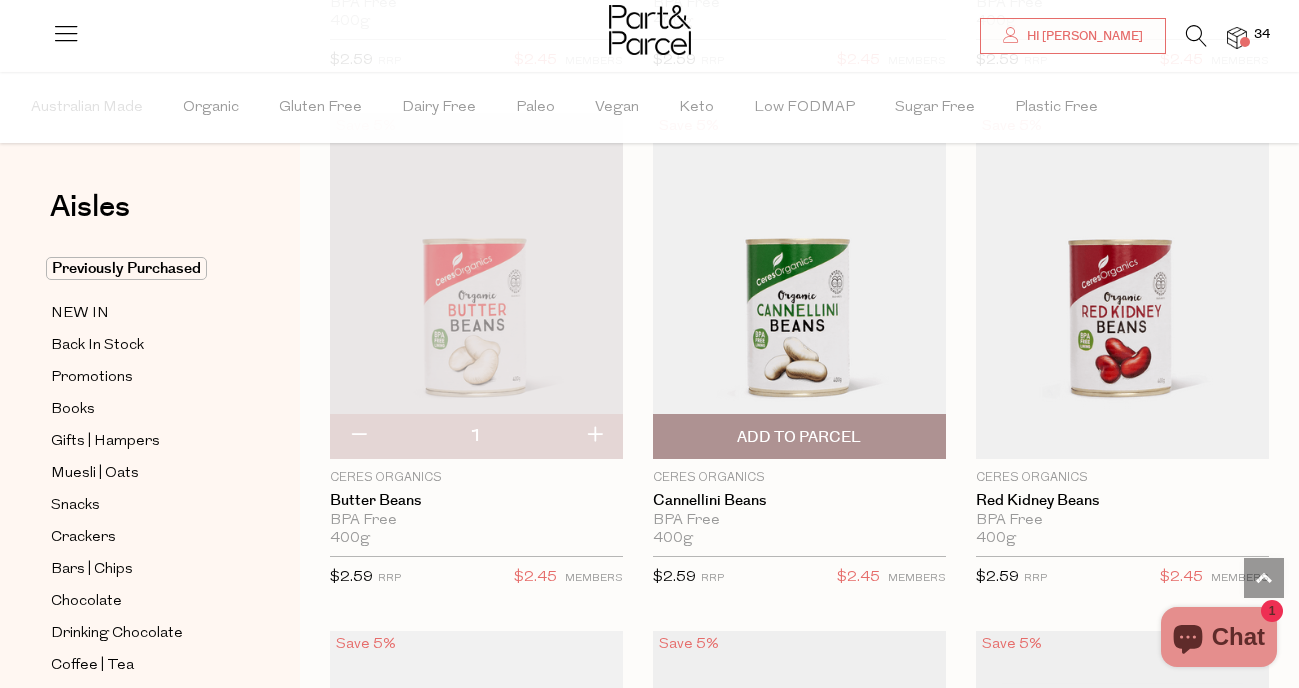 click on "Add To Parcel" at bounding box center (799, 437) 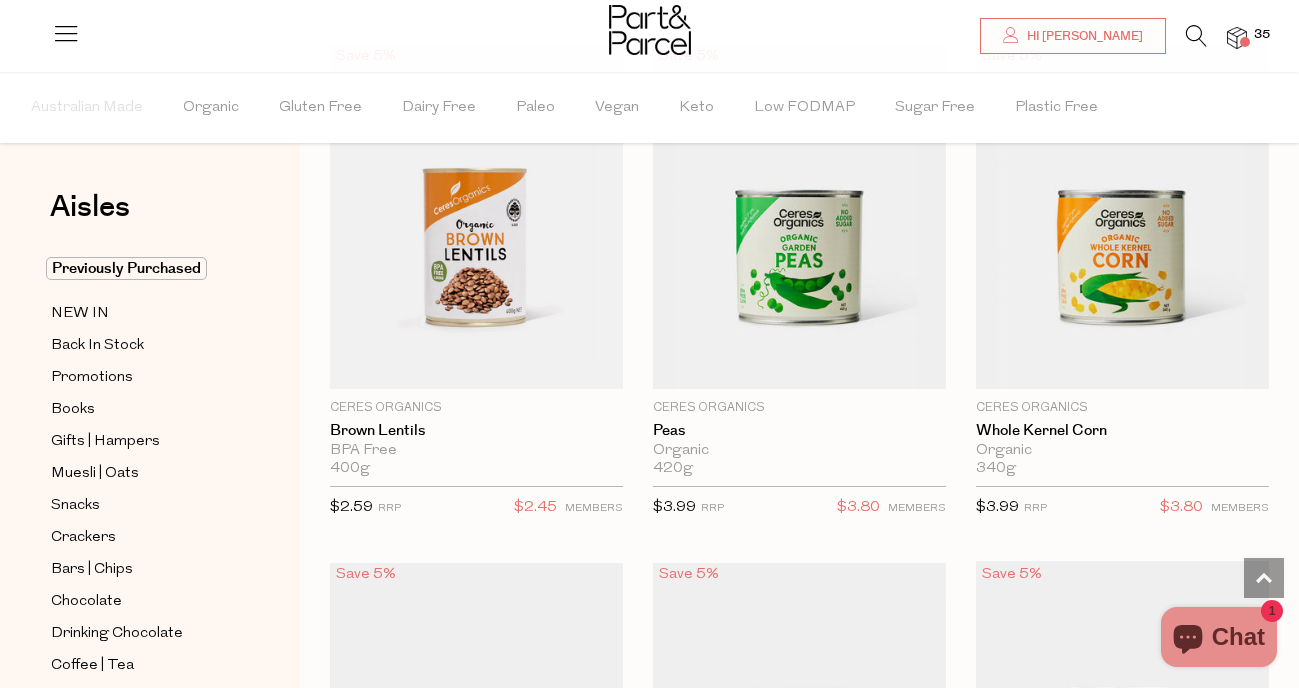 scroll, scrollTop: 1772, scrollLeft: 0, axis: vertical 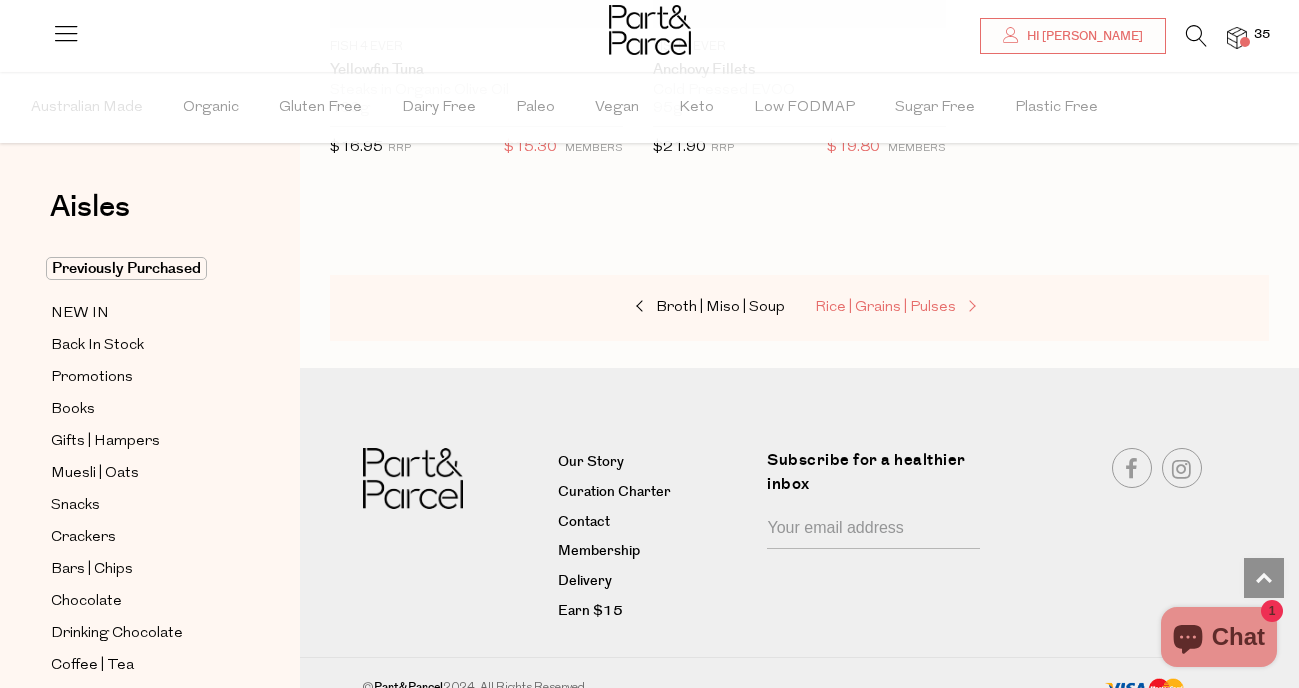 click on "Rice | Grains | Pulses" at bounding box center [915, 308] 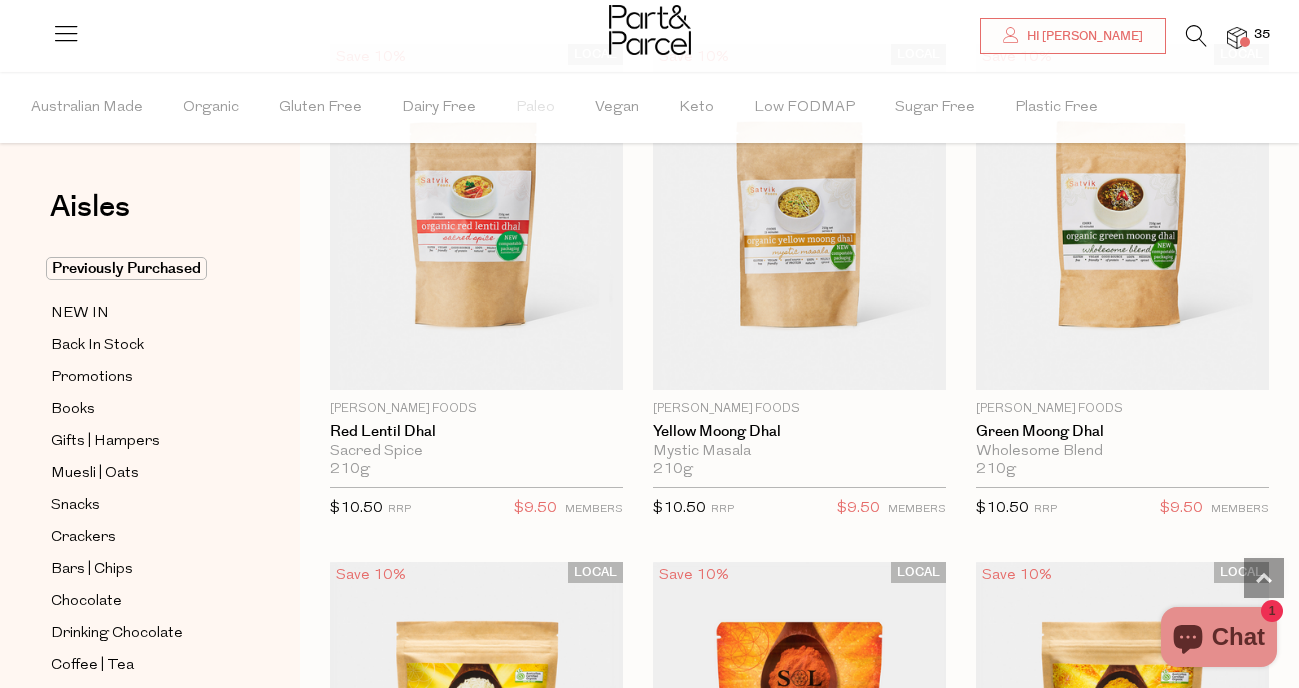 scroll, scrollTop: 5915, scrollLeft: 0, axis: vertical 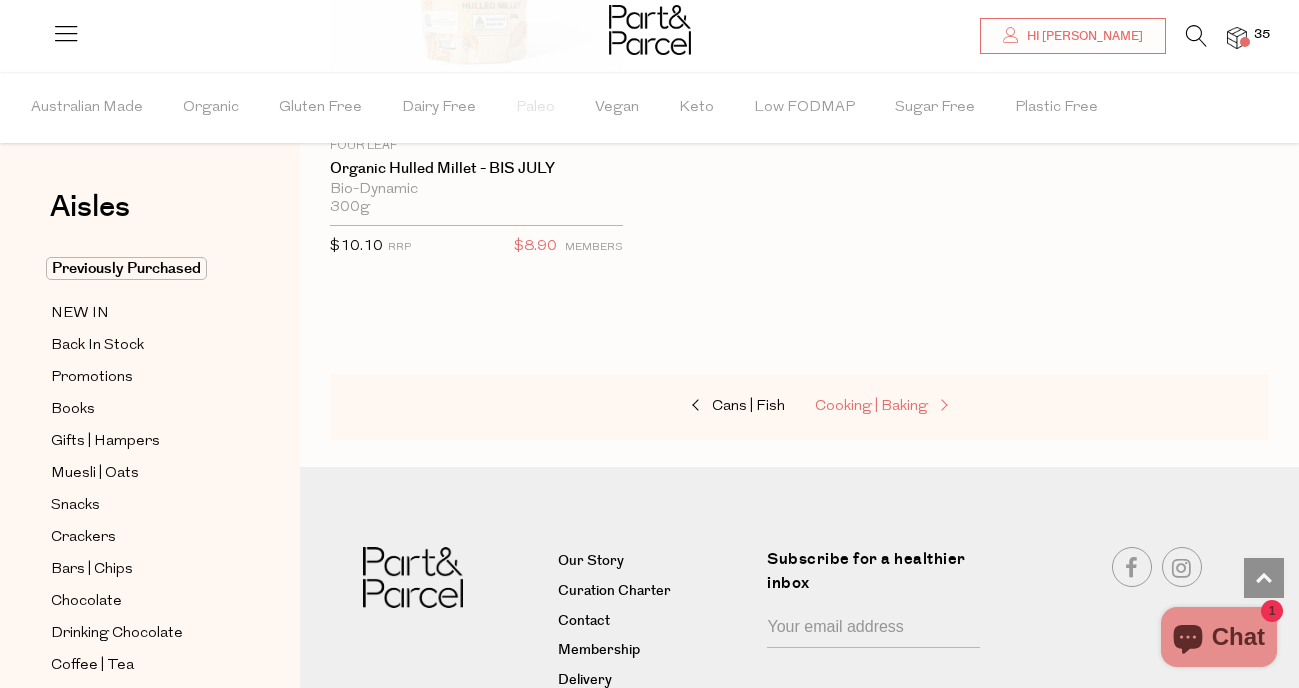 click on "Cooking | Baking" at bounding box center (871, 406) 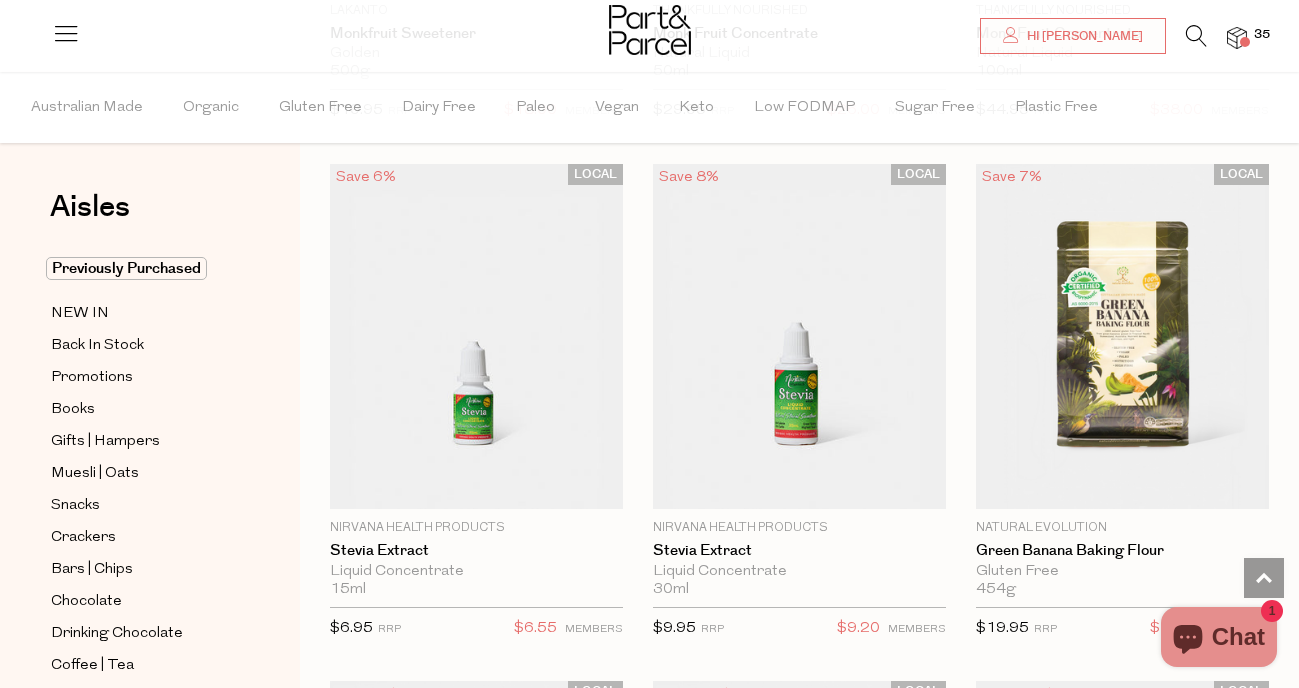 scroll, scrollTop: 6869, scrollLeft: 0, axis: vertical 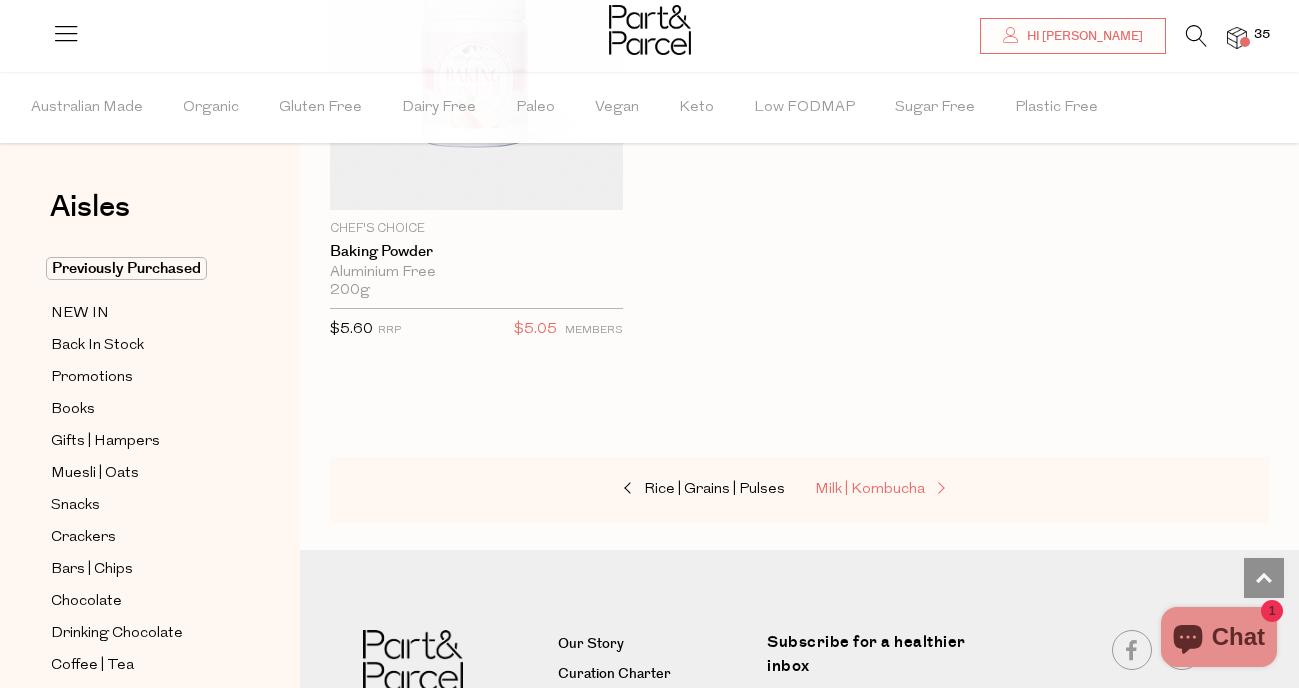 click on "Milk | Kombucha" at bounding box center (870, 489) 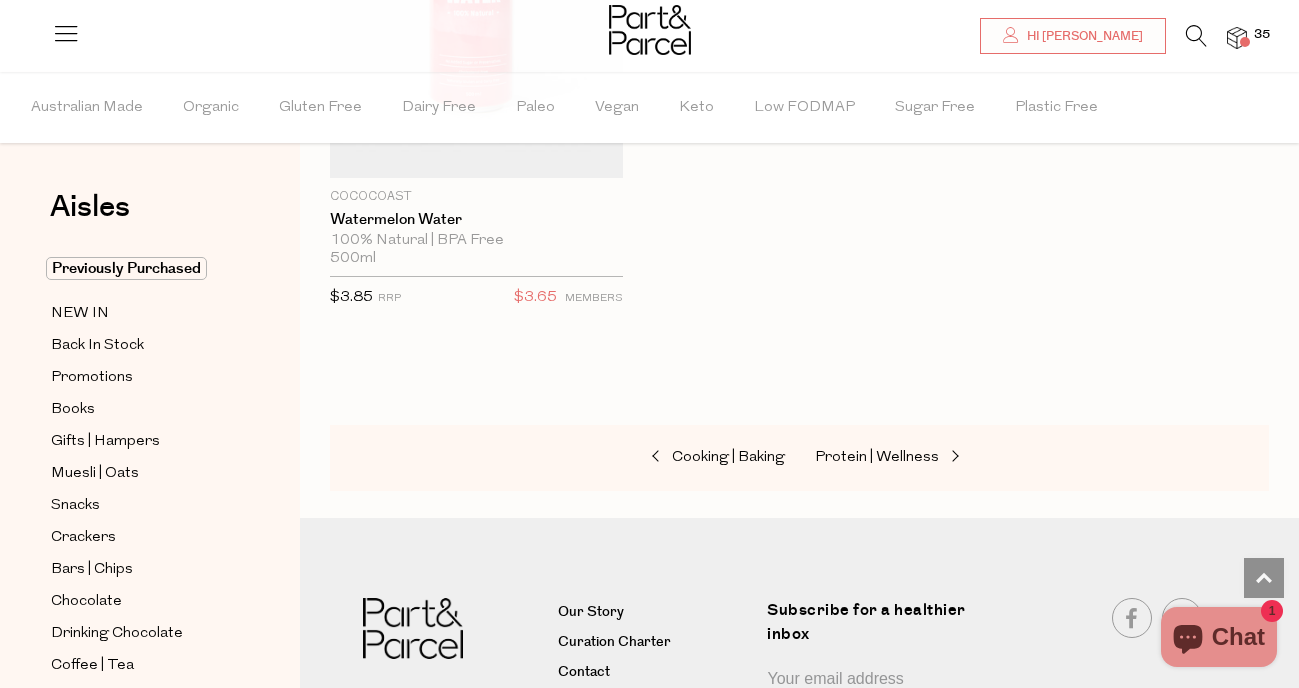 scroll, scrollTop: 6176, scrollLeft: 0, axis: vertical 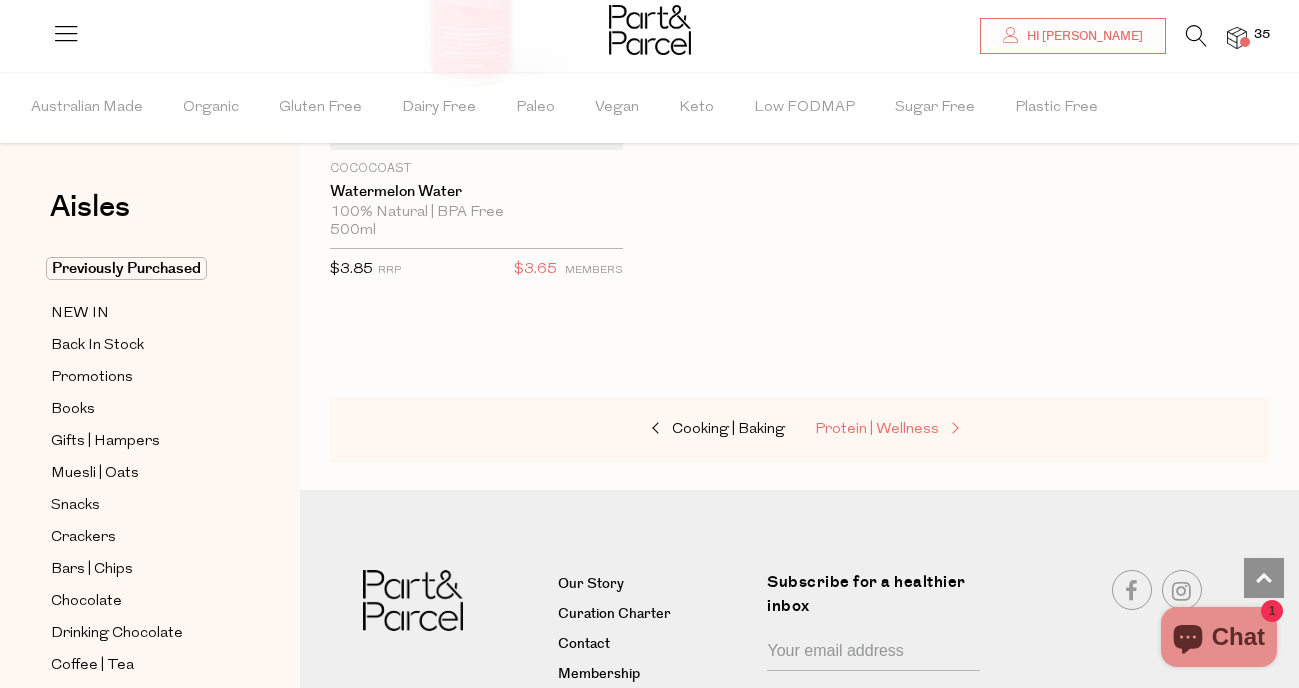 click on "Protein | Wellness" at bounding box center [877, 429] 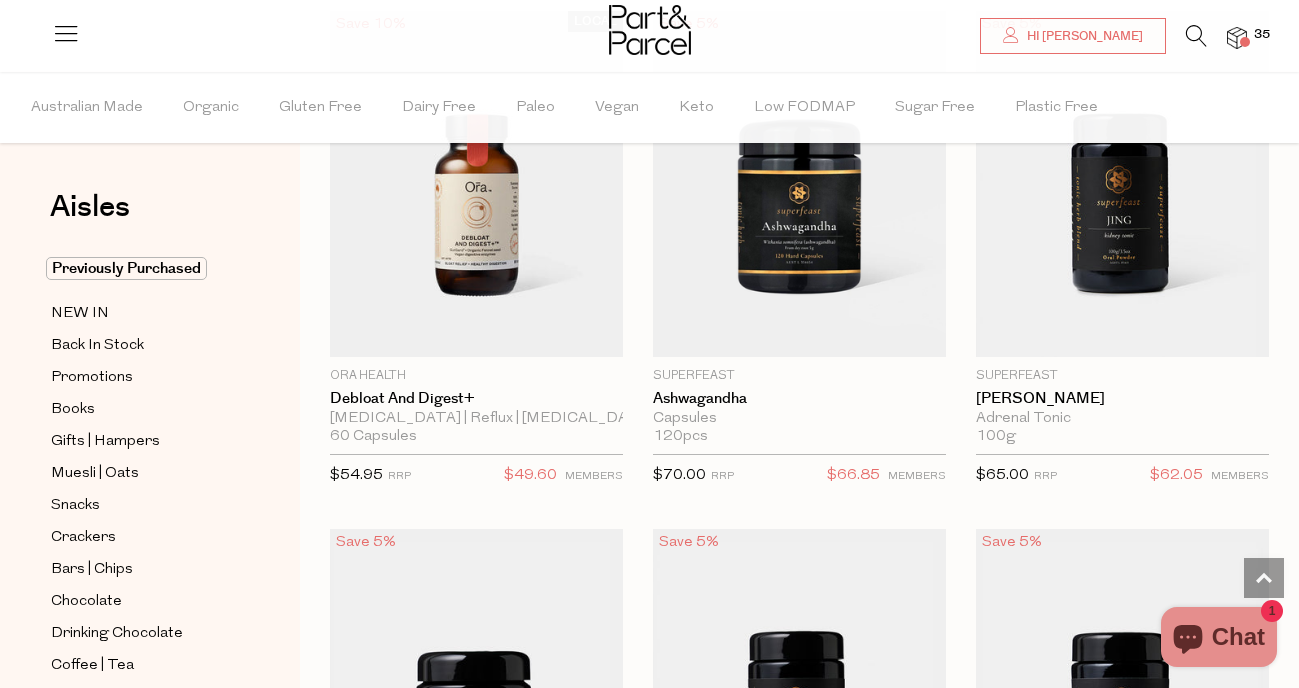 scroll, scrollTop: 7470, scrollLeft: 0, axis: vertical 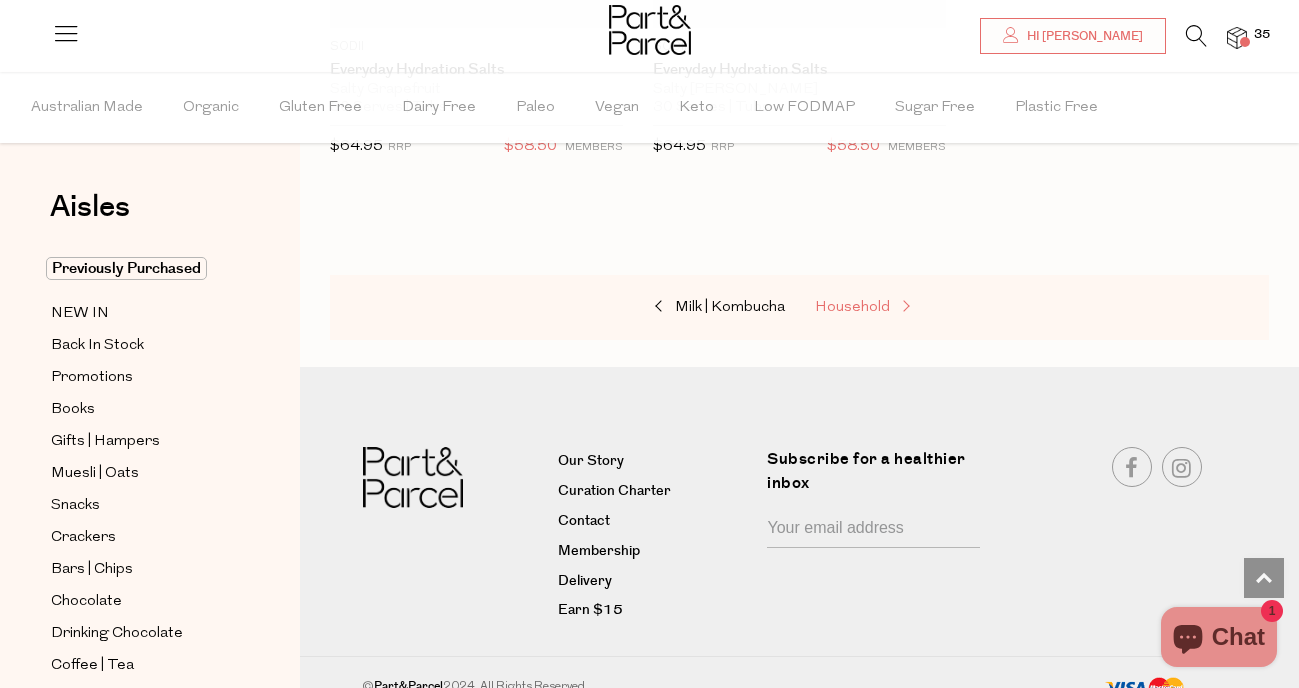 click on "Household" at bounding box center (852, 307) 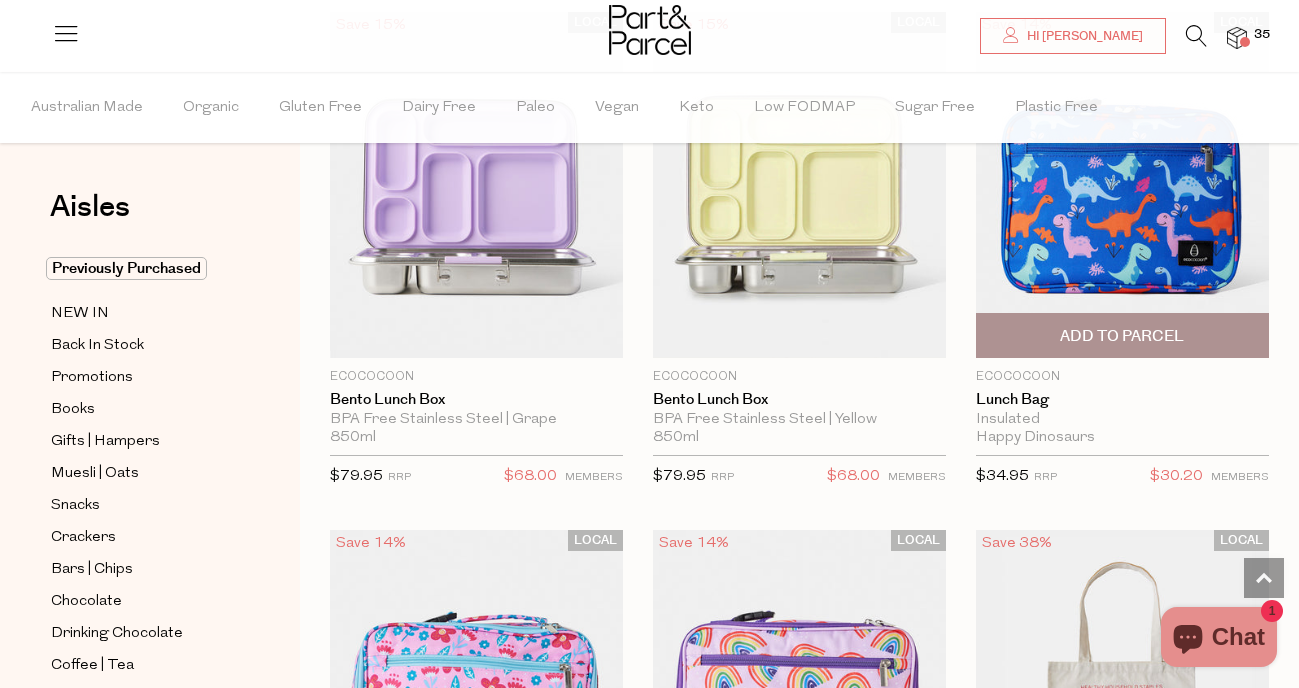 scroll, scrollTop: 1218, scrollLeft: 0, axis: vertical 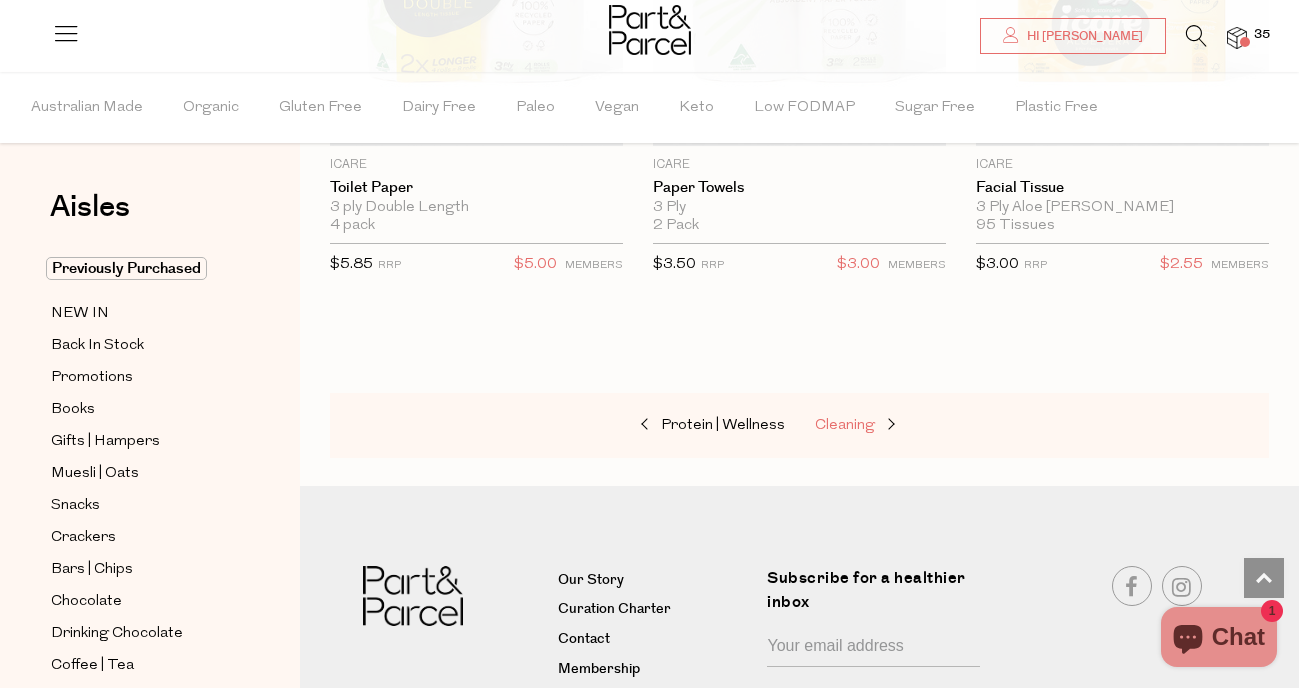 click at bounding box center (889, 425) 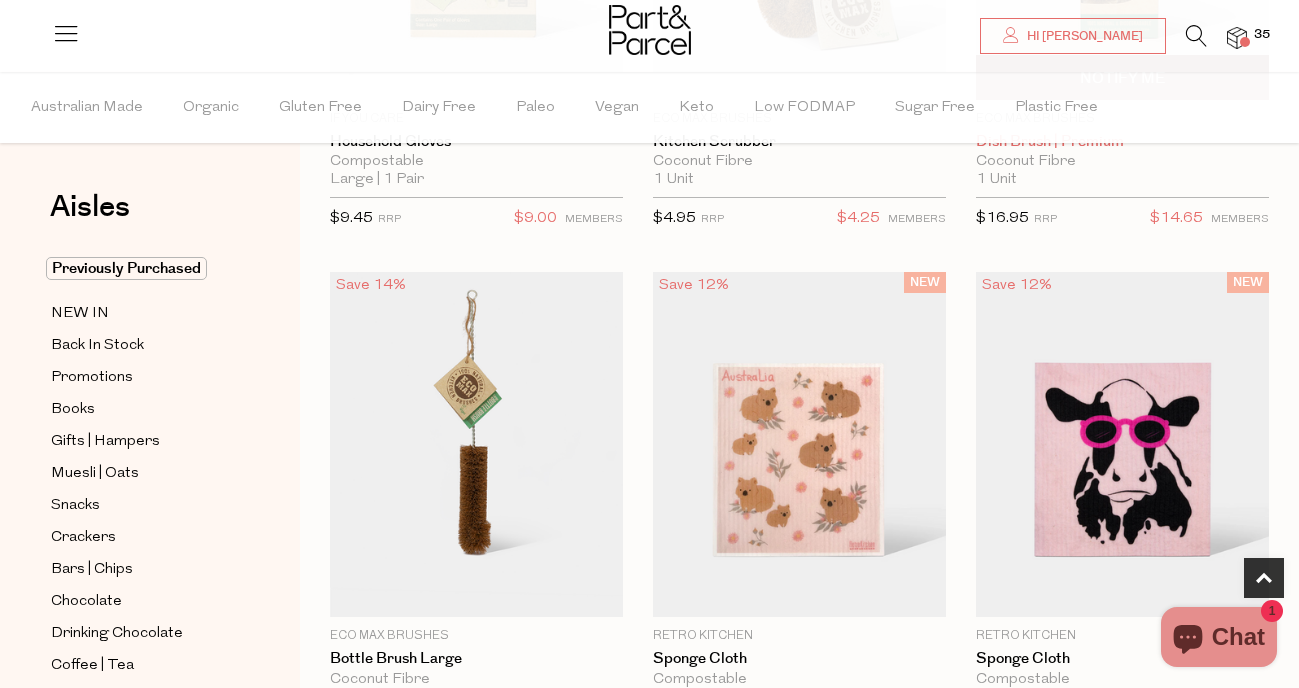 scroll, scrollTop: 526, scrollLeft: 0, axis: vertical 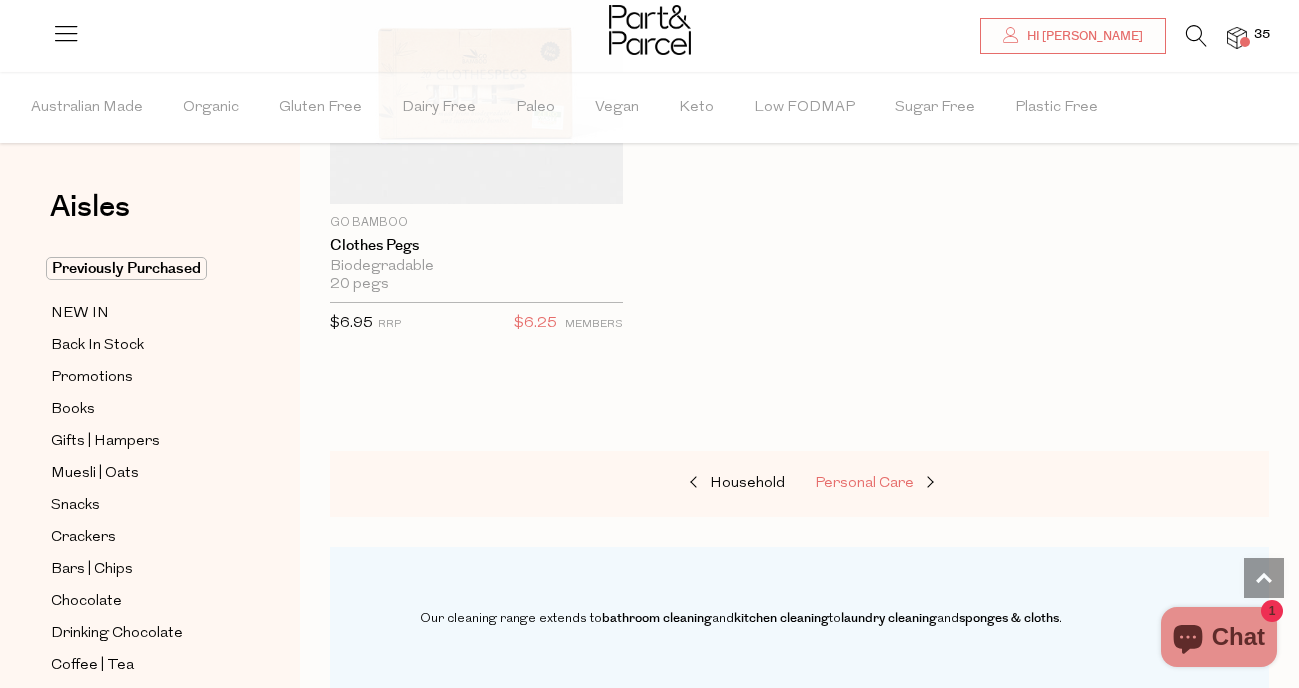 click on "Personal Care" at bounding box center [864, 483] 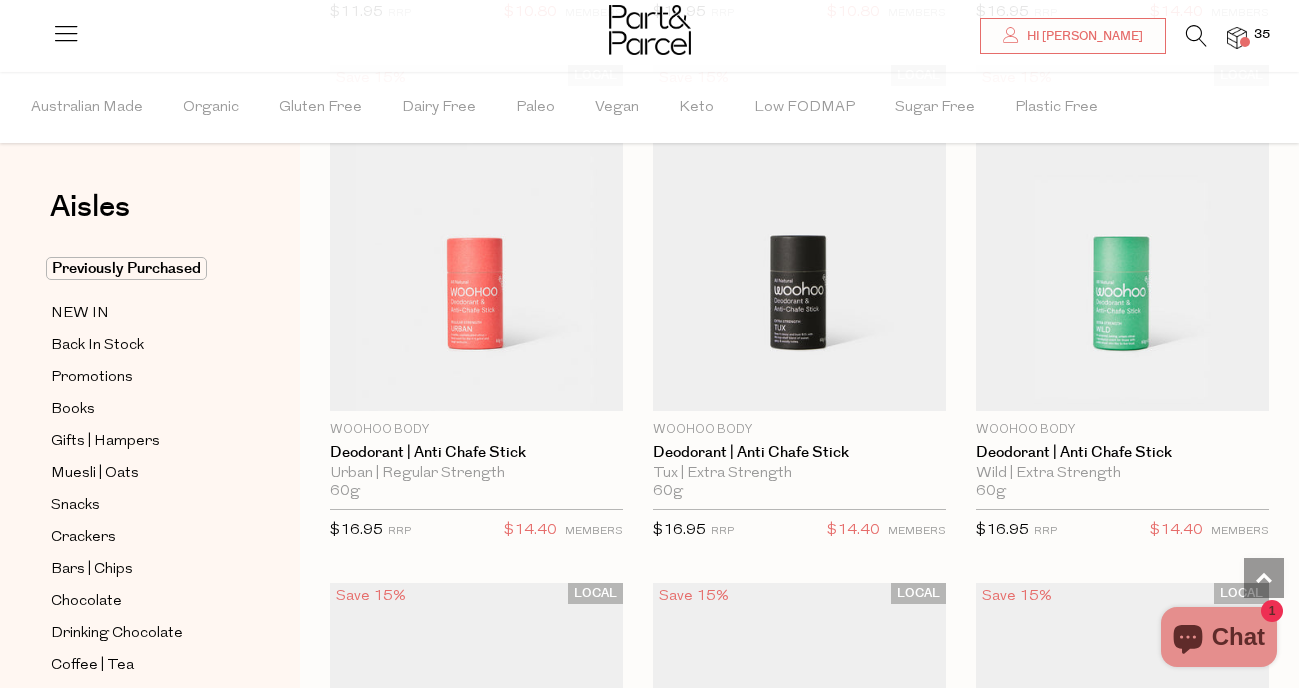 scroll, scrollTop: 6971, scrollLeft: 0, axis: vertical 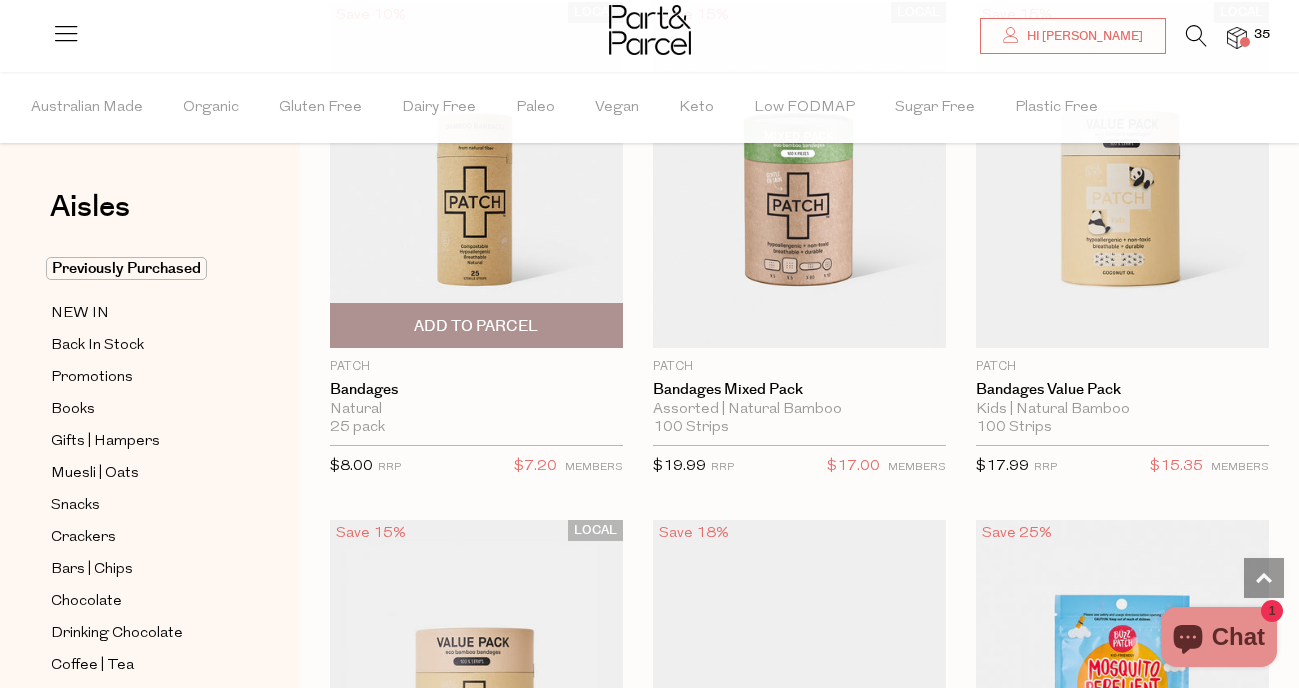 click on "Add To Parcel" at bounding box center [476, 325] 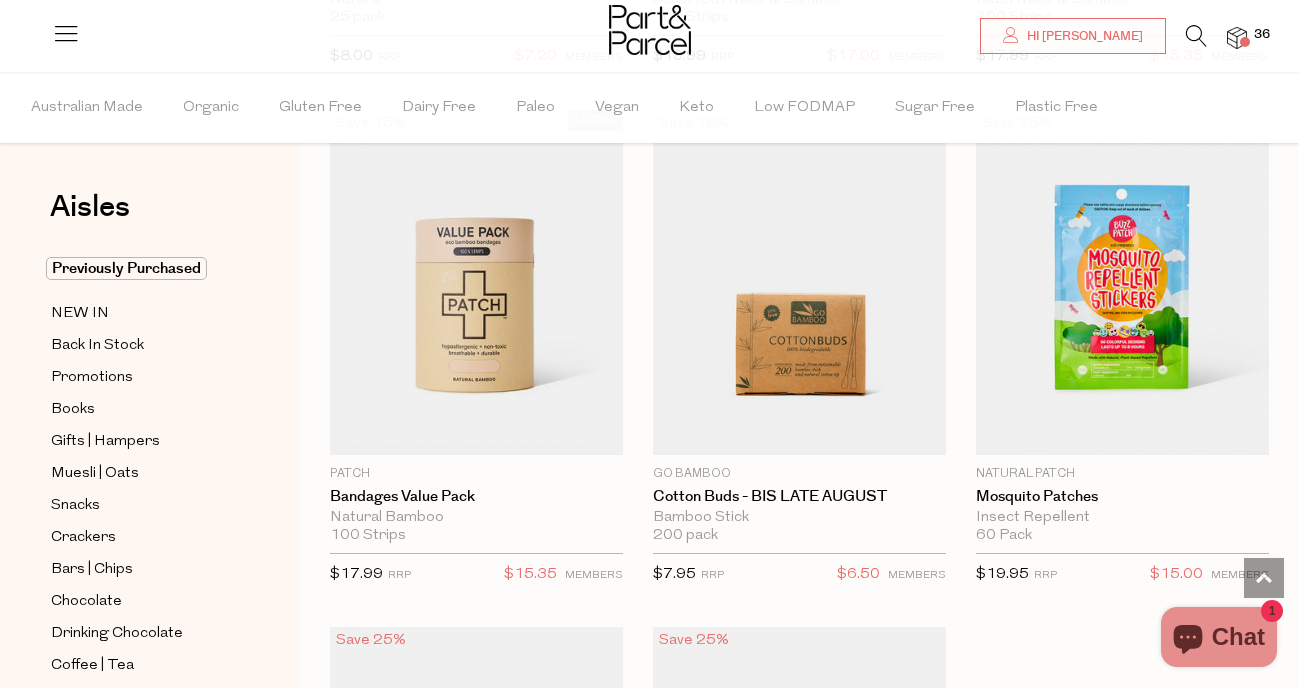 scroll, scrollTop: 12577, scrollLeft: 0, axis: vertical 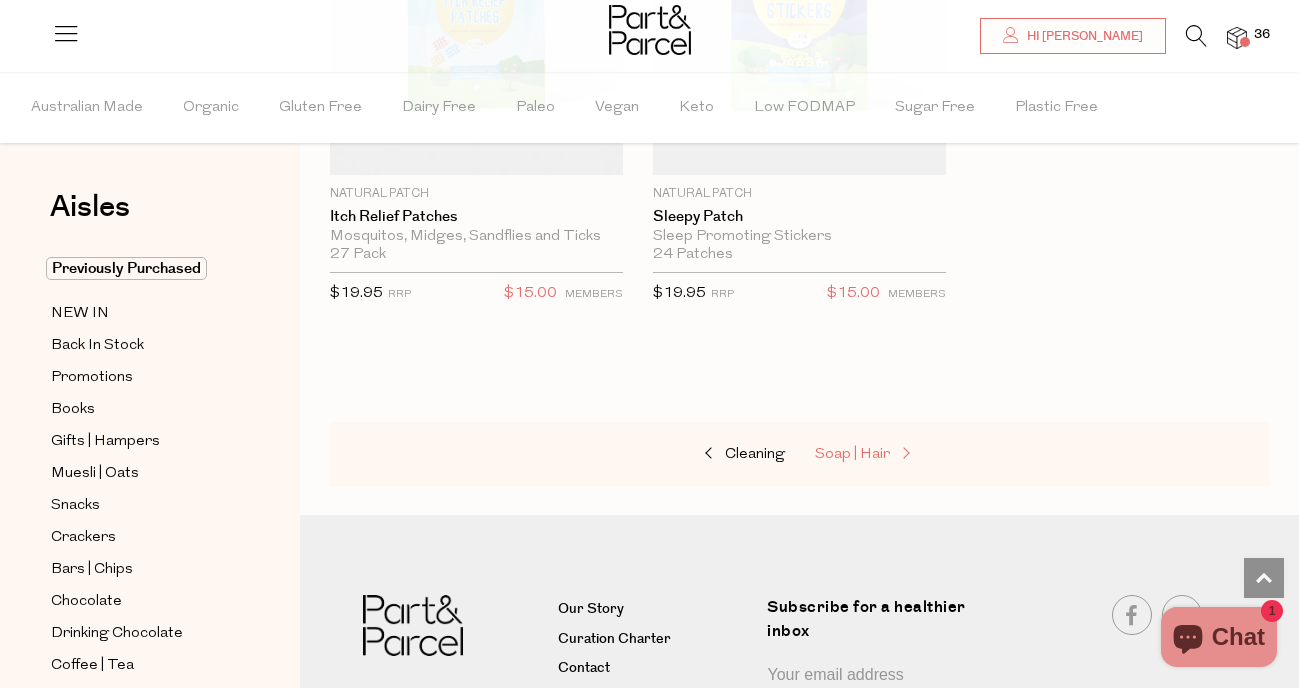 click on "Soap | Hair" at bounding box center [852, 454] 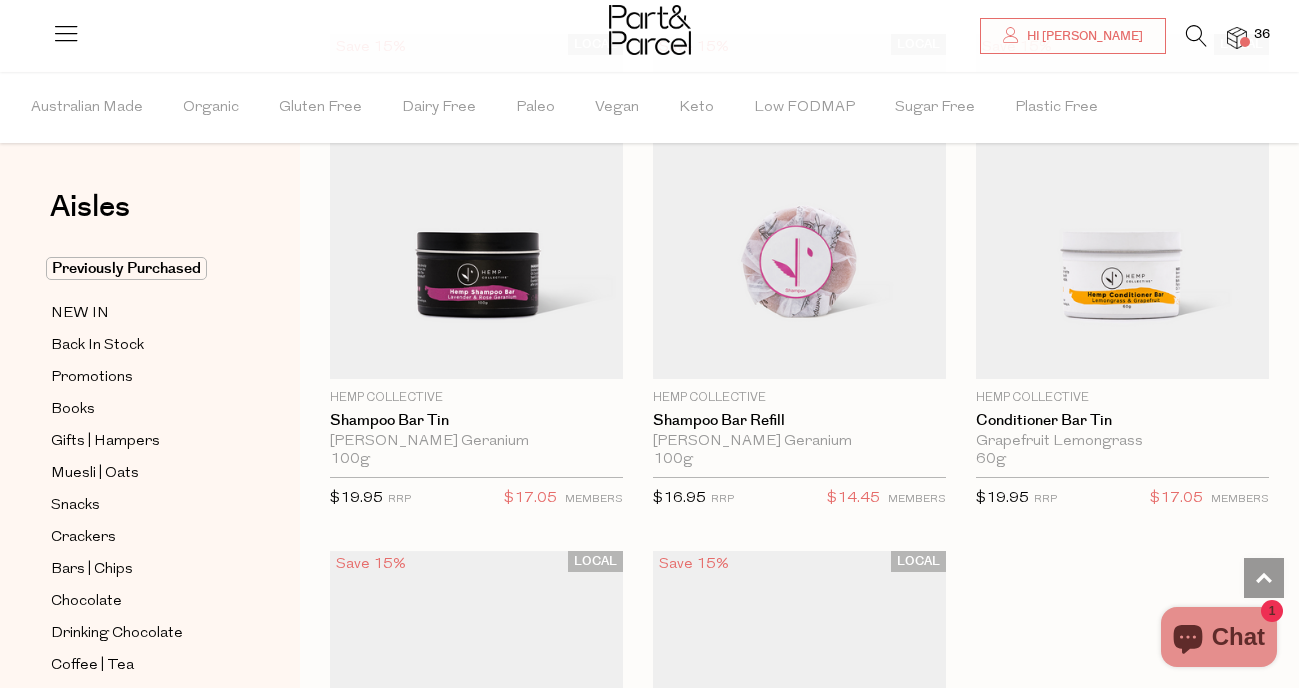 scroll, scrollTop: 7994, scrollLeft: 0, axis: vertical 